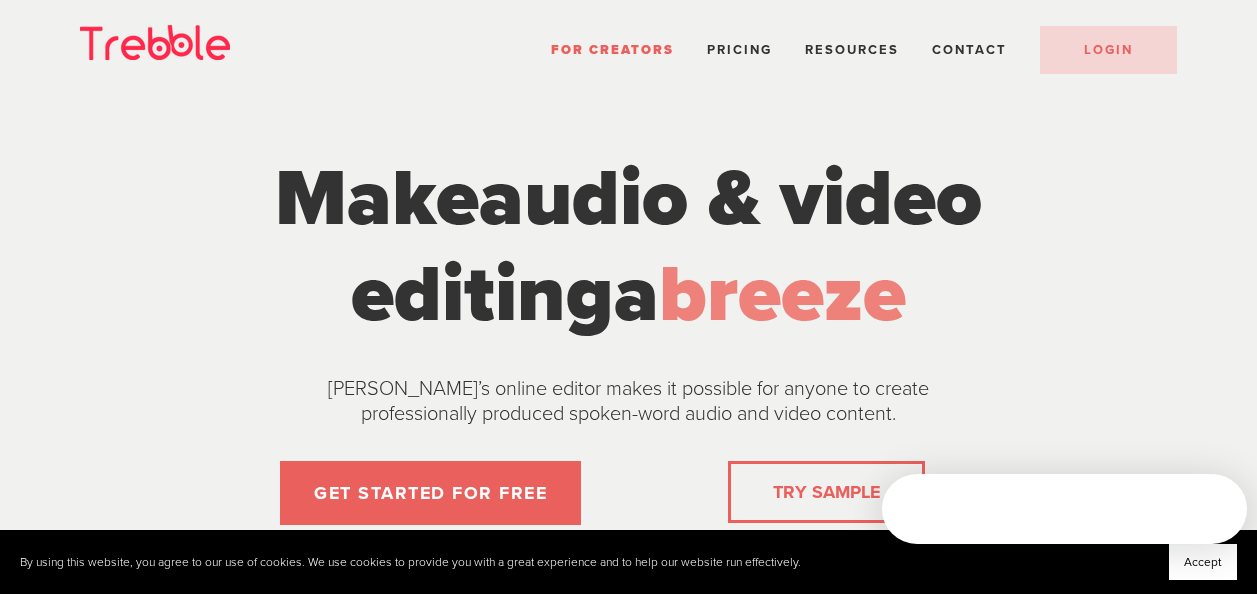 scroll, scrollTop: 0, scrollLeft: 0, axis: both 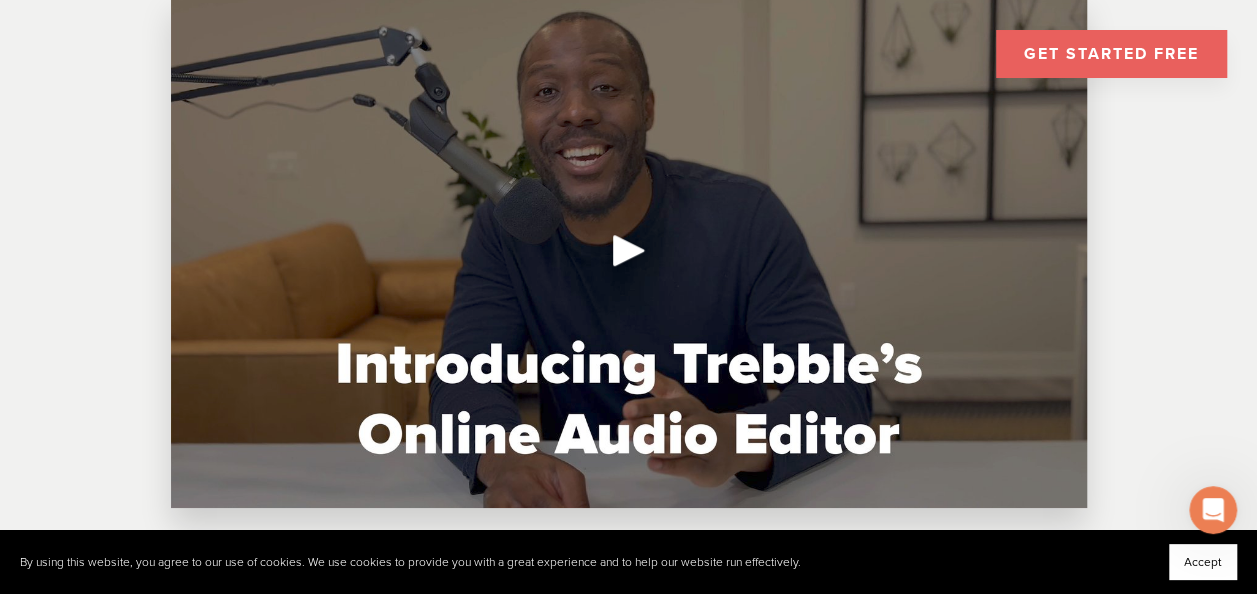 click 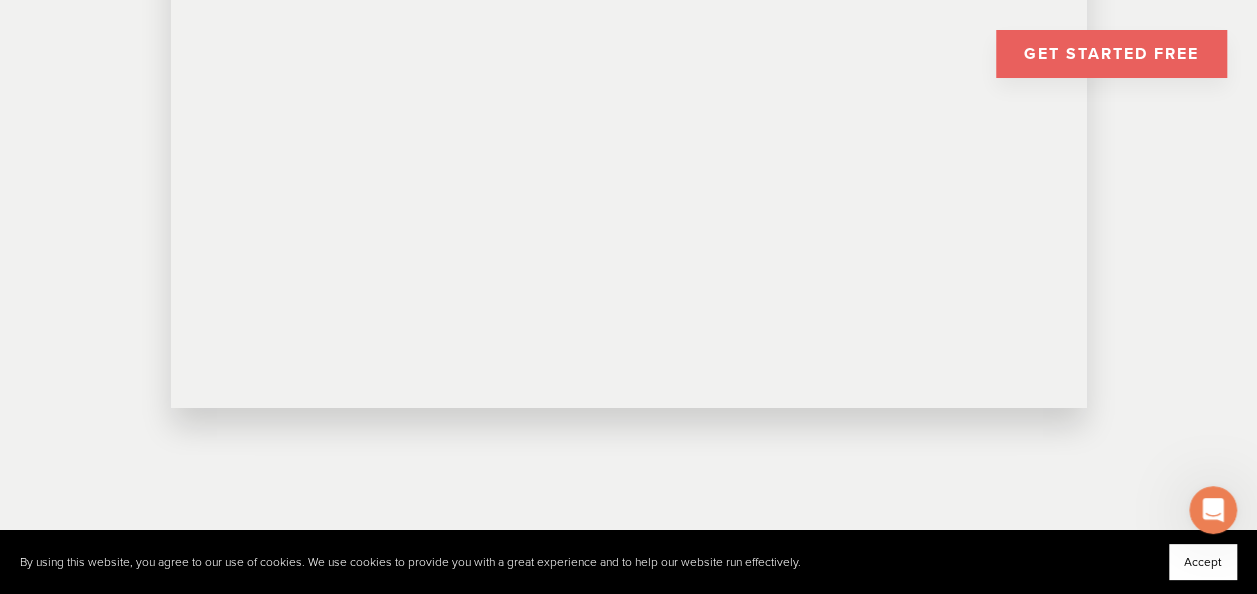 scroll, scrollTop: 600, scrollLeft: 0, axis: vertical 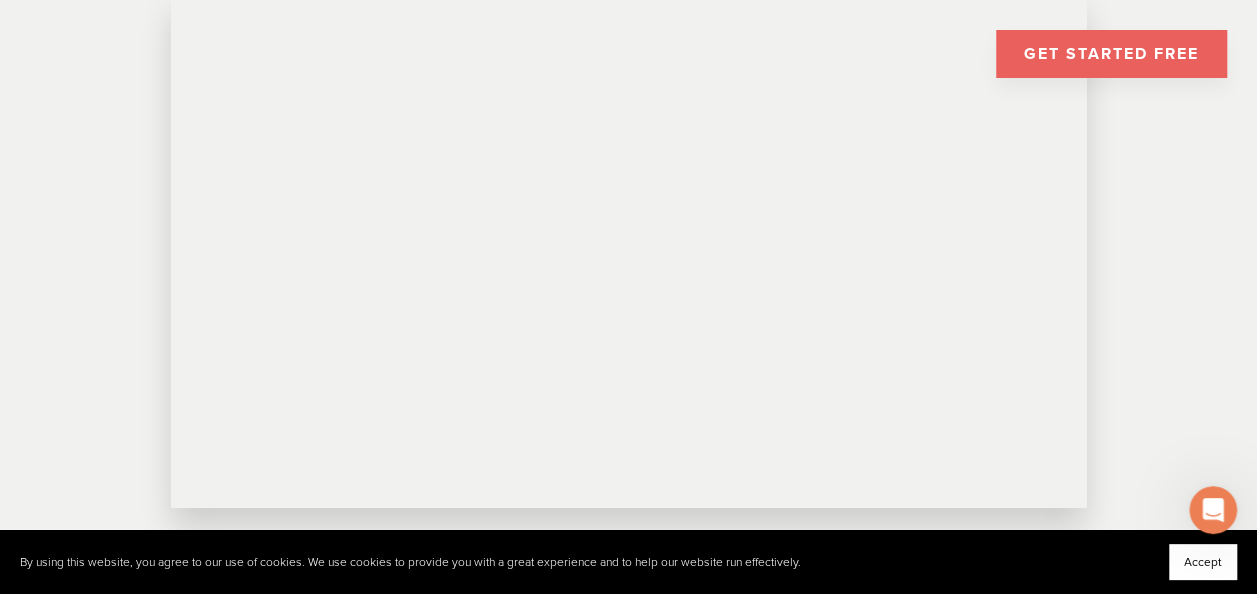 click on "GET STARTED FREE" at bounding box center [1111, 54] 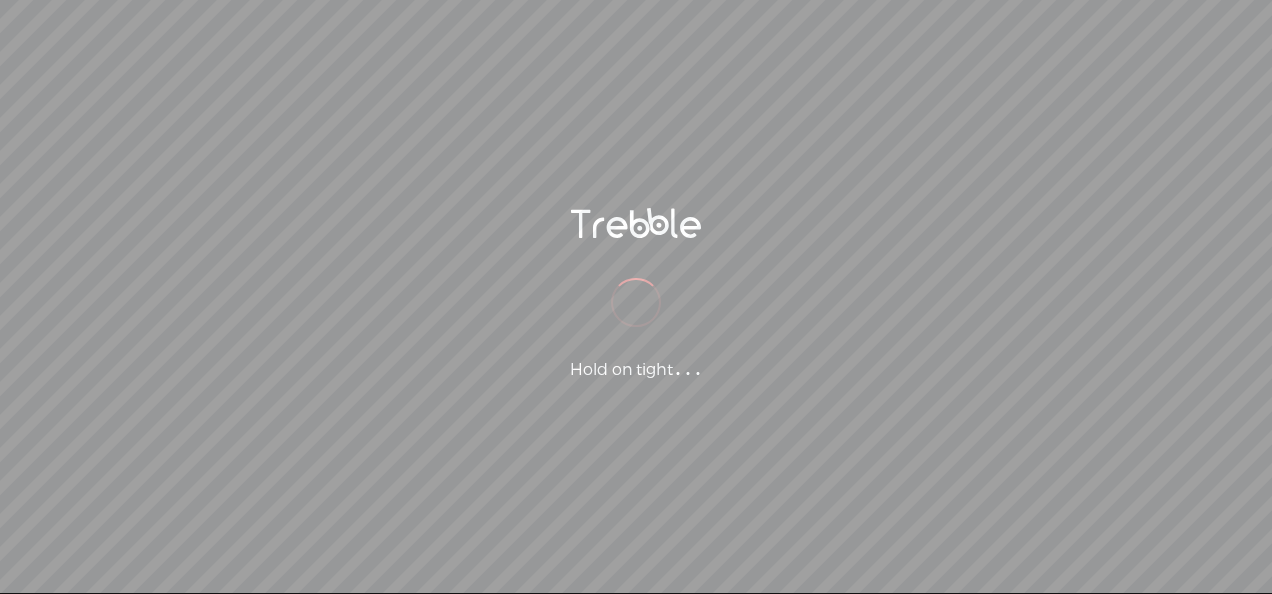scroll, scrollTop: 0, scrollLeft: 0, axis: both 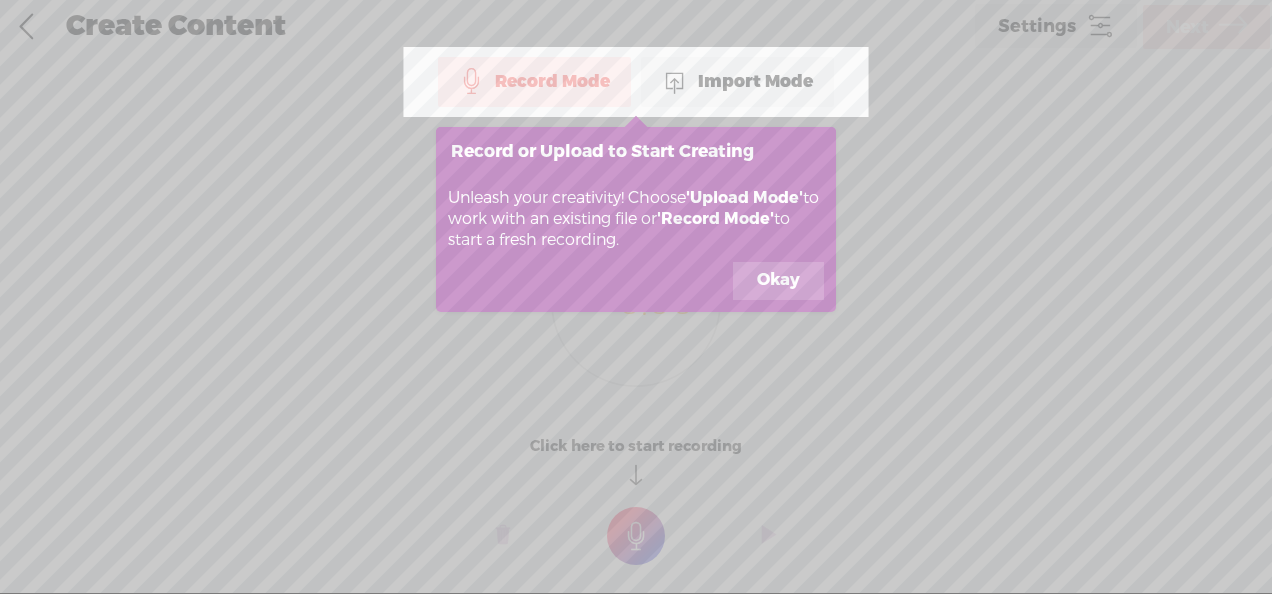 click on "Okay" at bounding box center [778, 281] 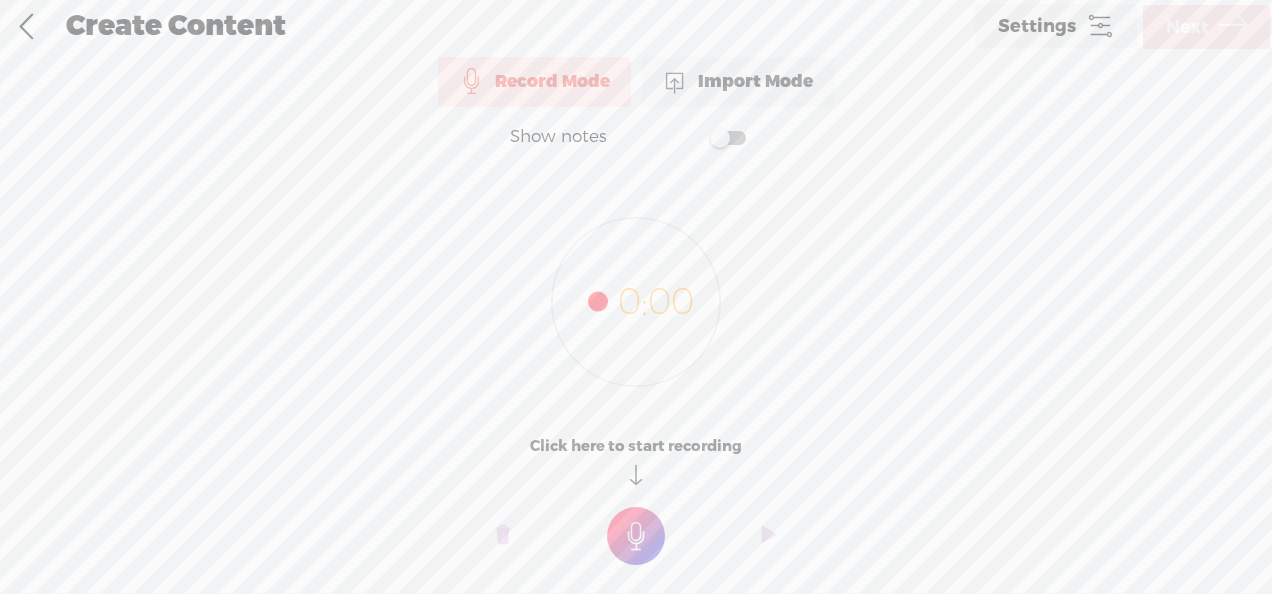click at bounding box center (636, 536) 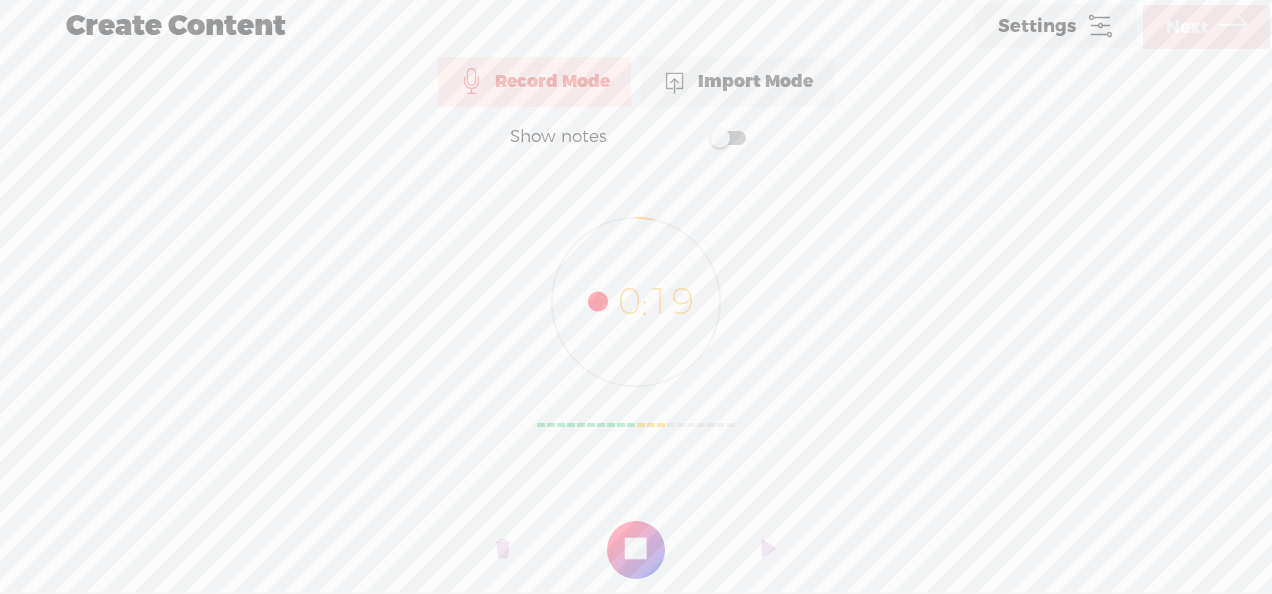 click on "Settings" at bounding box center (1056, 26) 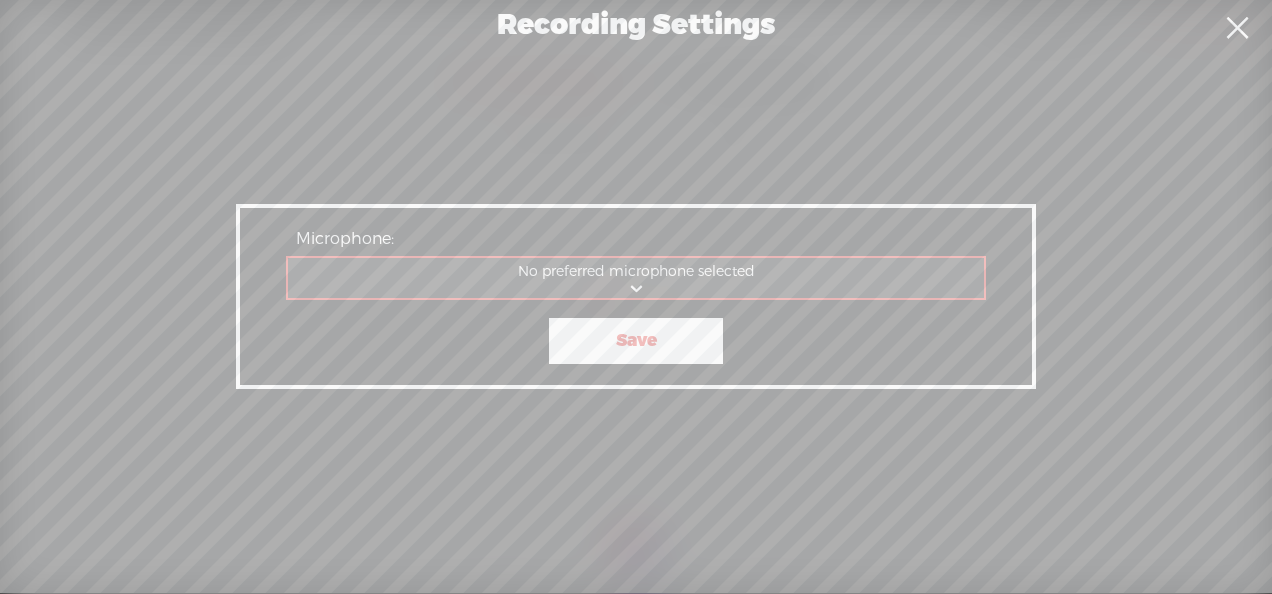 click at bounding box center [1237, 28] 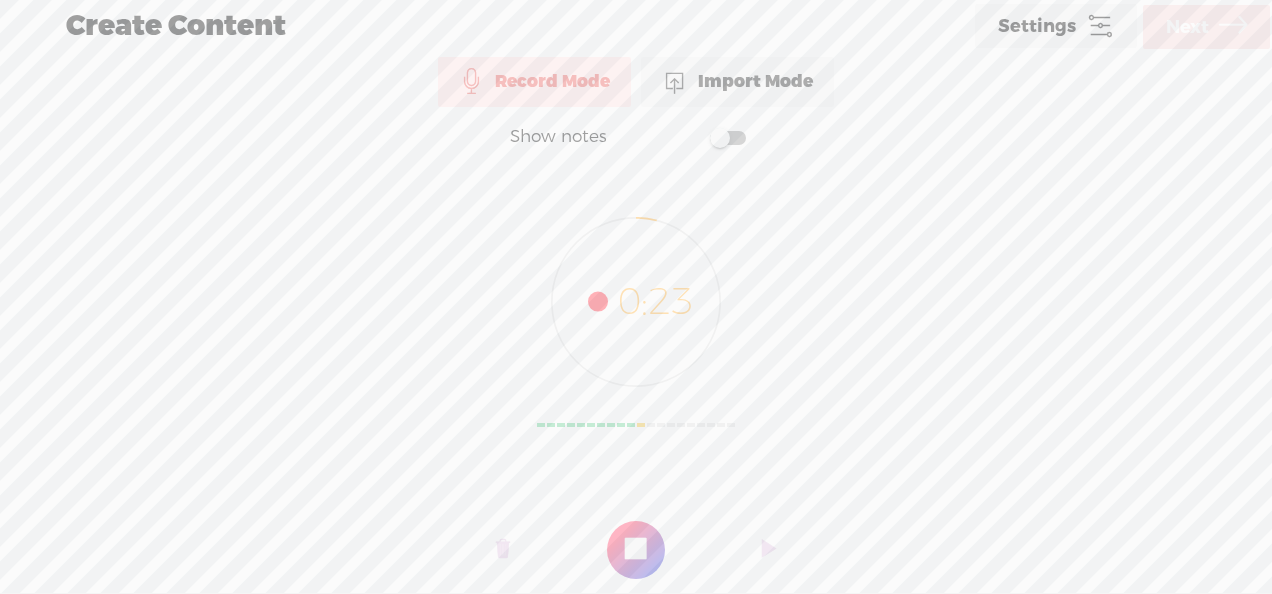 click at bounding box center (636, 550) 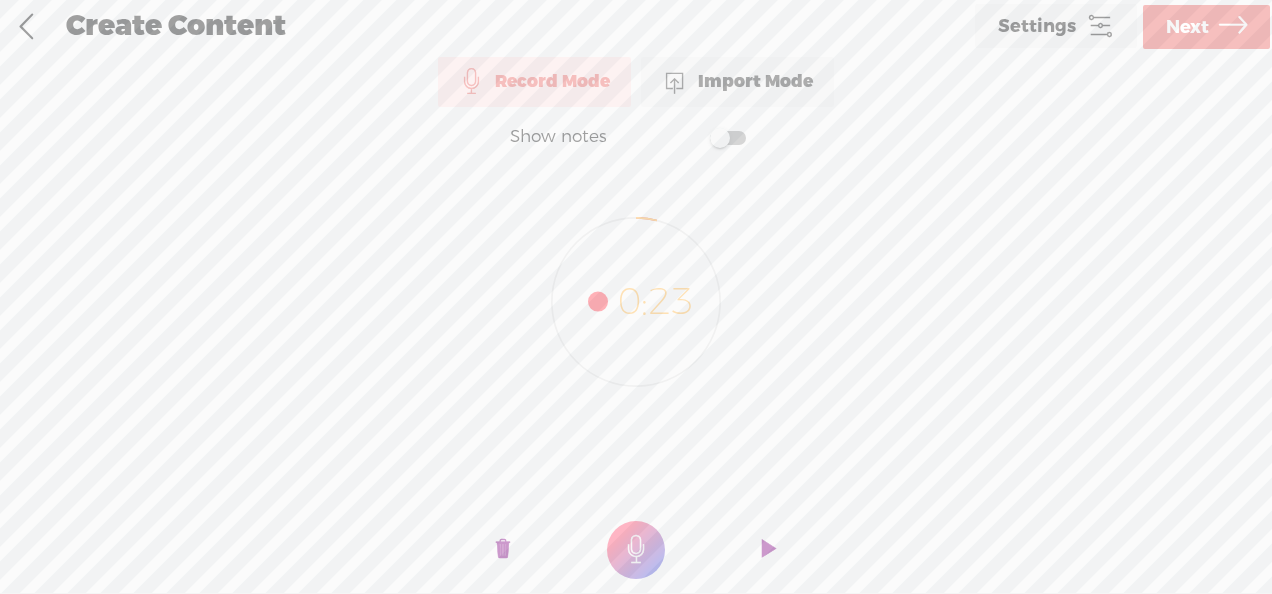 click 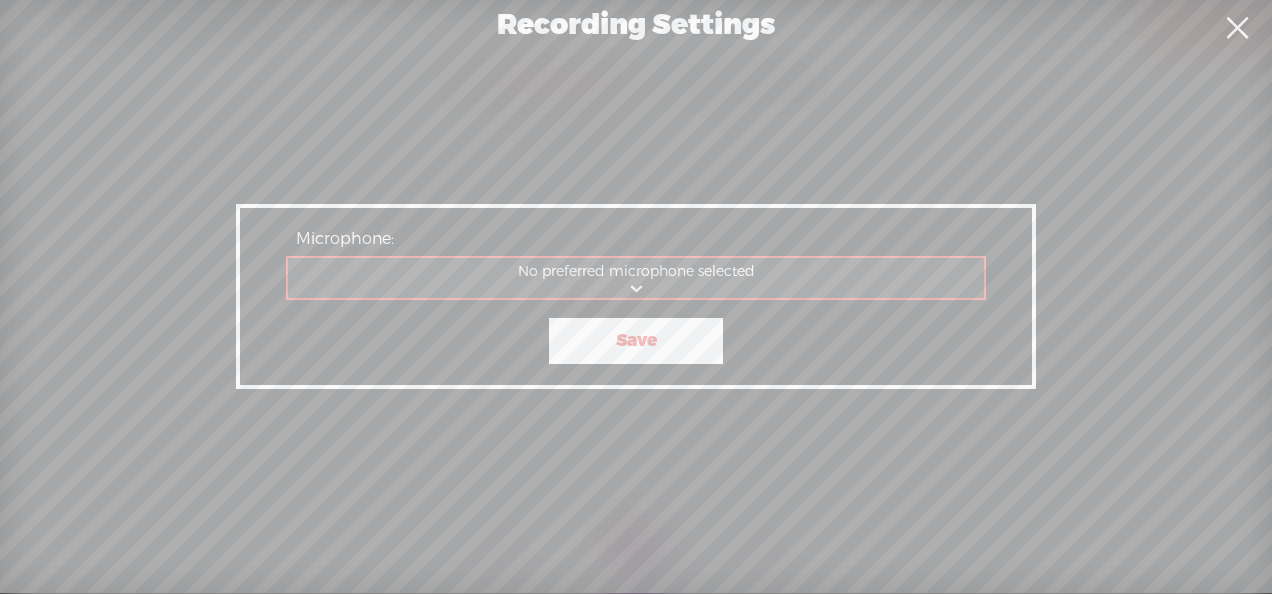 click on "Επικοινωνίες - Συστοιχία μικροφώνων Συστοιχία μικροφώνων No preferred microphone selected" at bounding box center [637, 278] 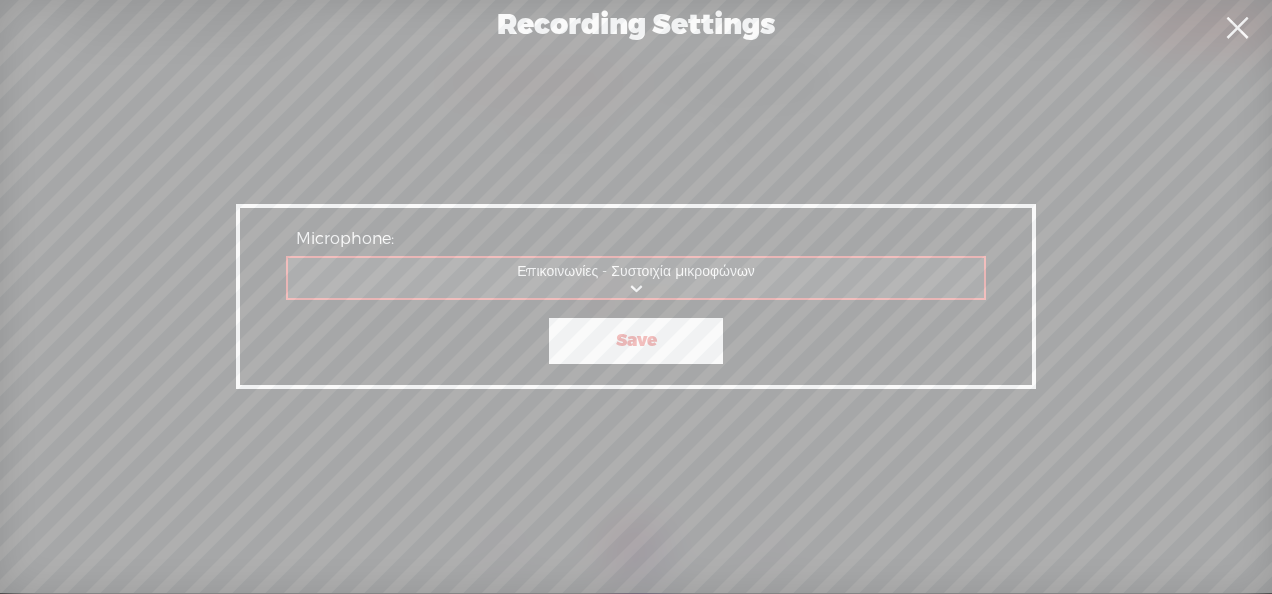 click on "Save" at bounding box center (636, 341) 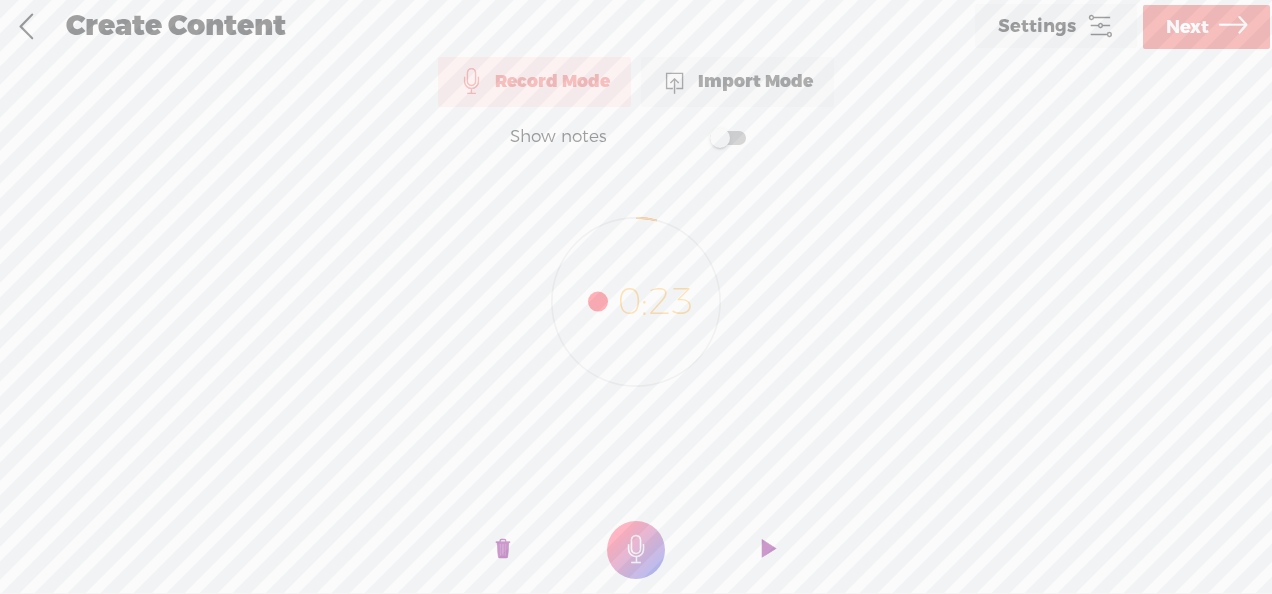 click at bounding box center (636, 550) 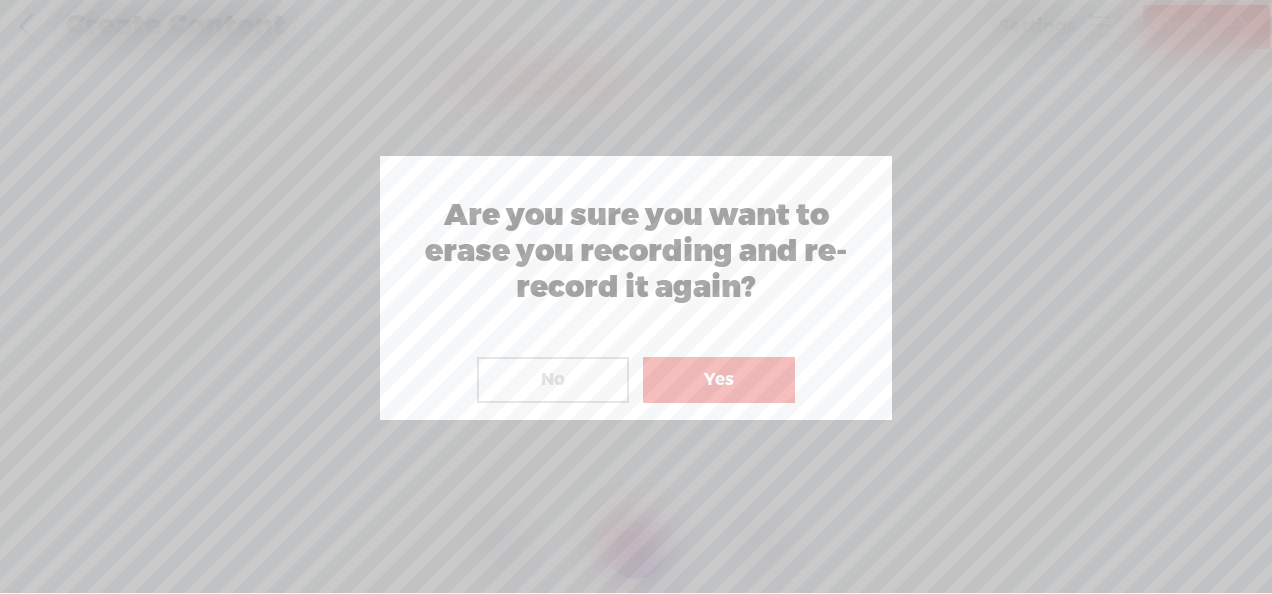 click on "Yes" at bounding box center (719, 380) 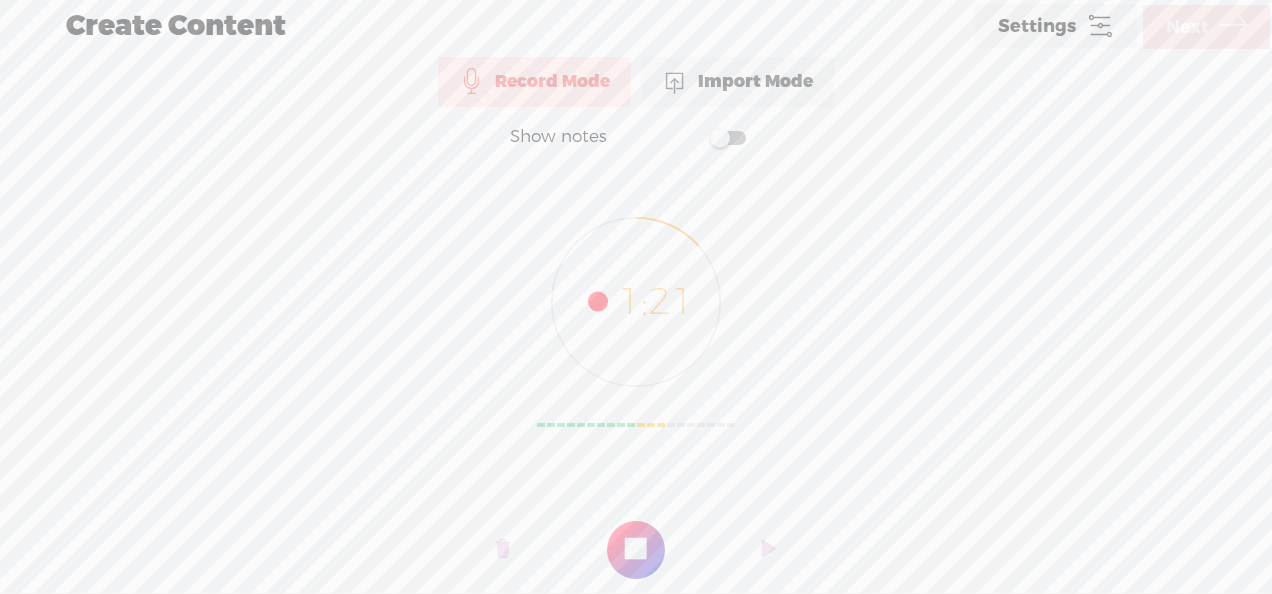 click at bounding box center [636, 550] 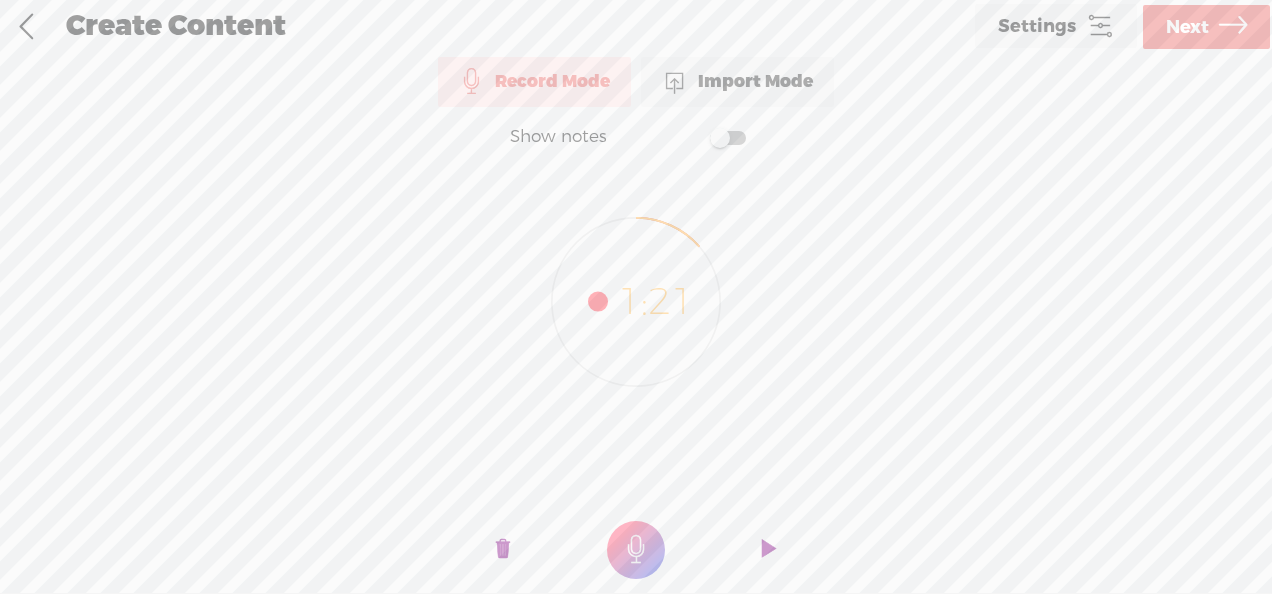 click at bounding box center [769, 550] 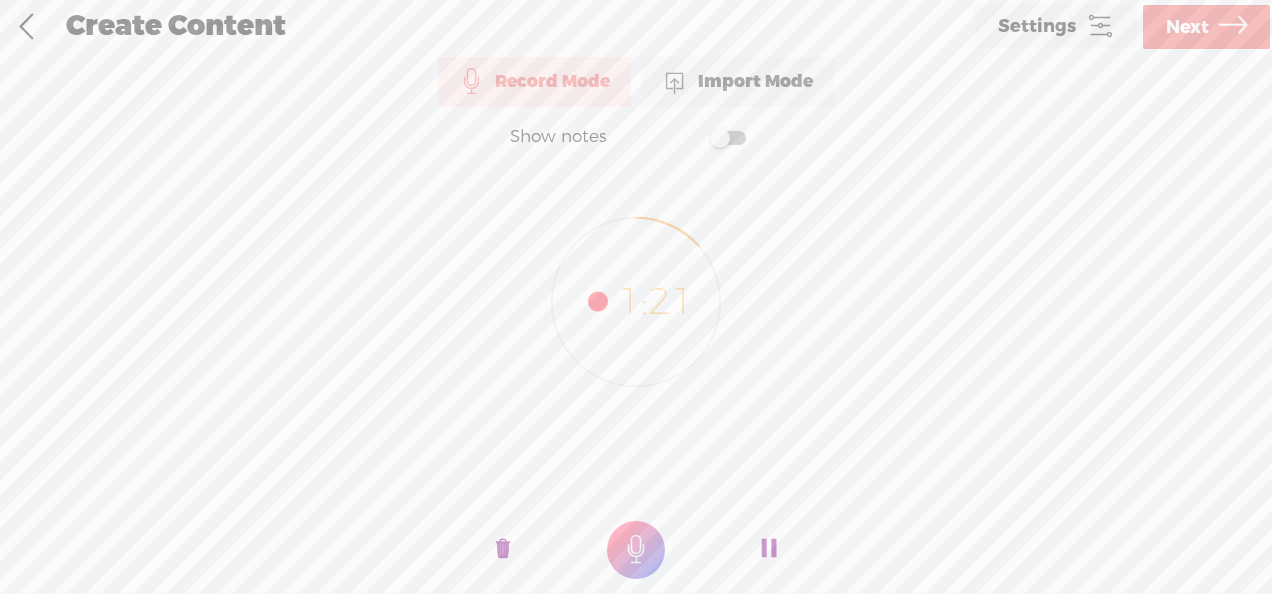 click at bounding box center (636, 550) 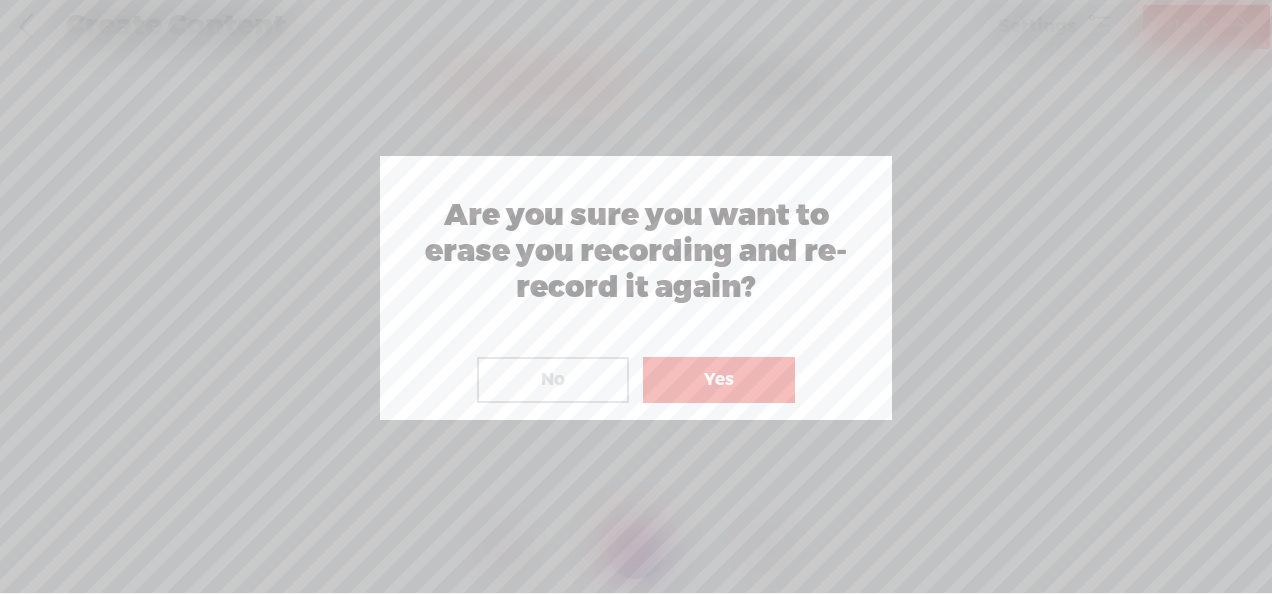 click on "Yes" at bounding box center [719, 380] 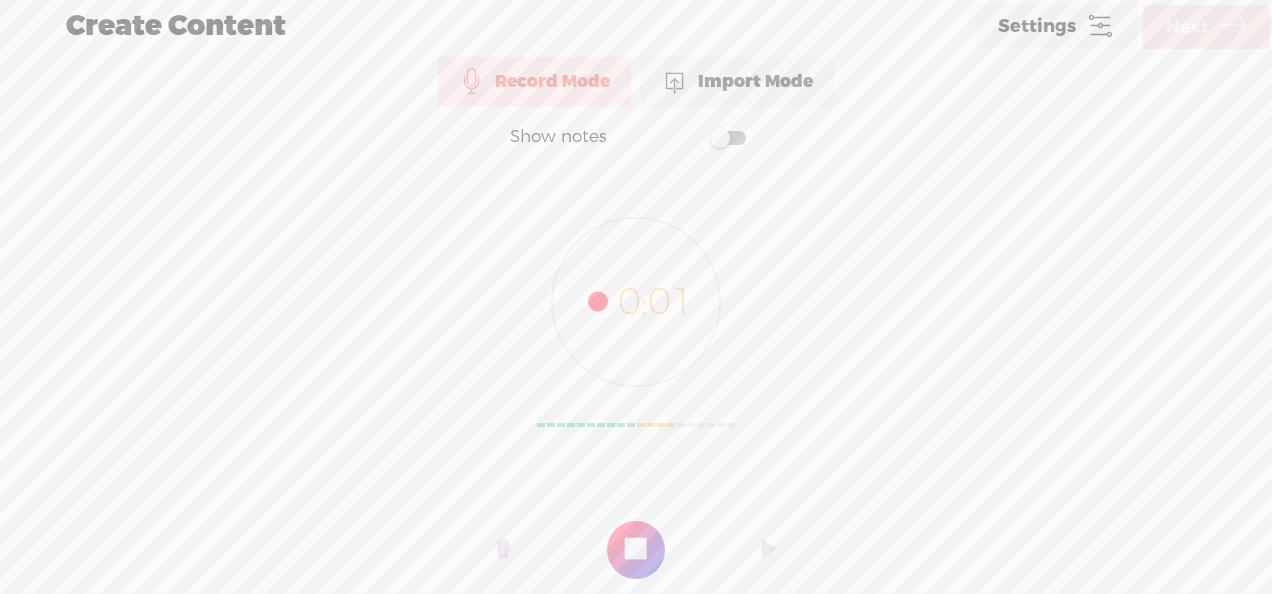 click at bounding box center (1100, 26) 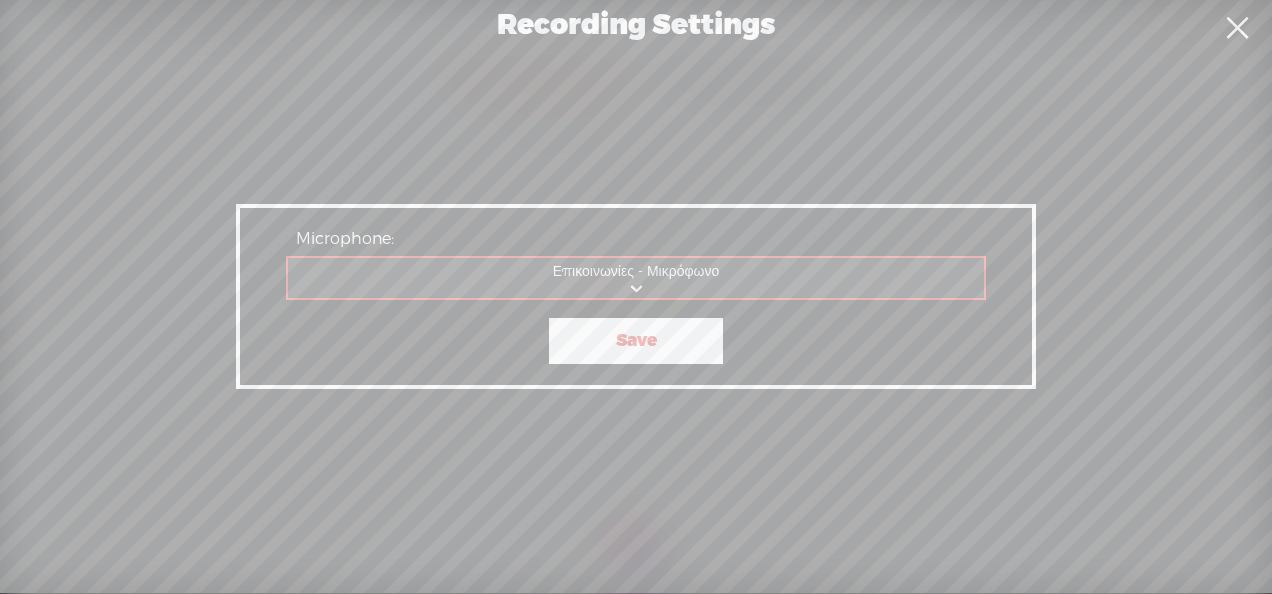 click on "Recording Settings" at bounding box center (636, 25) 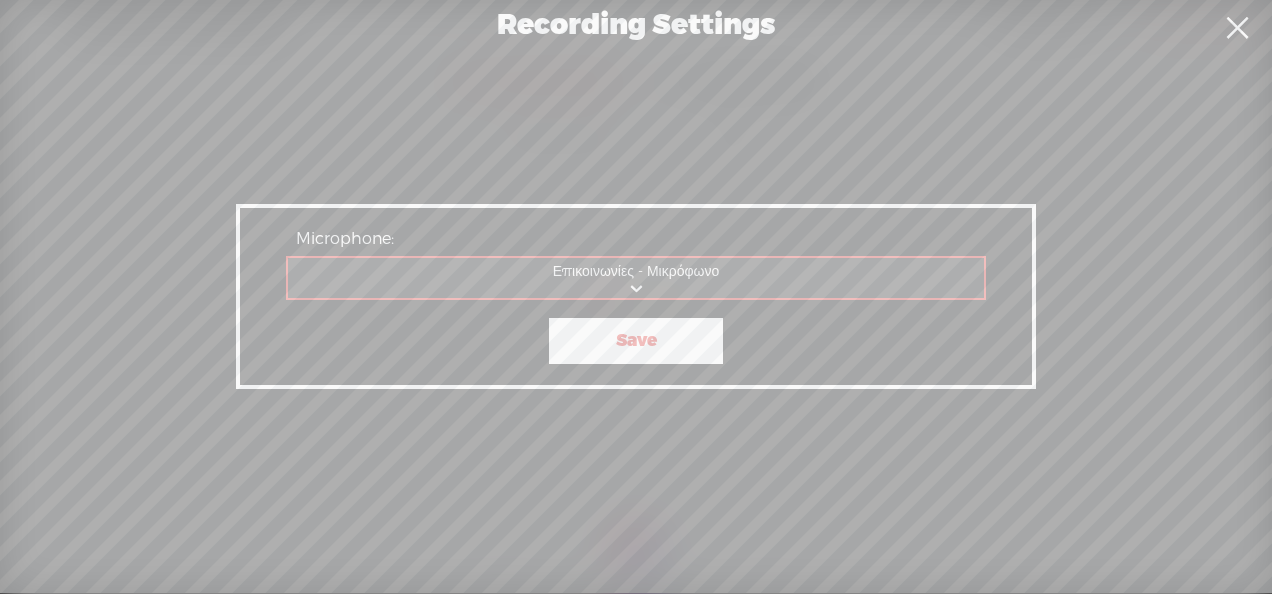 click on "Save" at bounding box center (636, 341) 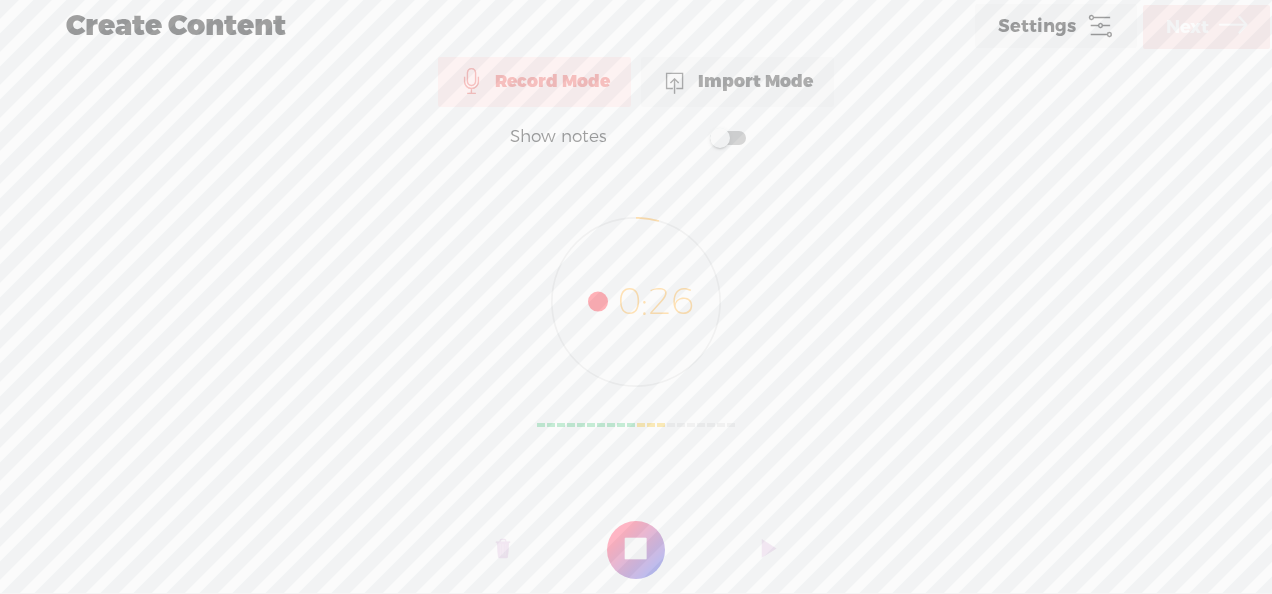 click at bounding box center [636, 550] 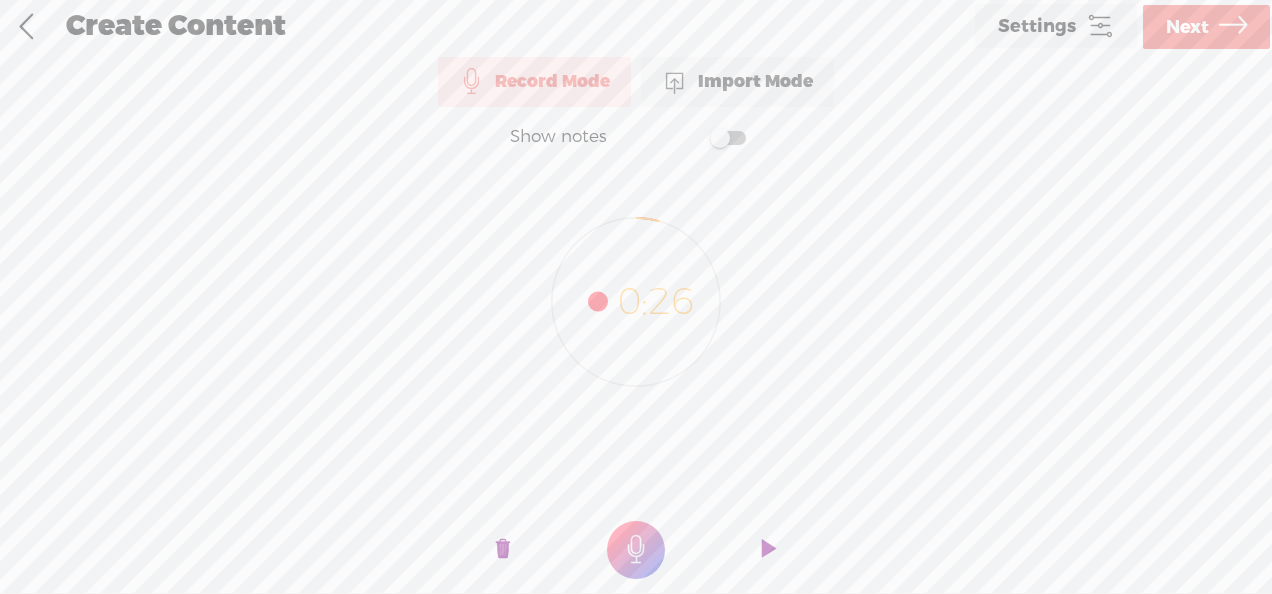 click at bounding box center [769, 550] 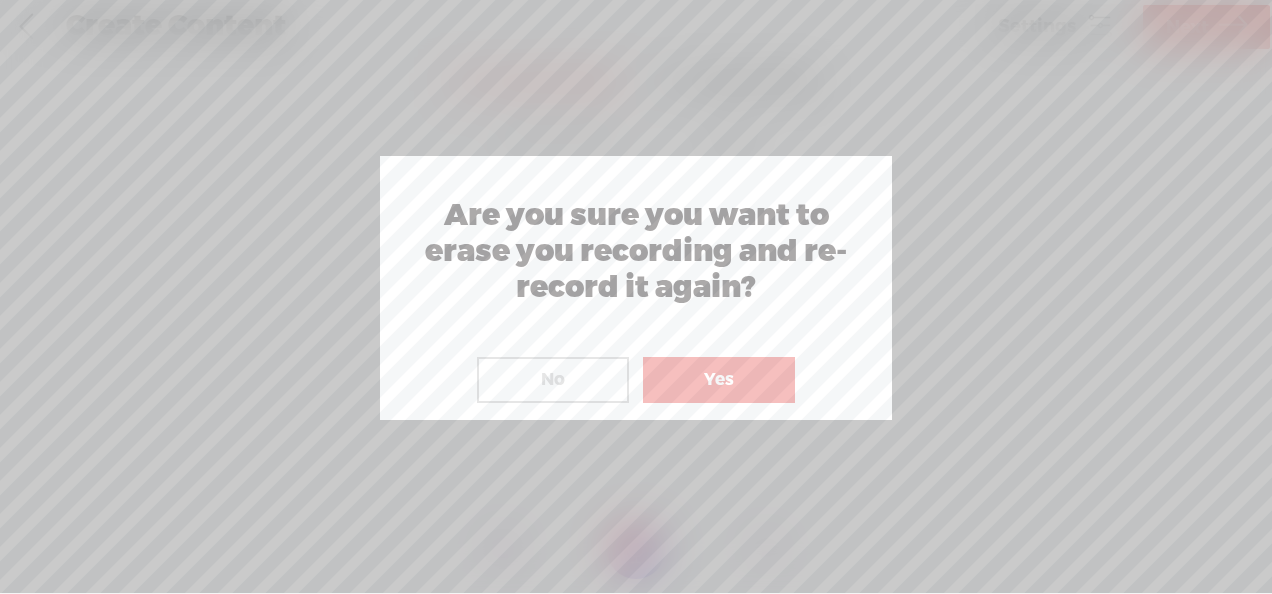 click on "Yes" at bounding box center (719, 380) 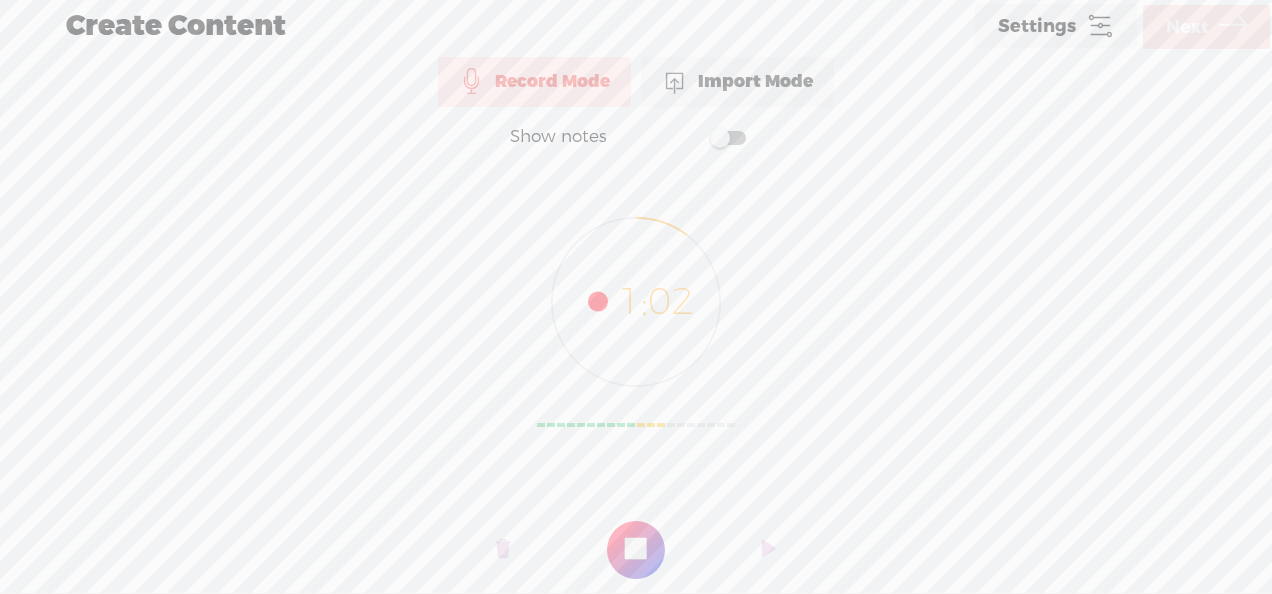 click at bounding box center (636, 550) 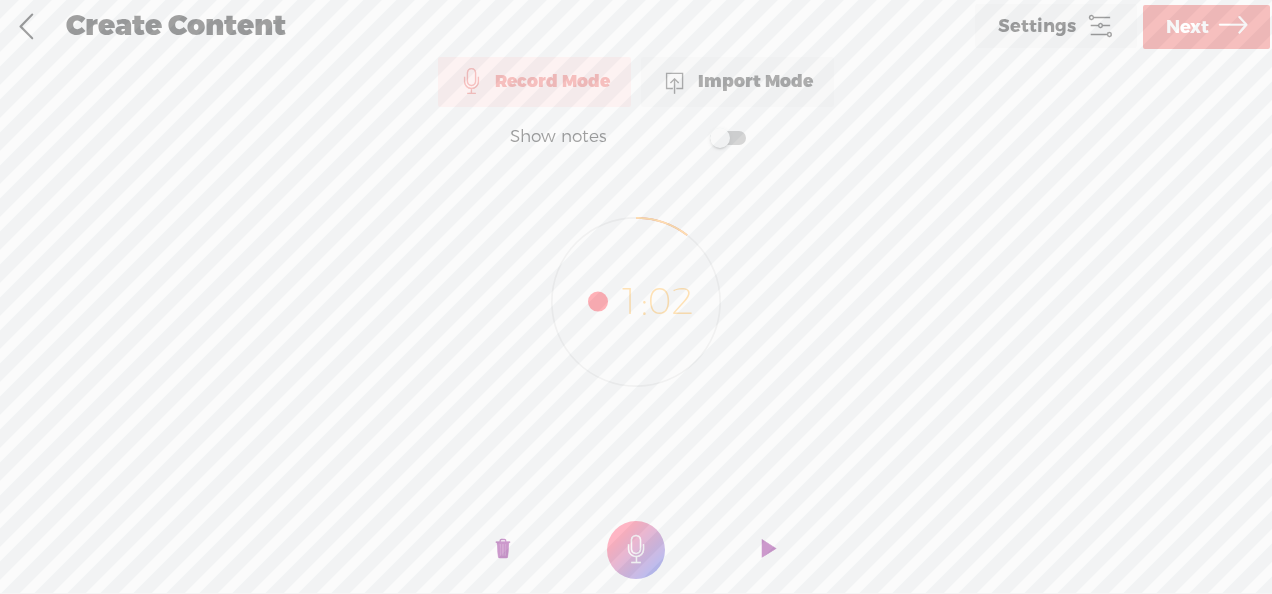 click at bounding box center (769, 550) 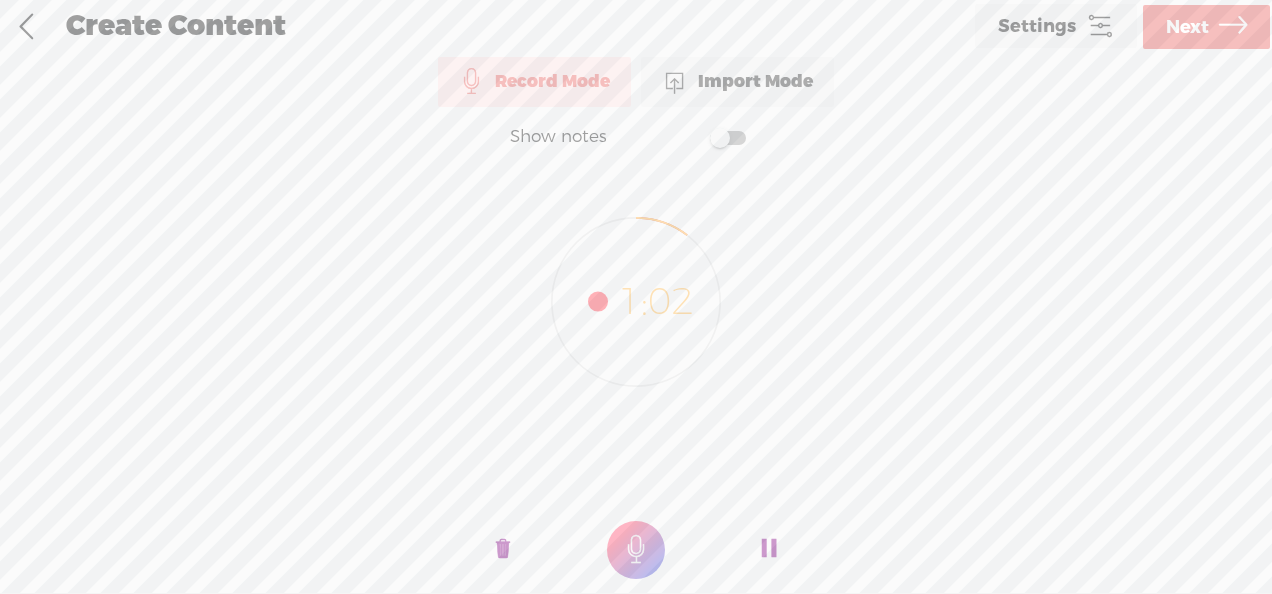 click on "Next" at bounding box center (1187, 27) 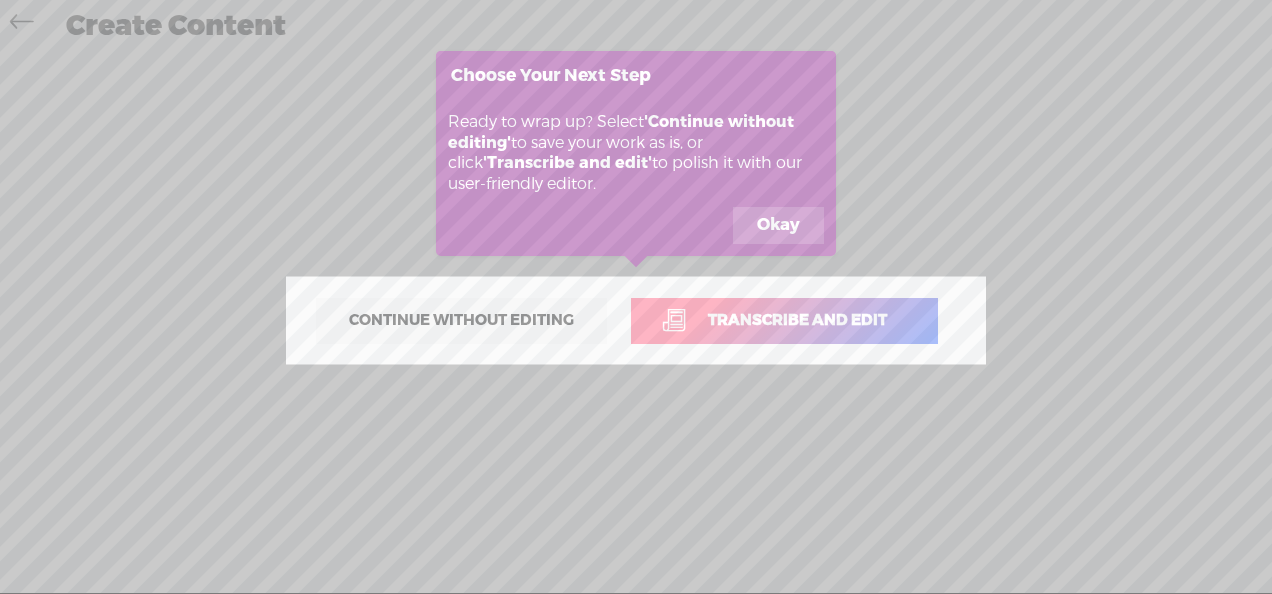 click on "Okay" at bounding box center (778, 226) 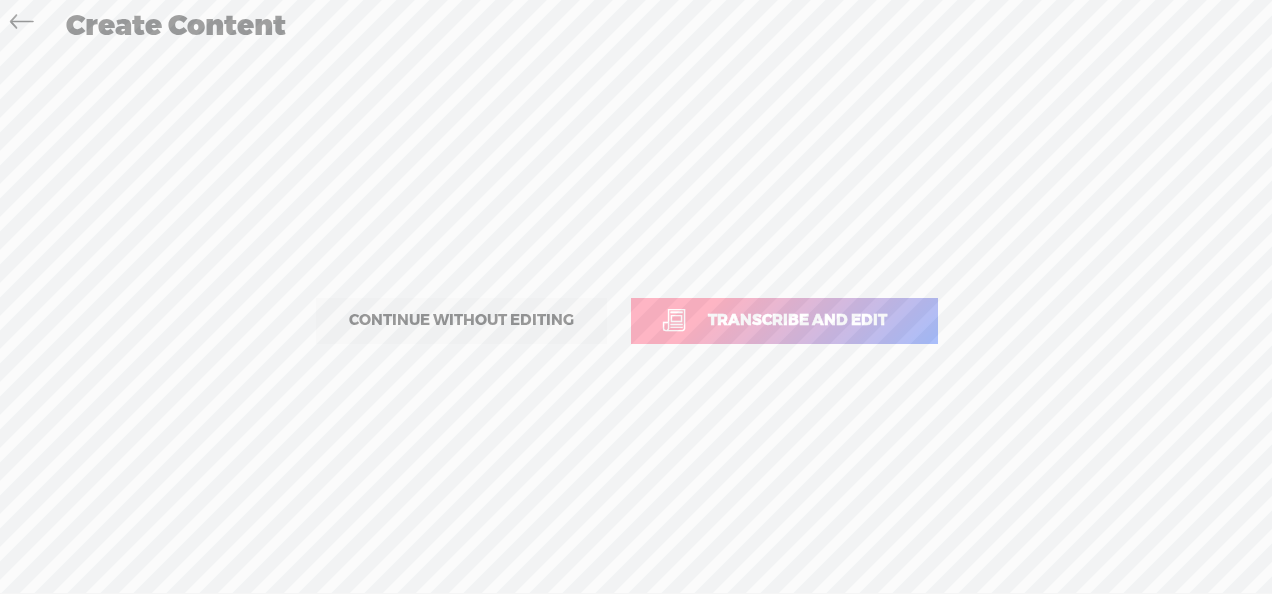 click on "Transcribe and edit" at bounding box center [797, 320] 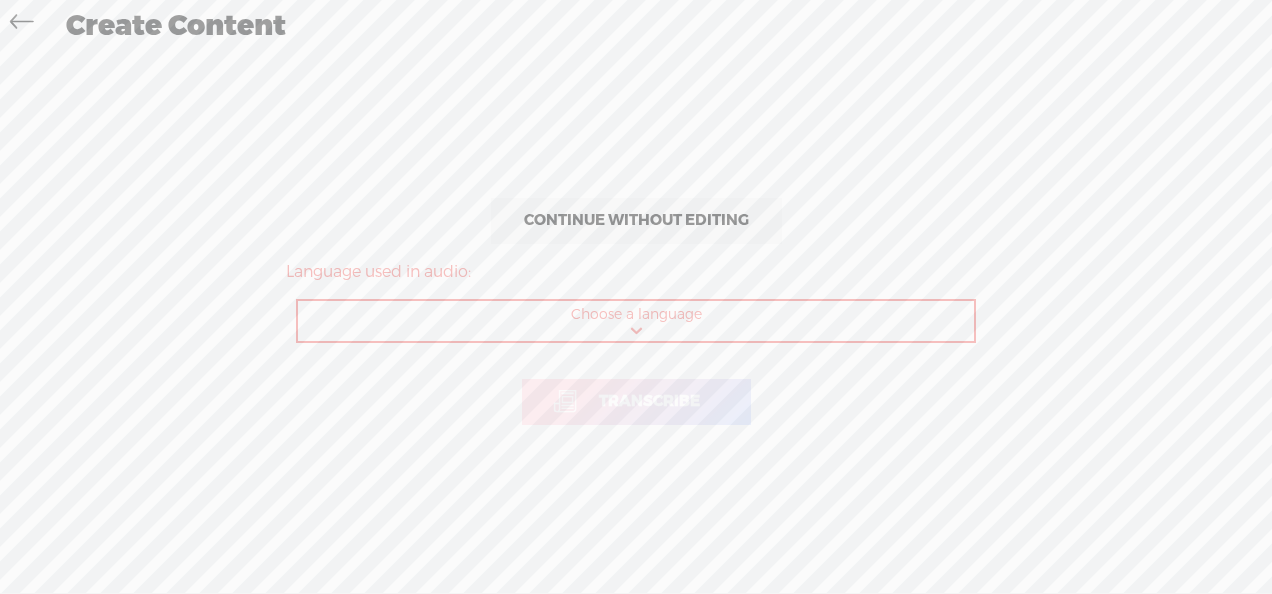click on "Choose a language
Afrikaans Albanian Amharic Arabic, Gulf Arabic, Modern Standard Armenian Assamese Azerbaijani Bashkir Basque Belarusian Bengali Bosnian Breton Bulgarian Burmese Catalan Chinese, Simplified Chinese, Traditional Croatian Czech Danish Dutch English, Australian English, British English, Indian English, Irish English, [GEOGRAPHIC_DATA] English, Scottish English, South African English, [GEOGRAPHIC_DATA] English, Welsh Estonian Faroese Farsi Finnish French French, Canadian Galician Georgian German German, Swiss Greek Gujarati Haitian Creole Hausa Hawaiian Hebrew Hindi, Indian Hungarian Icelandic Indonesian Italian Japanese Javanese Kannada Kazakh Khmer Korean Lao Latin Latvian Lingala Lithuanian Luxembourgish Macedonian Malagasy Malay Malayalam Maltese Maori Marathi Mongolian Nepali Norwegian Norwegian Nynorsk Occitan Pashto Persian Polish Portuguese Portuguese, Brazilian Punjabi Romanian Russian Sanskrit Serbian Shona Sindhi Sinhala Slovak Slovenian Somali Spanish Spanish, US Sundanese Swahili" at bounding box center (637, 321) 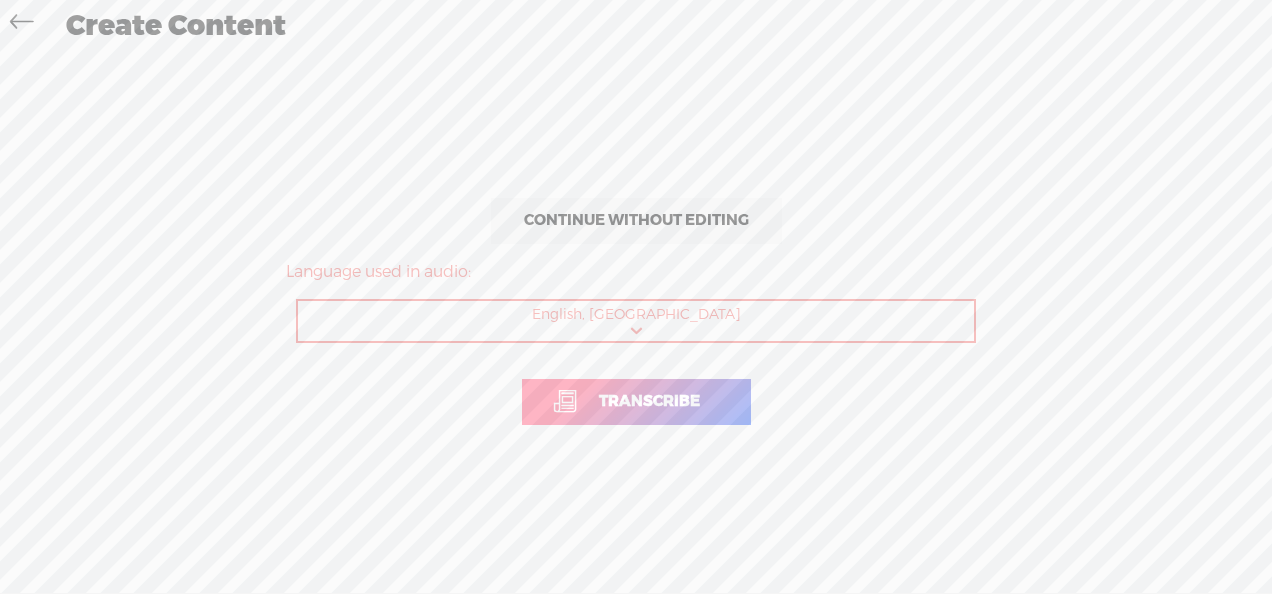 click on "Transcribe" at bounding box center [649, 401] 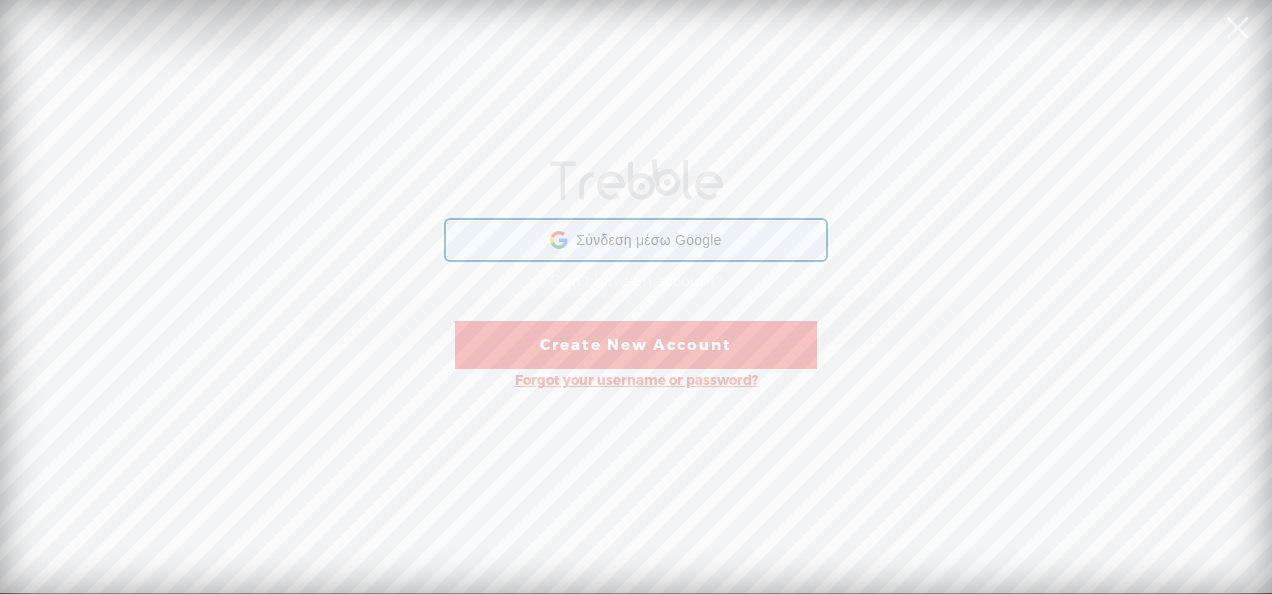 drag, startPoint x: 753, startPoint y: 254, endPoint x: 752, endPoint y: 304, distance: 50.01 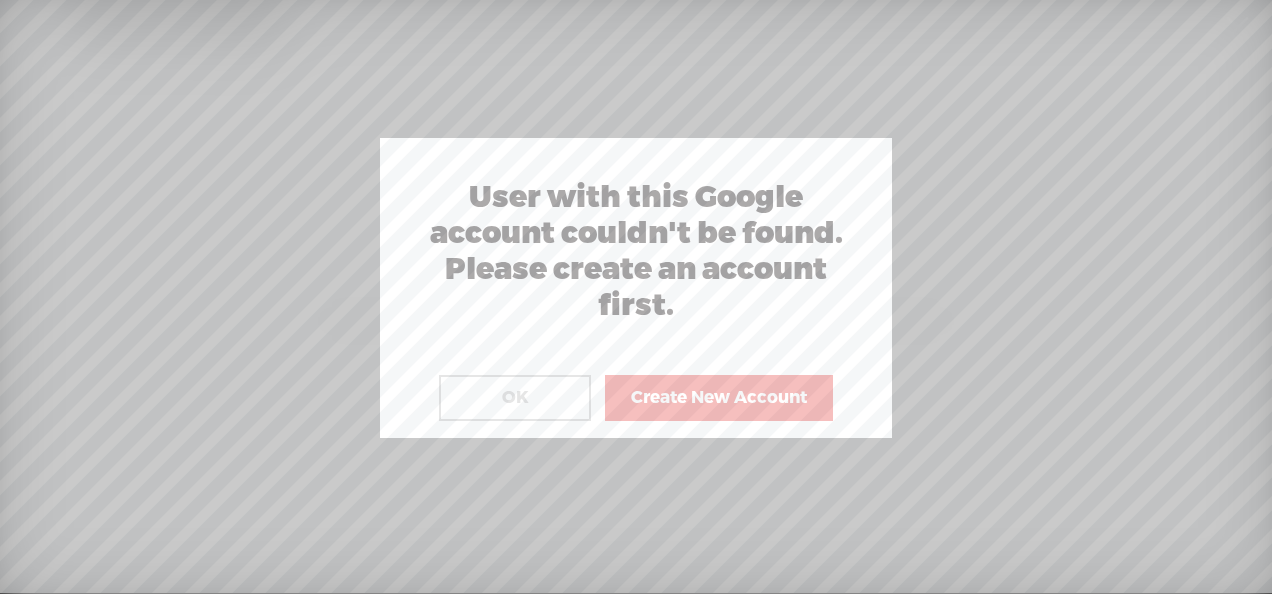 click on "Create New Account" at bounding box center (719, 398) 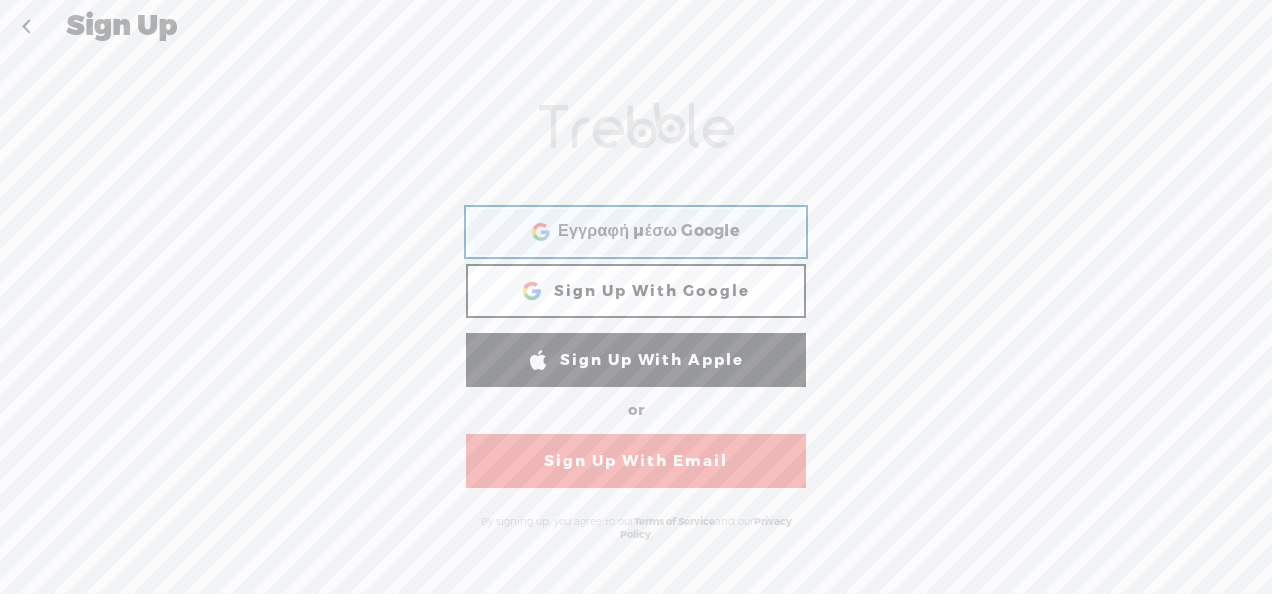 click on "Εγγραφή μέσω Google" at bounding box center [649, 231] 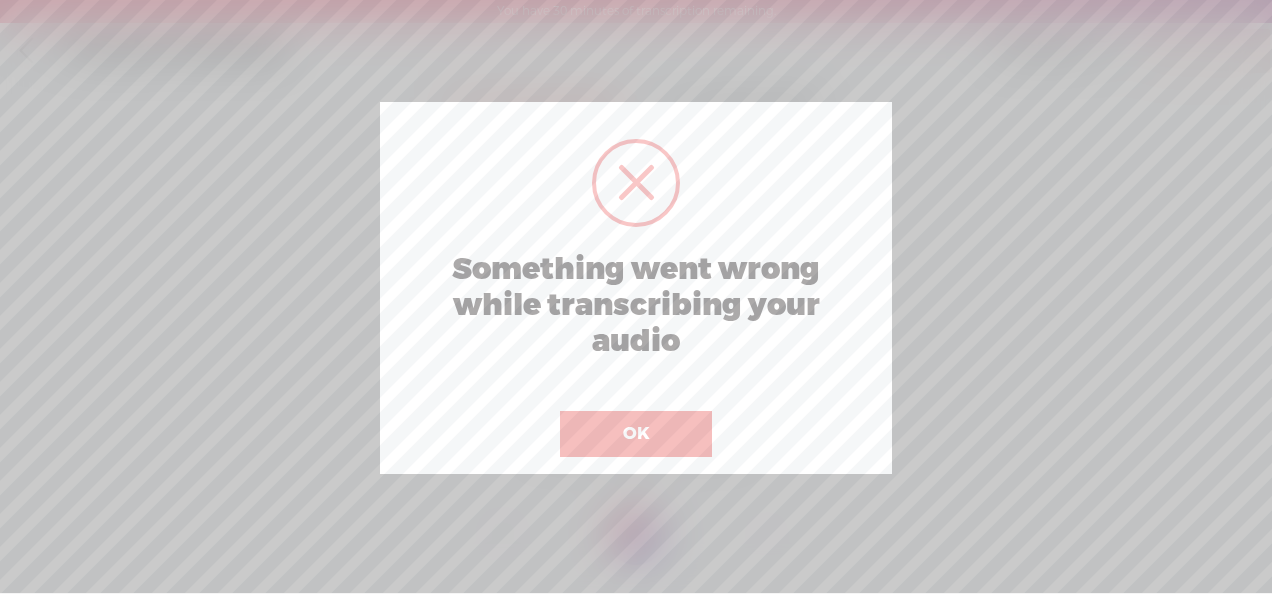 click on "OK" at bounding box center (636, 434) 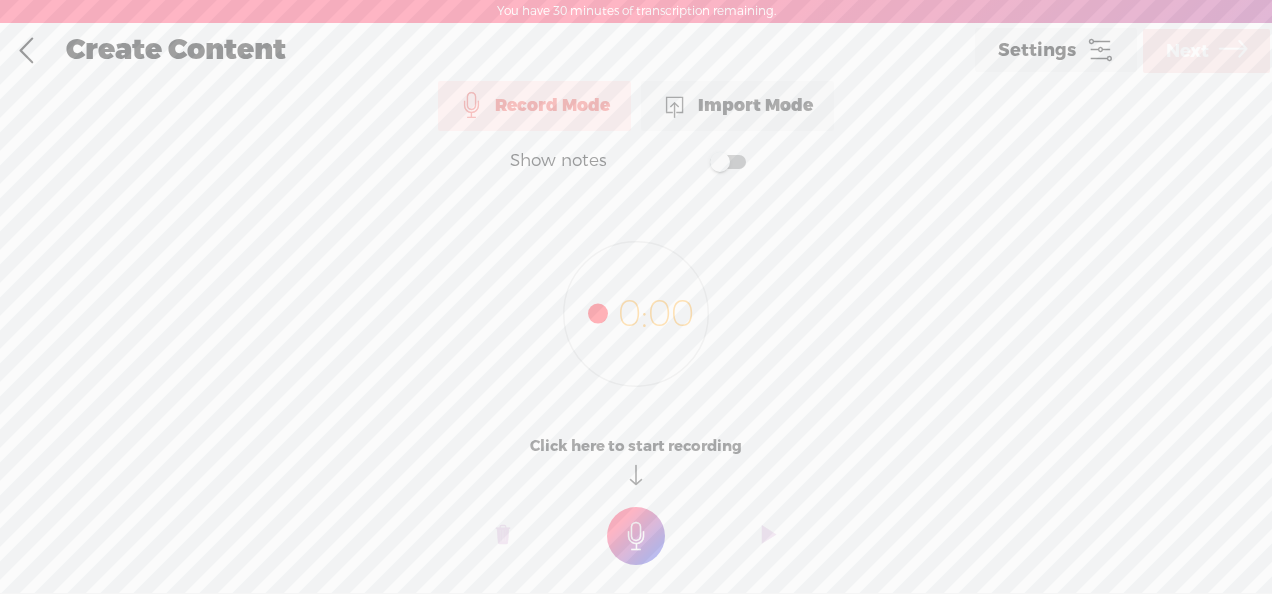 click at bounding box center (636, 536) 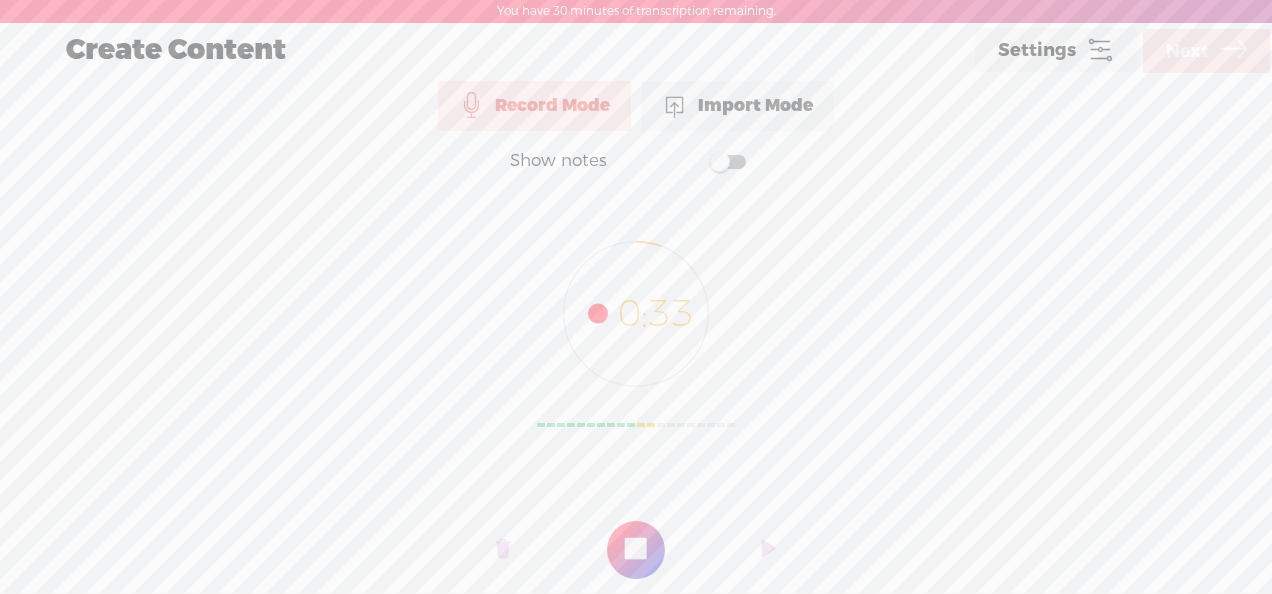 click at bounding box center [636, 550] 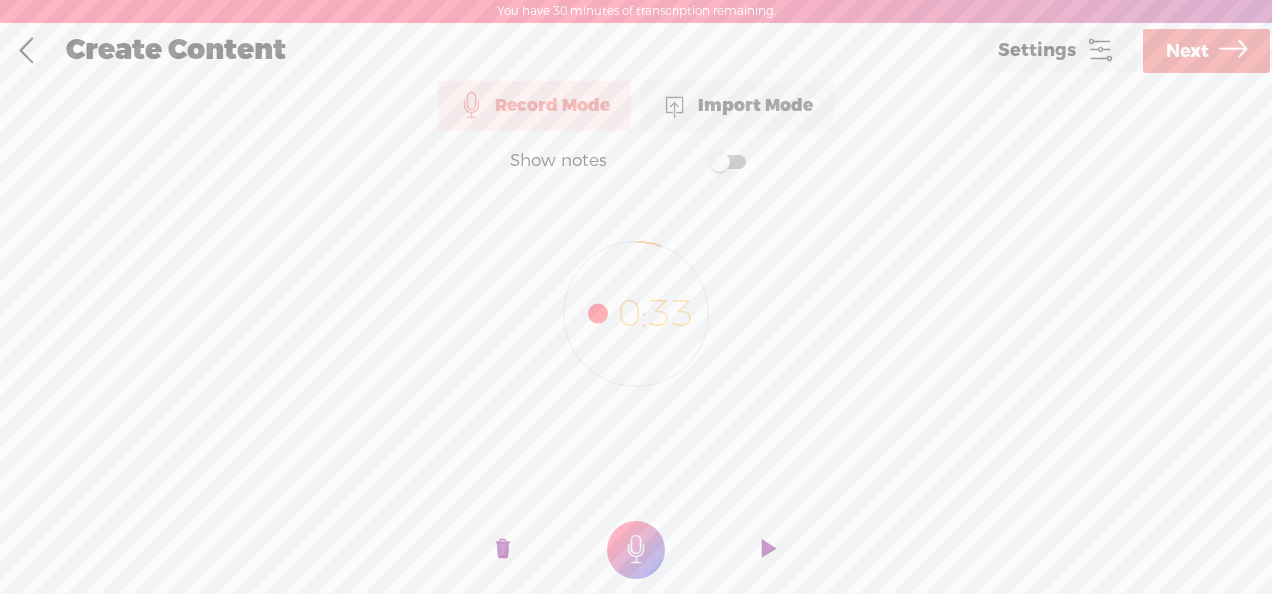 click at bounding box center (769, 550) 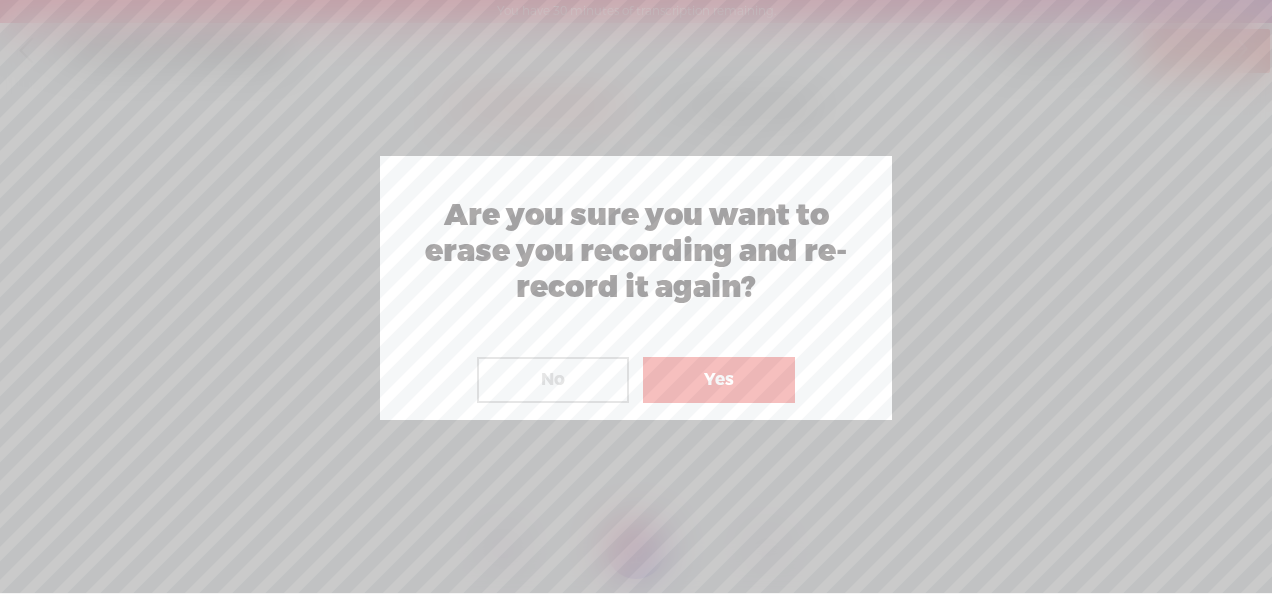 click on "Yes" at bounding box center [719, 380] 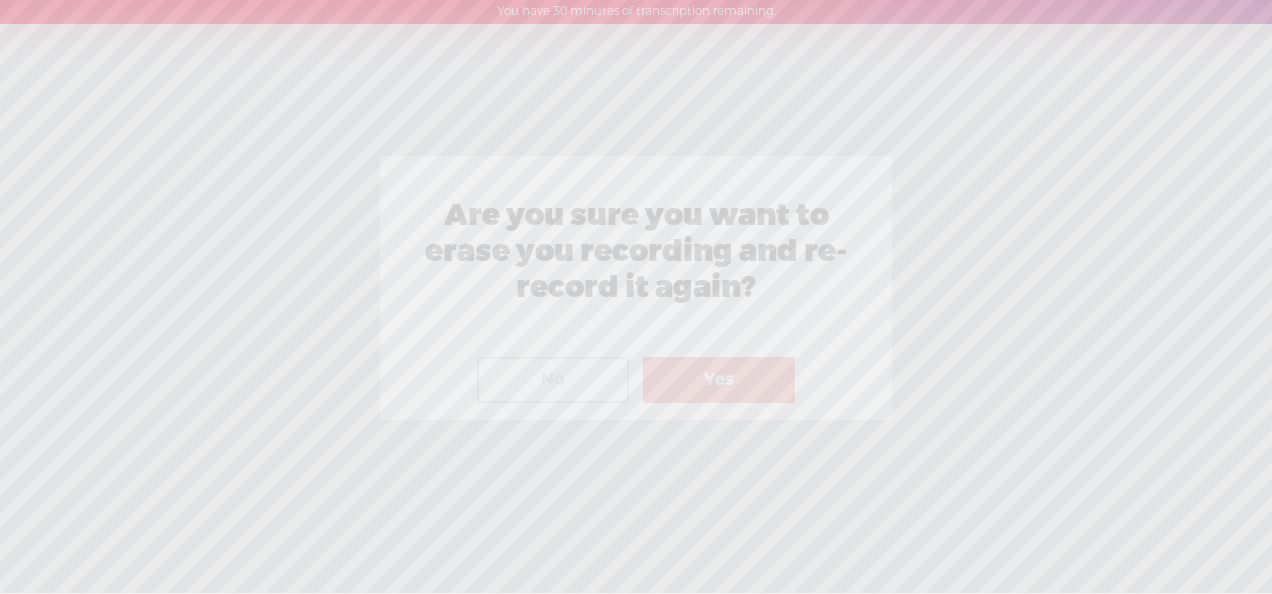scroll, scrollTop: 24, scrollLeft: 0, axis: vertical 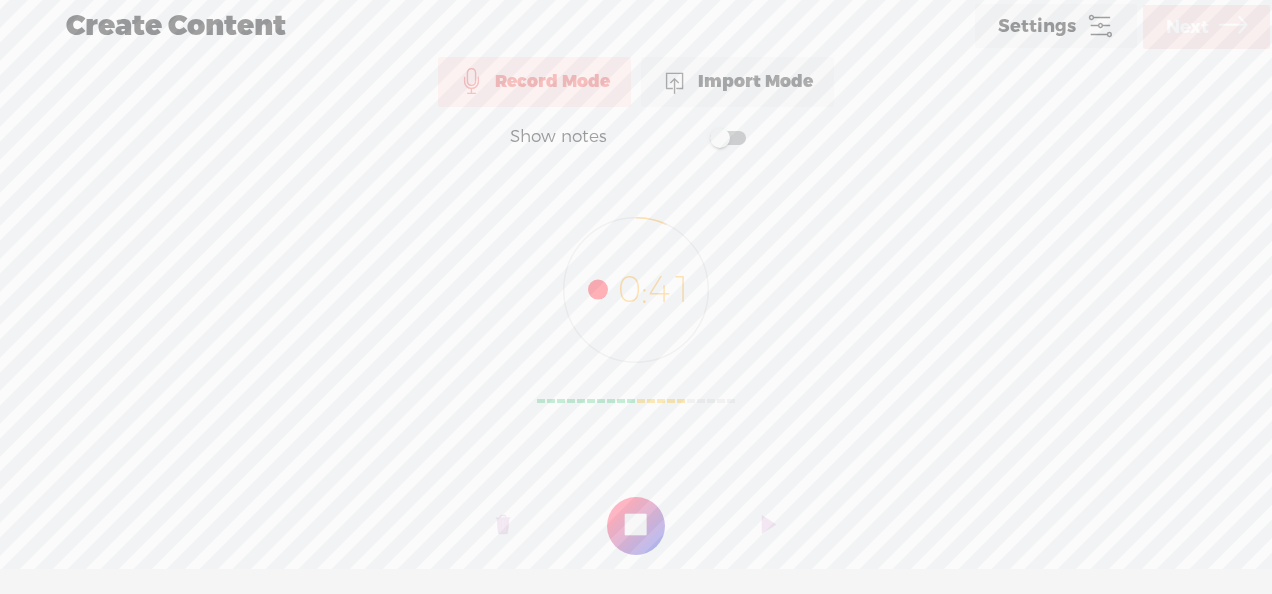 click at bounding box center [636, 526] 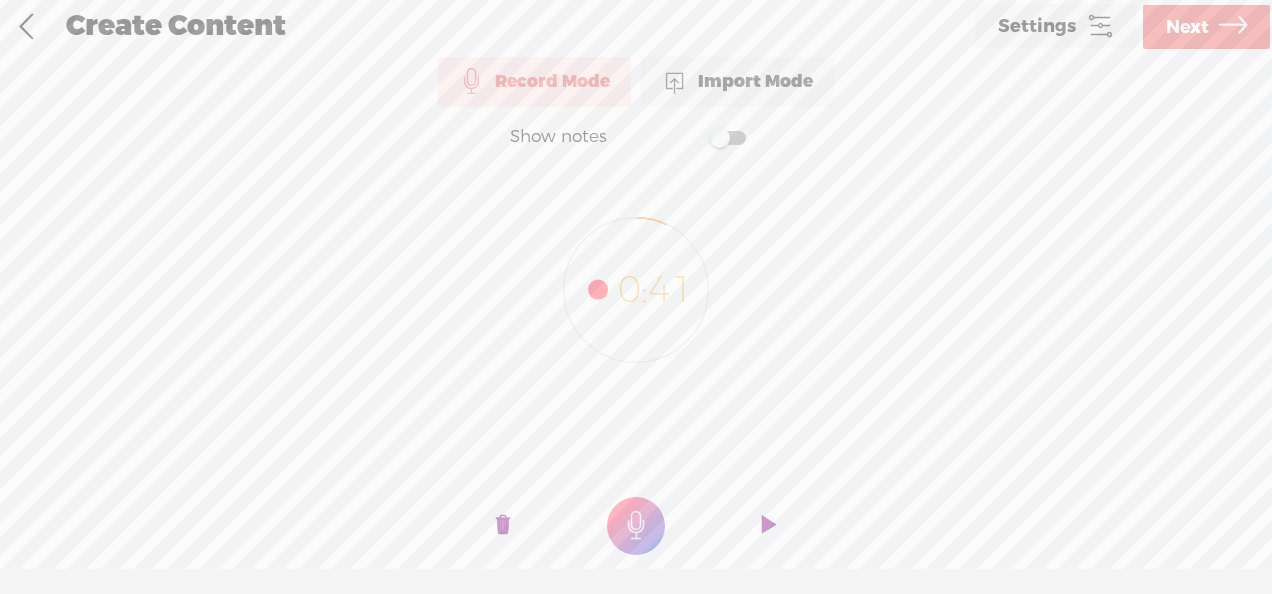 click at bounding box center (769, 526) 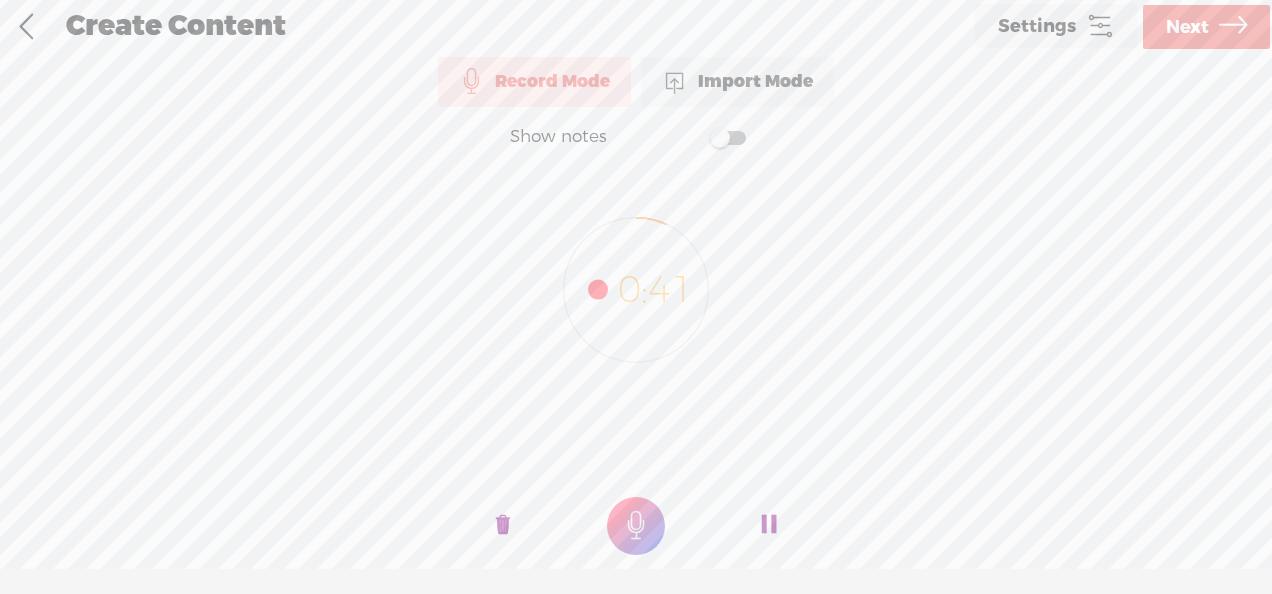 click on "Next" at bounding box center [1187, 27] 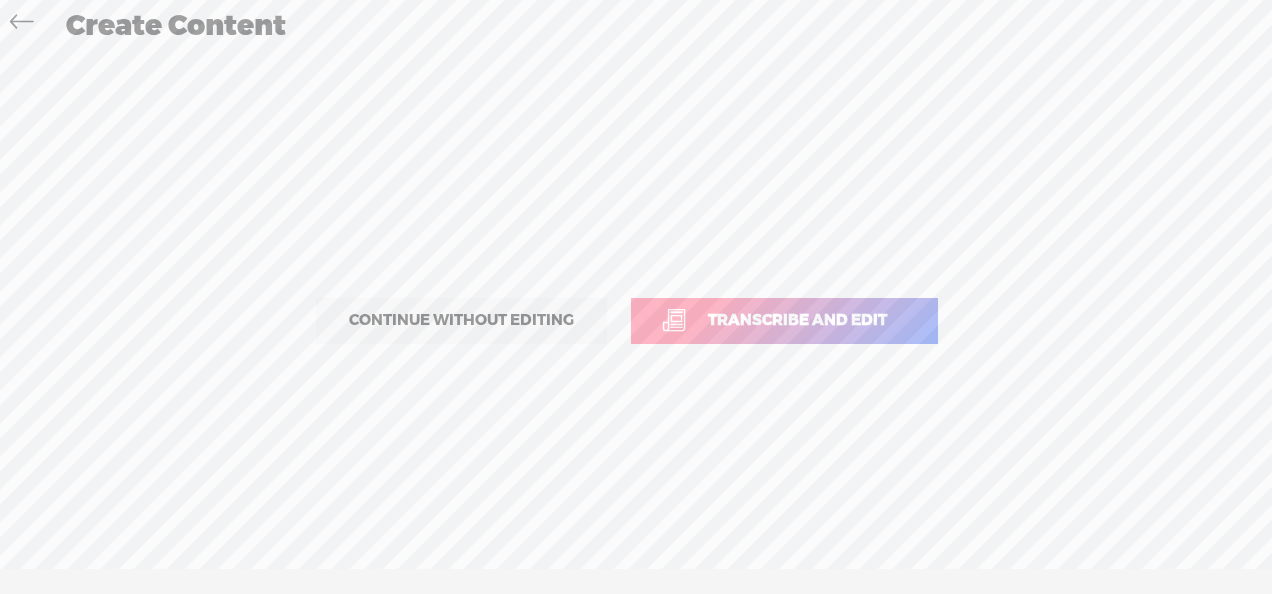 click on "Transcribe and edit" at bounding box center [784, 321] 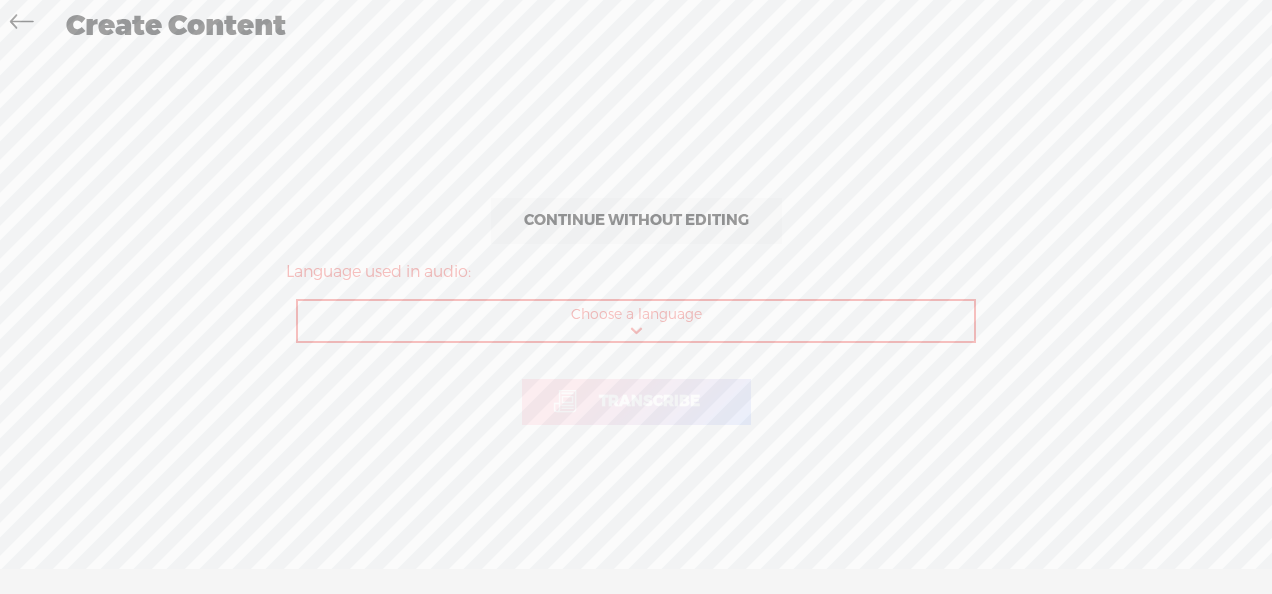 click on "Choose a language
Afrikaans Albanian Amharic Arabic, Gulf Arabic, Modern Standard Armenian Assamese Azerbaijani Bashkir Basque Belarusian Bengali Bosnian Breton Bulgarian Burmese Catalan Chinese, Simplified Chinese, Traditional Croatian Czech Danish Dutch English, Australian English, British English, Indian English, Irish English, [GEOGRAPHIC_DATA] English, Scottish English, South African English, [GEOGRAPHIC_DATA] English, Welsh Estonian Faroese Farsi Finnish French French, Canadian Galician Georgian German German, Swiss Greek Gujarati Haitian Creole Hausa Hawaiian Hebrew Hindi, Indian Hungarian Icelandic Indonesian Italian Japanese Javanese Kannada Kazakh Khmer Korean Lao Latin Latvian Lingala Lithuanian Luxembourgish Macedonian Malagasy Malay Malayalam Maltese Maori Marathi Mongolian Nepali Norwegian Norwegian Nynorsk Occitan Pashto Persian Polish Portuguese Portuguese, Brazilian Punjabi Romanian Russian Sanskrit Serbian Shona Sindhi Sinhala Slovak Slovenian Somali Spanish Spanish, US Sundanese Swahili" at bounding box center [637, 321] 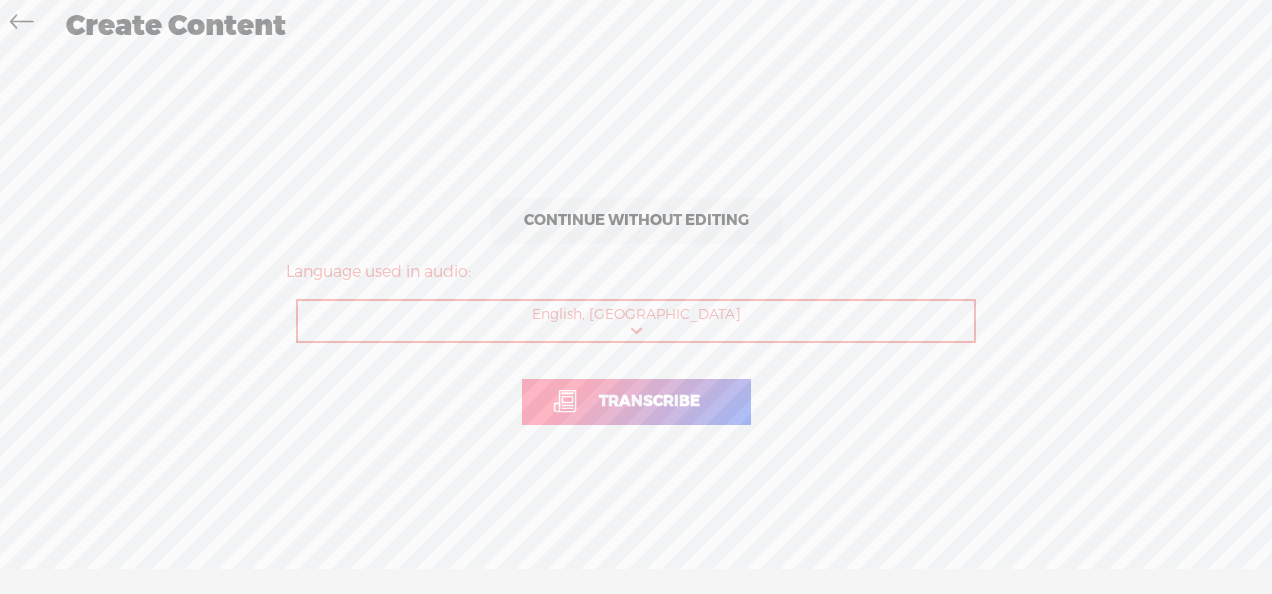 click on "Transcribe" at bounding box center (649, 401) 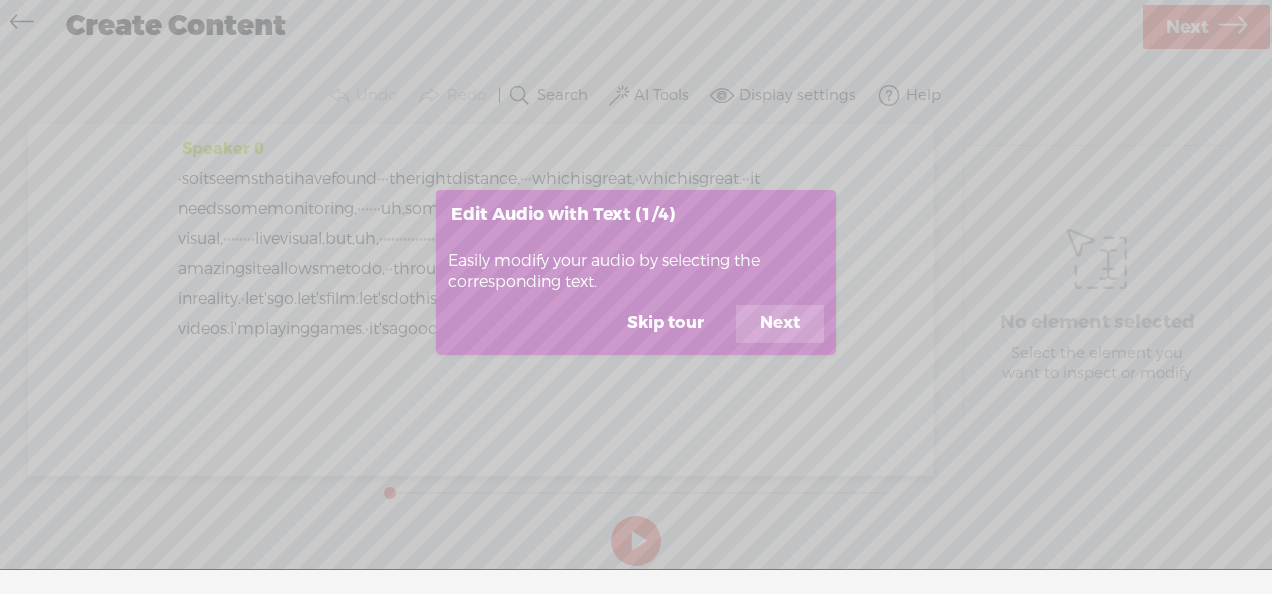 click on "Next" at bounding box center (780, 324) 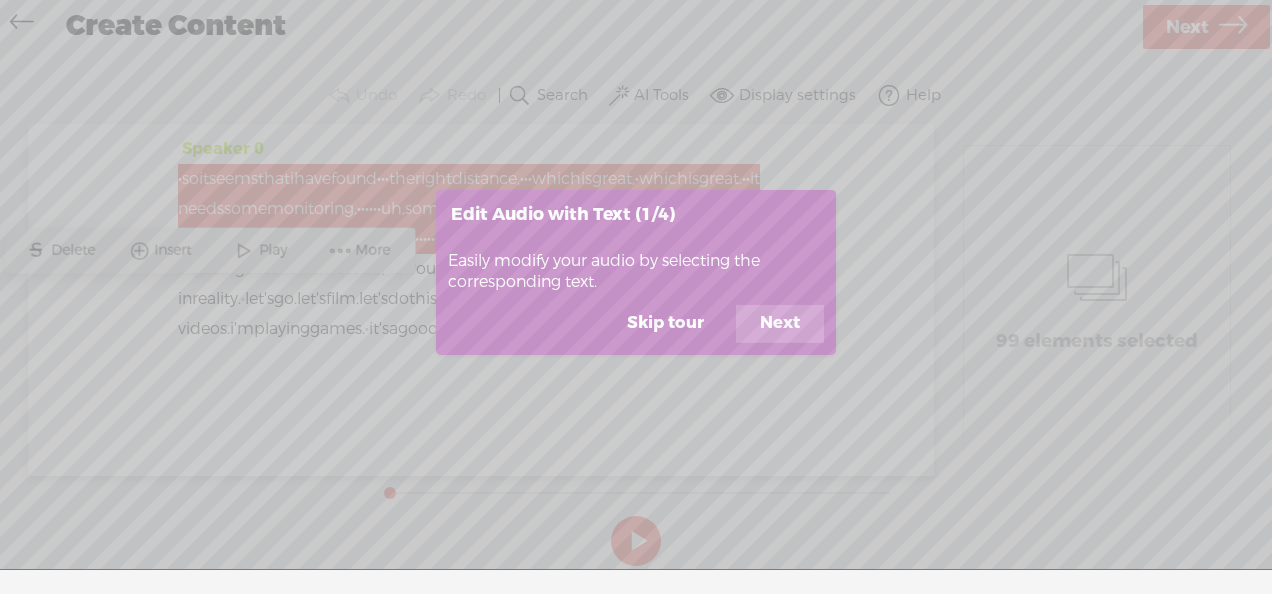 scroll, scrollTop: 0, scrollLeft: 0, axis: both 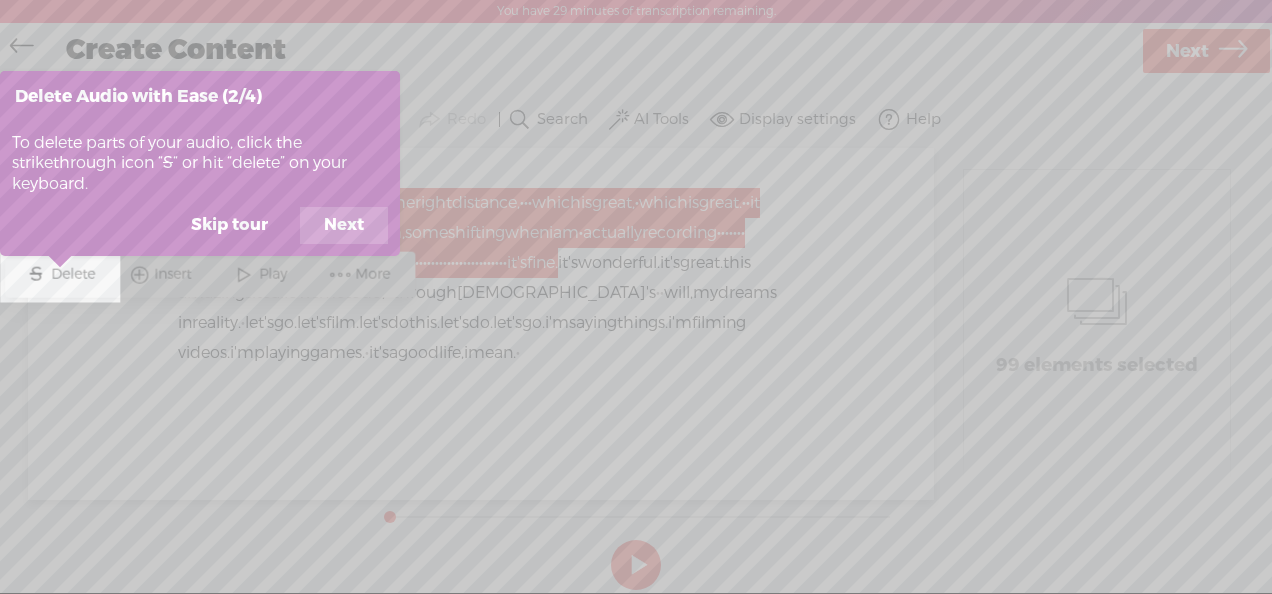 click on "Next" at bounding box center [344, 226] 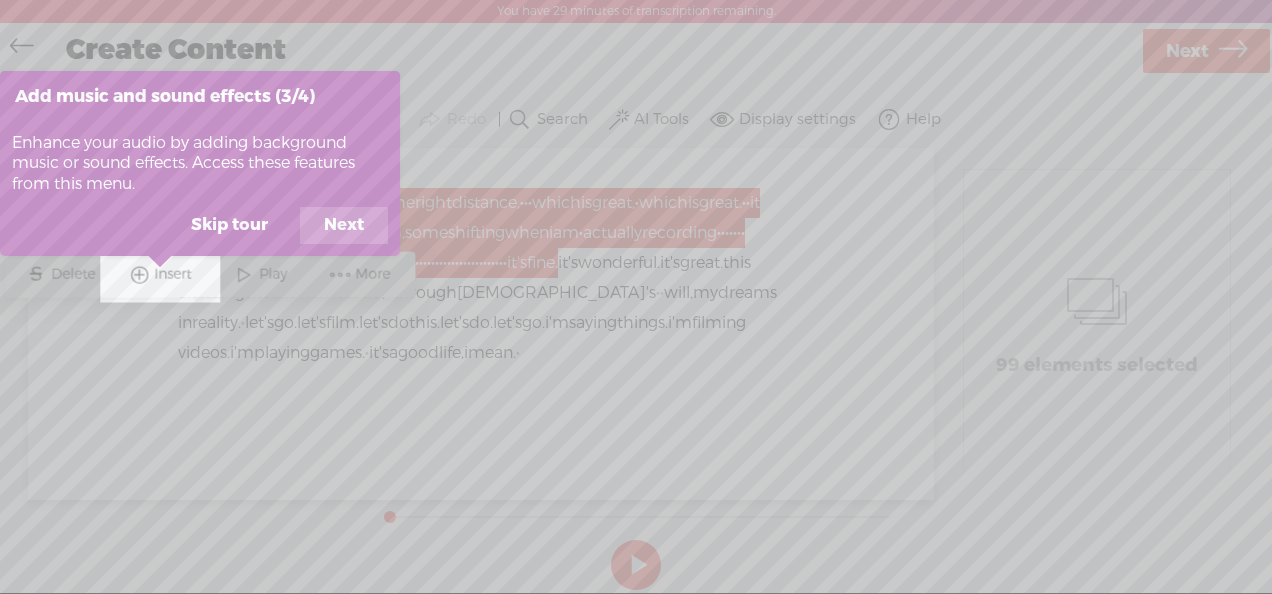click on "Next" at bounding box center (344, 226) 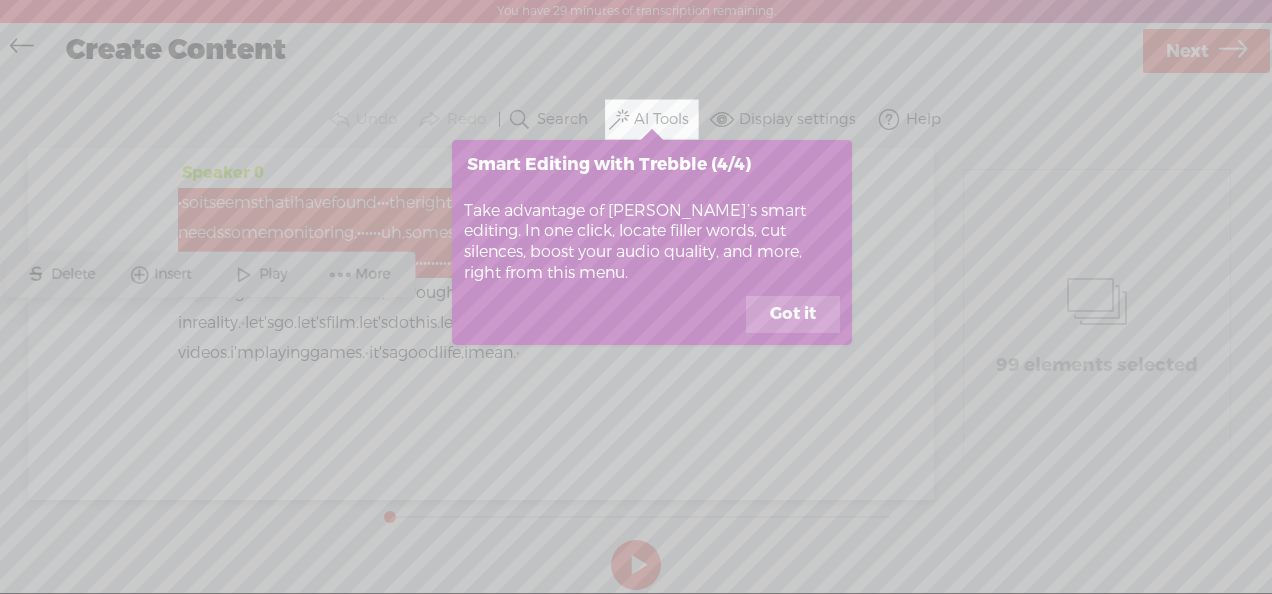 click on "Got it" at bounding box center (793, 315) 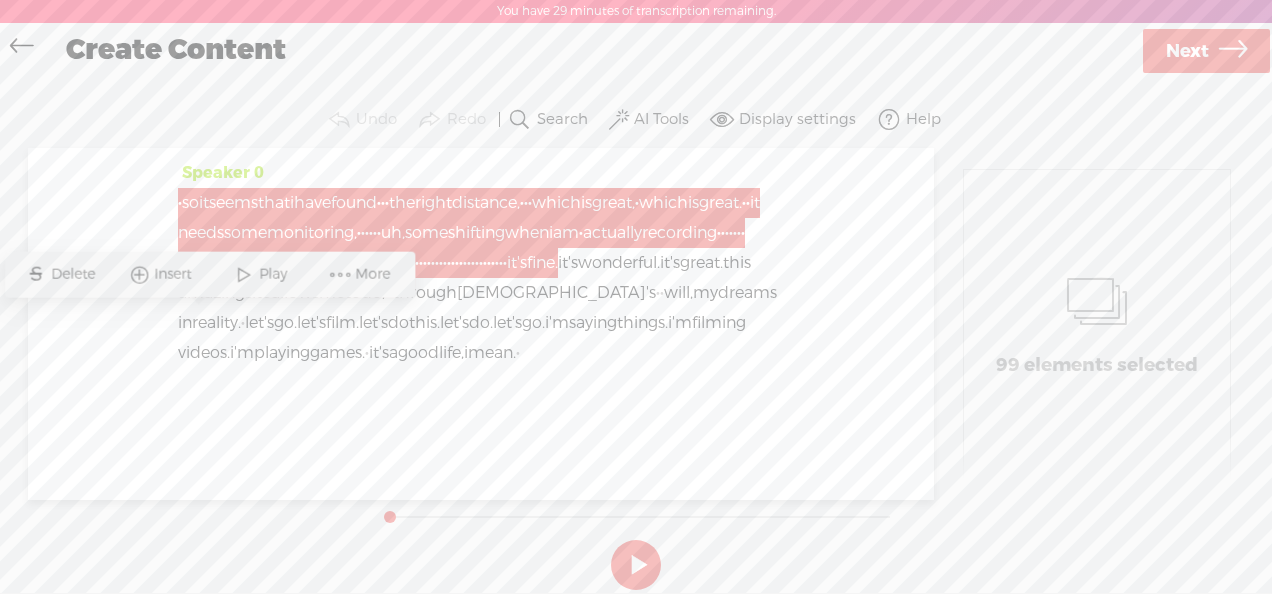scroll, scrollTop: 24, scrollLeft: 0, axis: vertical 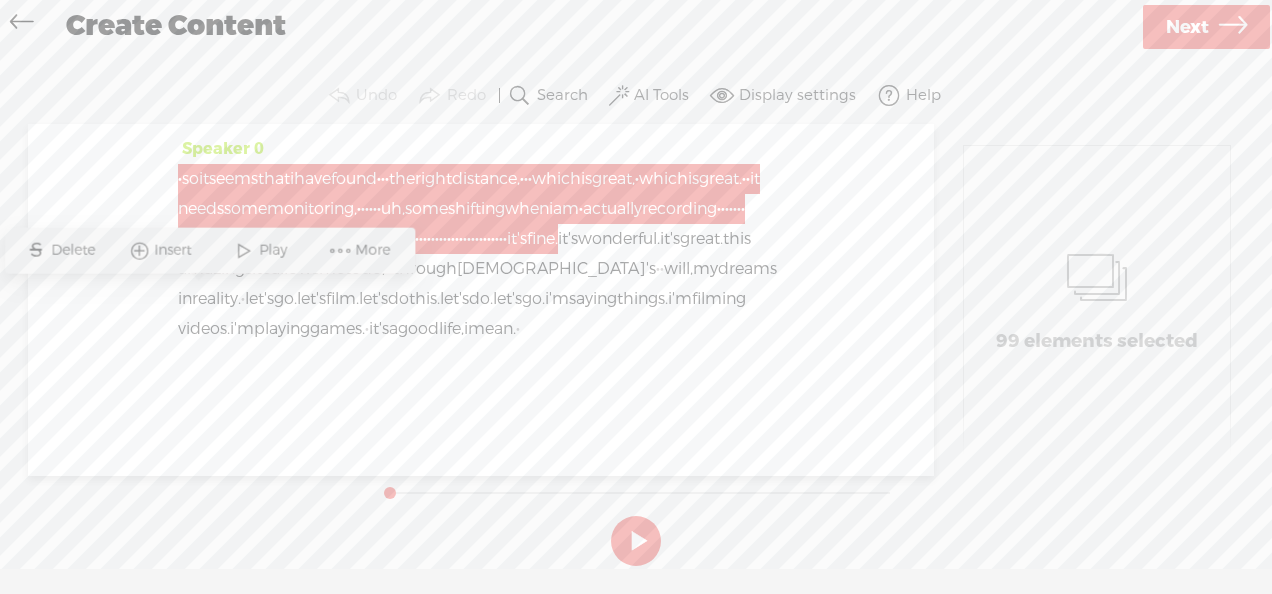 click on "let's" at bounding box center [259, 299] 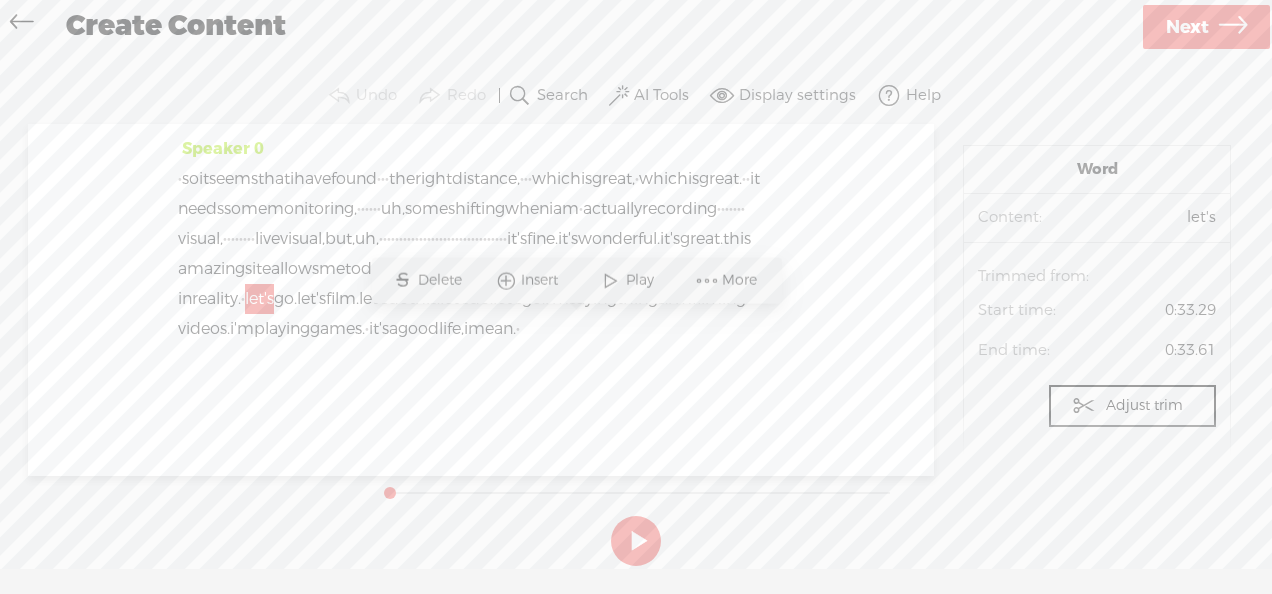 click on "uh," at bounding box center (393, 209) 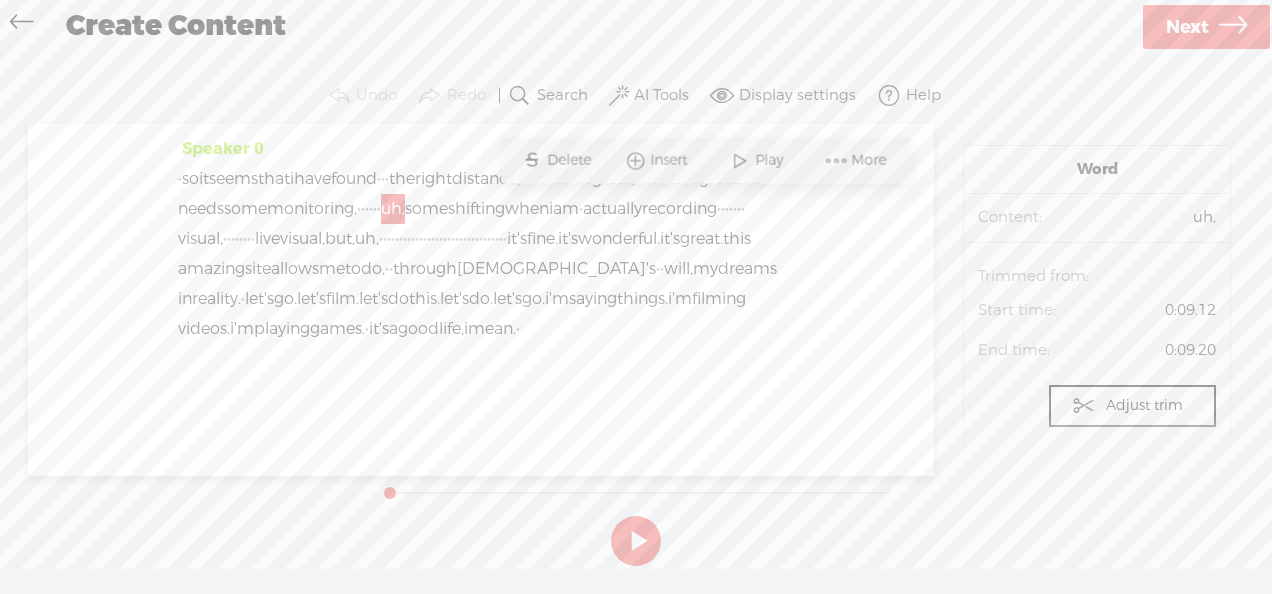 click on "Delete" at bounding box center [571, 161] 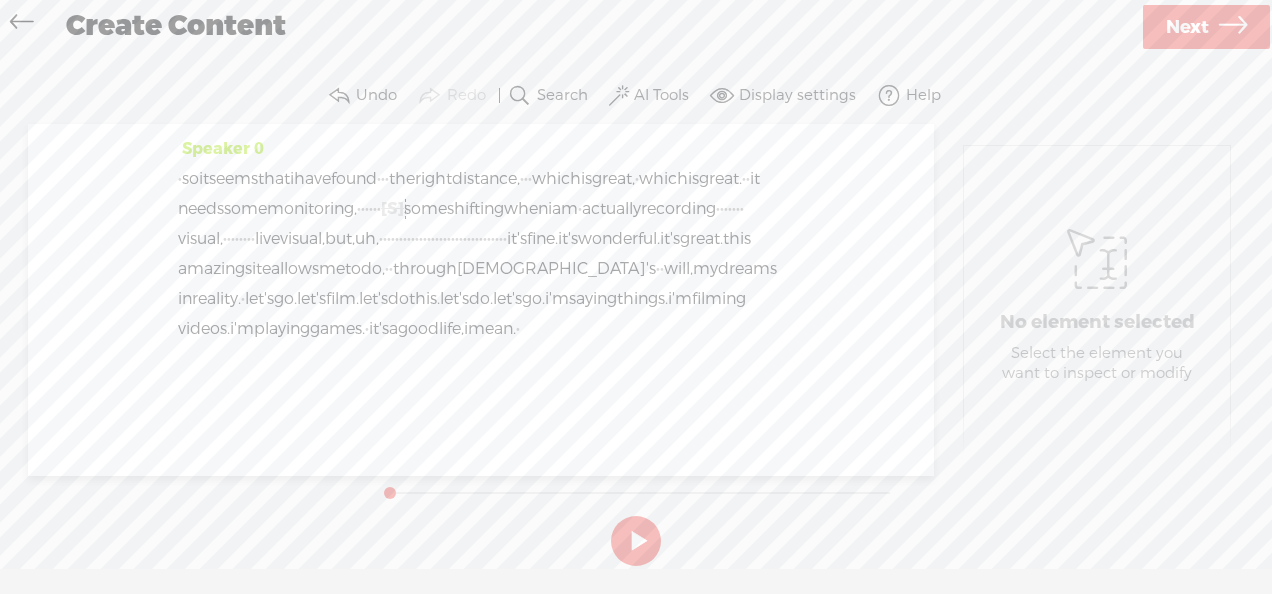 click on "[S]" at bounding box center (392, 208) 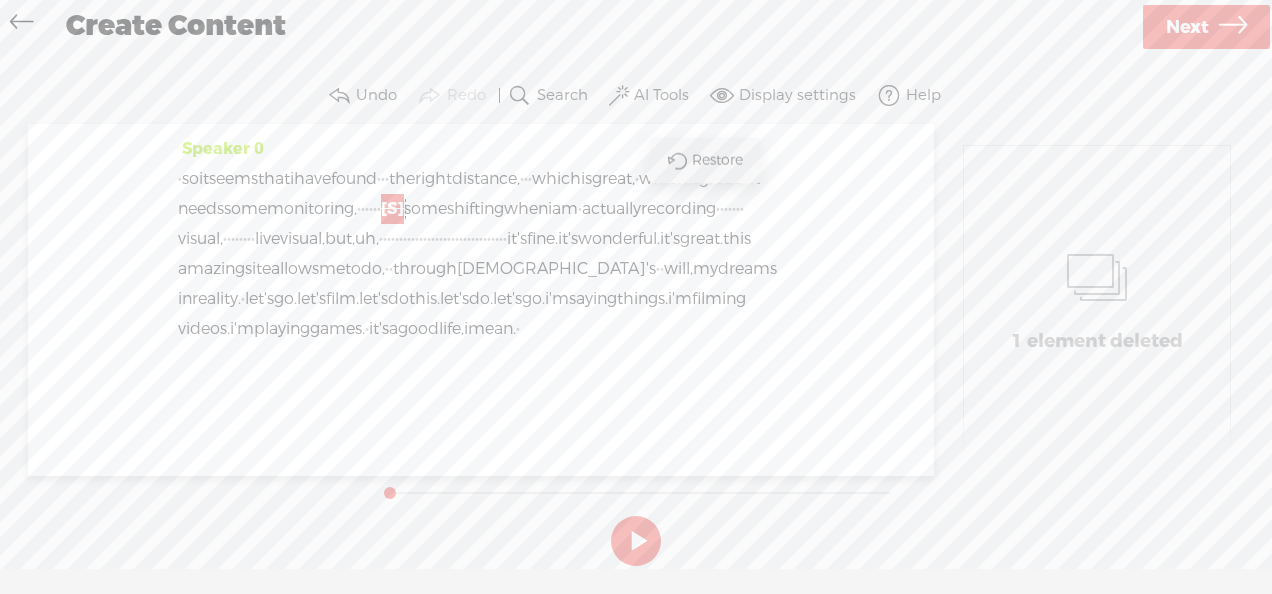 click on "uh," at bounding box center [367, 239] 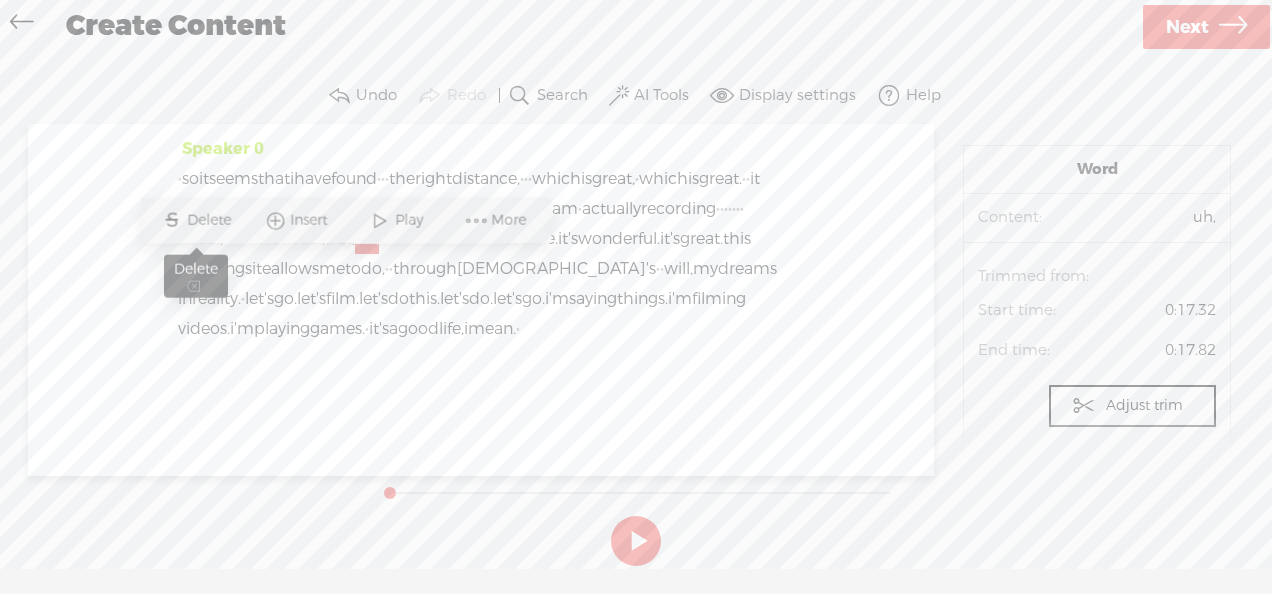 click on "S Delete" at bounding box center [196, 220] 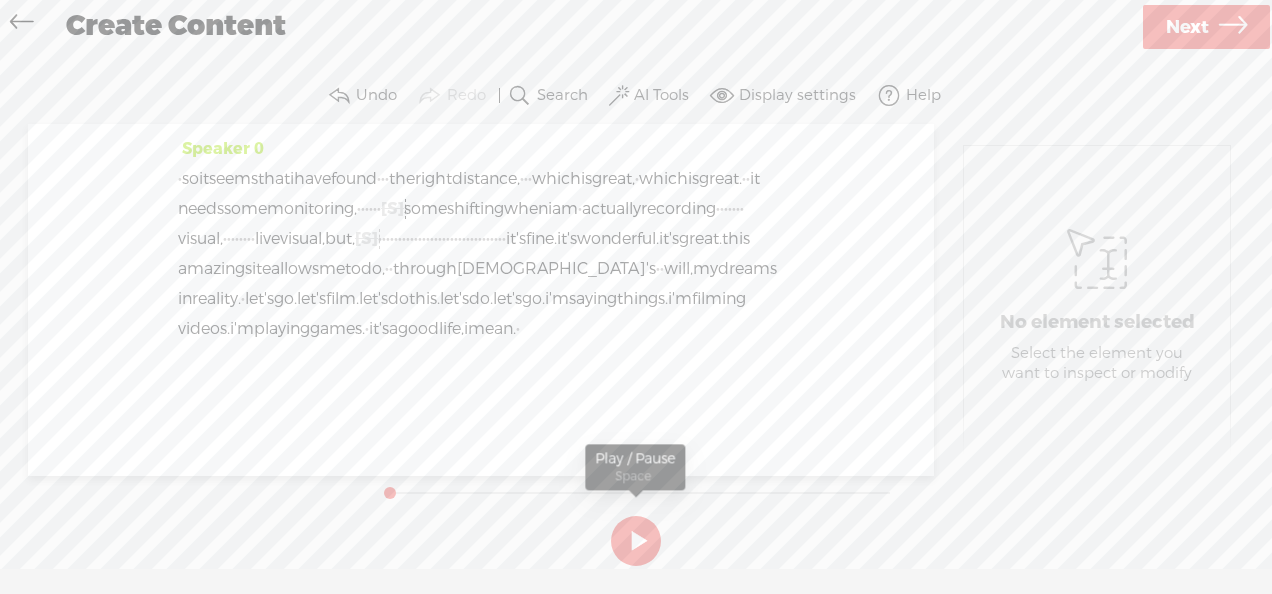 click at bounding box center (636, 541) 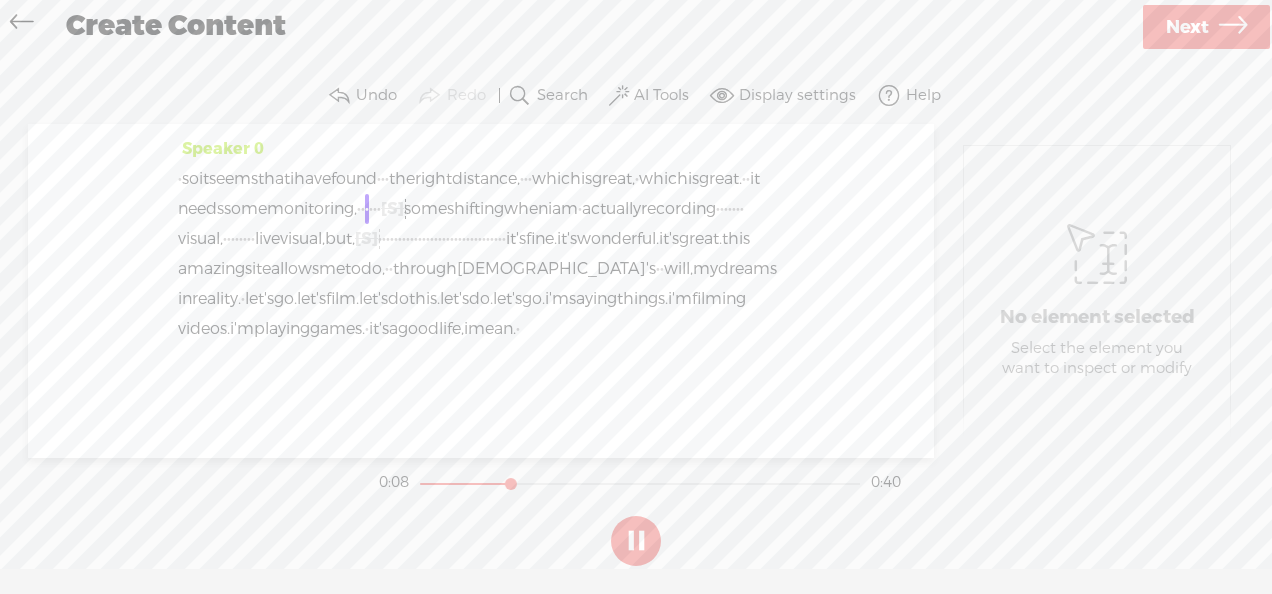 click on "great," at bounding box center (613, 179) 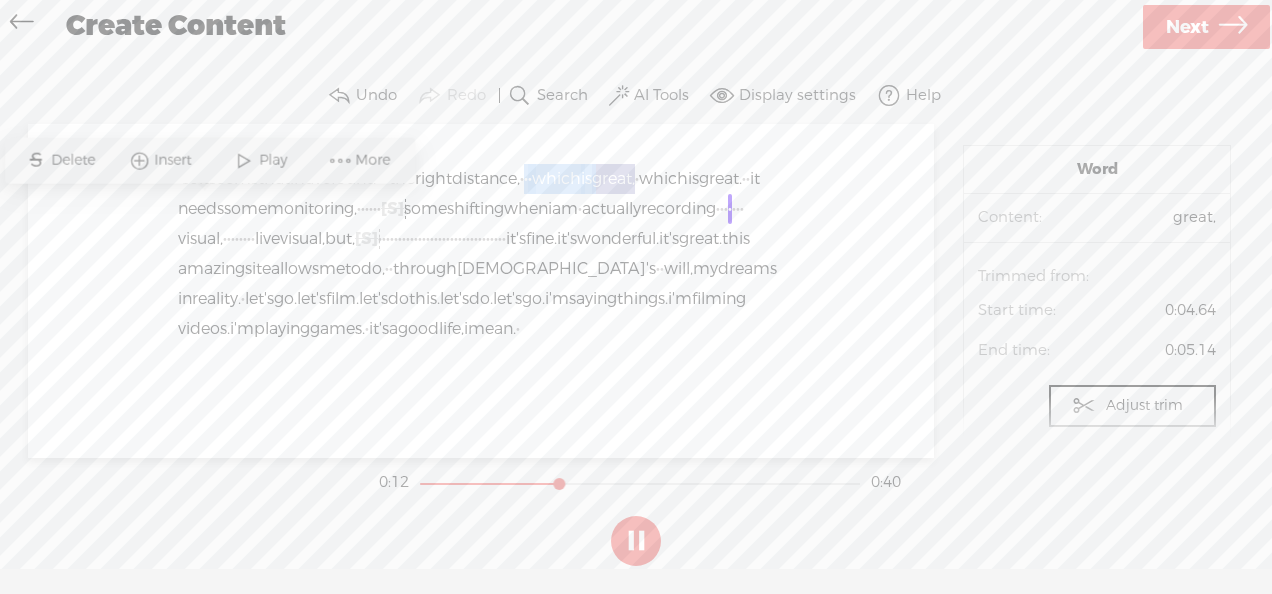 drag, startPoint x: 222, startPoint y: 210, endPoint x: 644, endPoint y: 175, distance: 423.44894 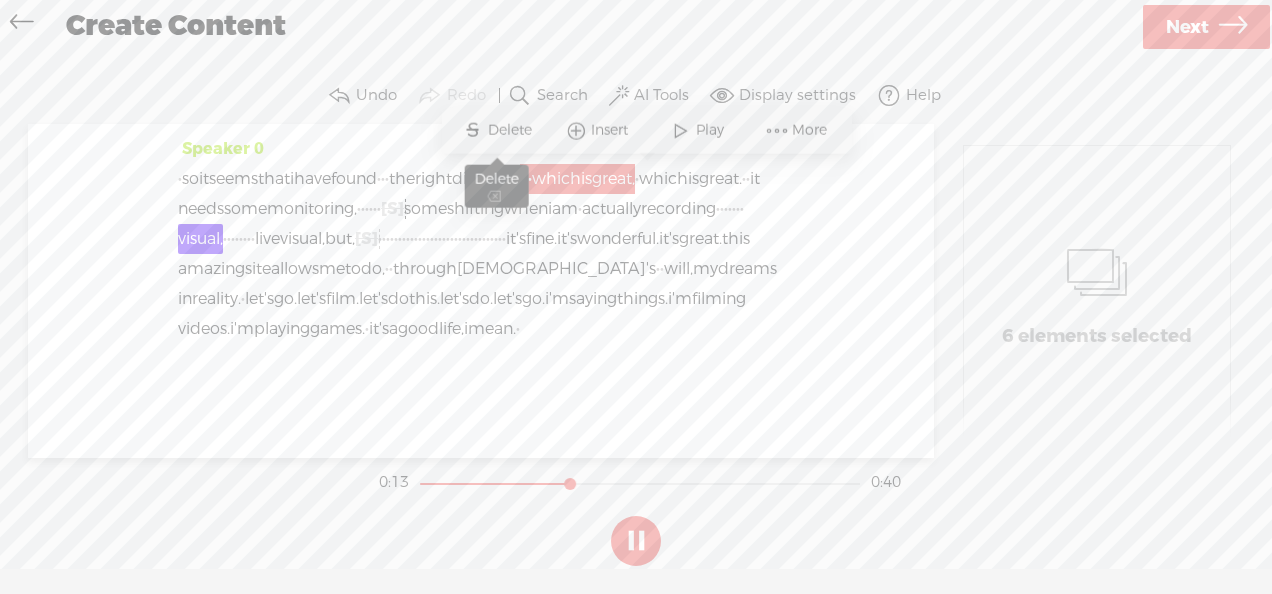 click on "Delete" at bounding box center [512, 131] 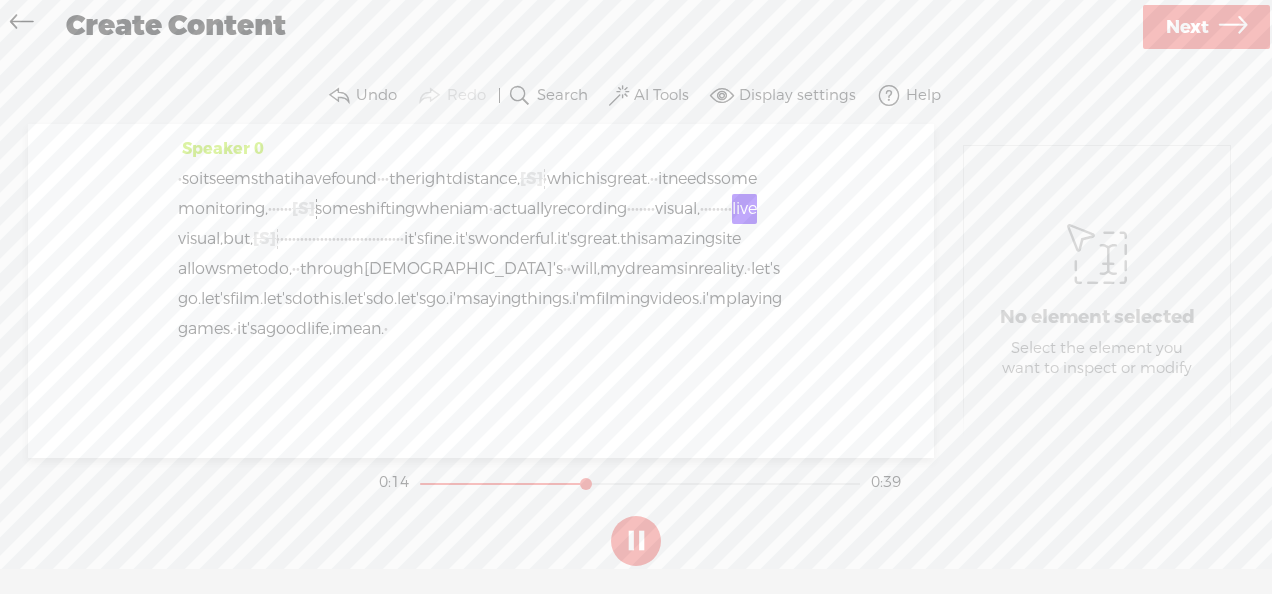 click on "so" at bounding box center (190, 179) 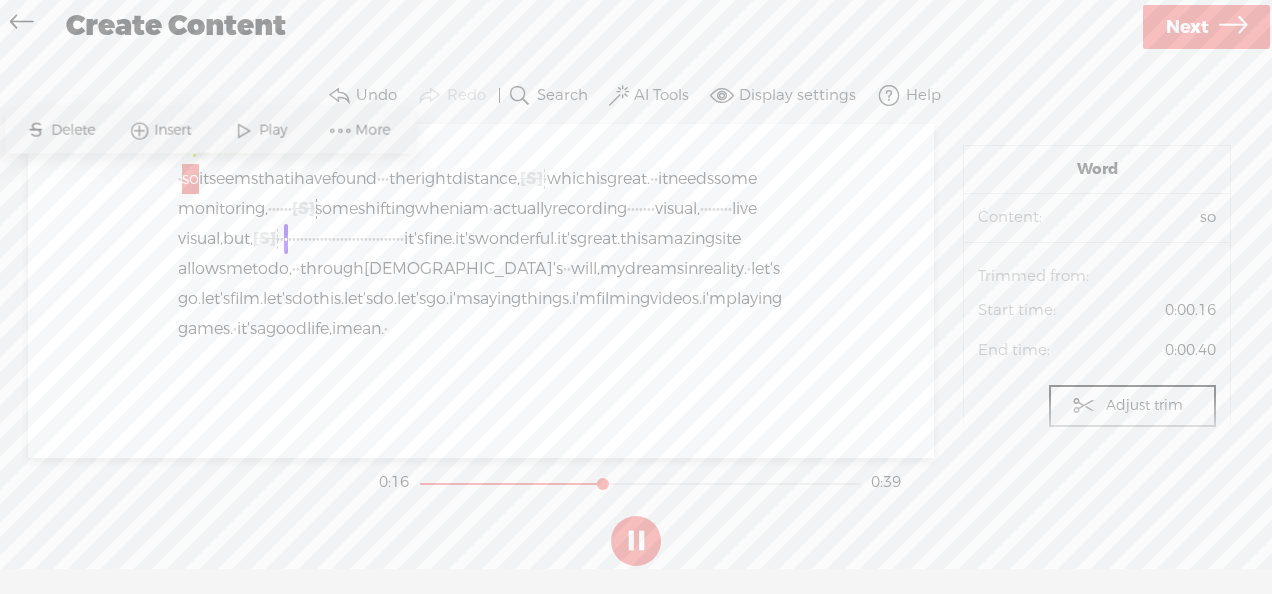 drag, startPoint x: 362, startPoint y: 278, endPoint x: 346, endPoint y: 272, distance: 17.088007 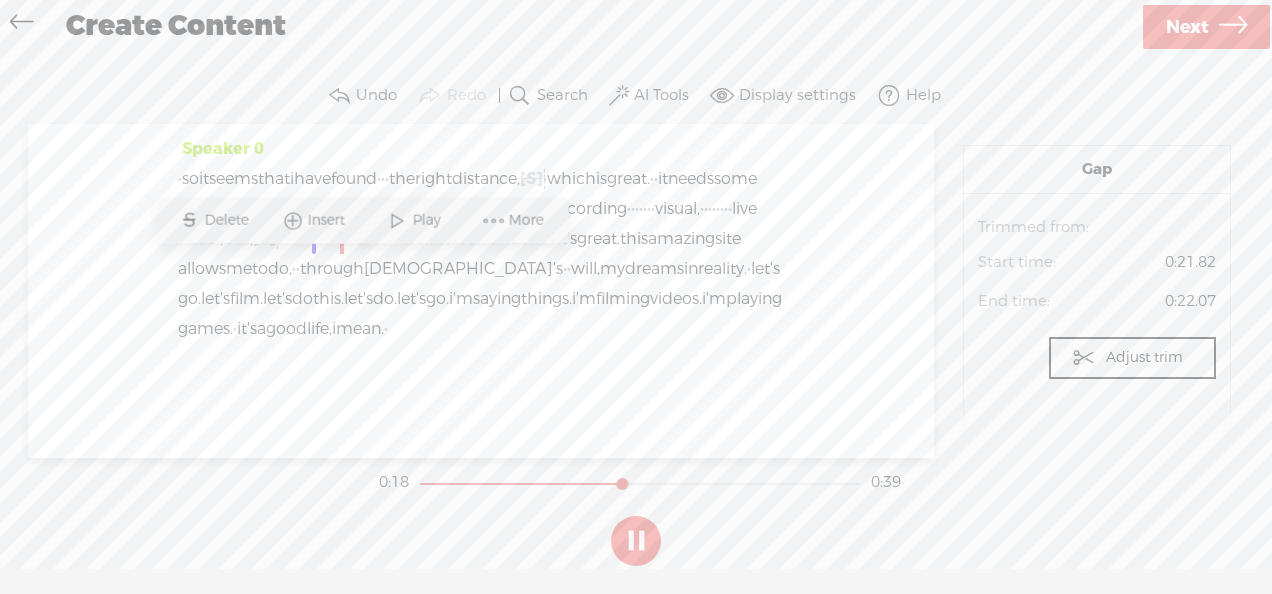click at bounding box center [397, 220] 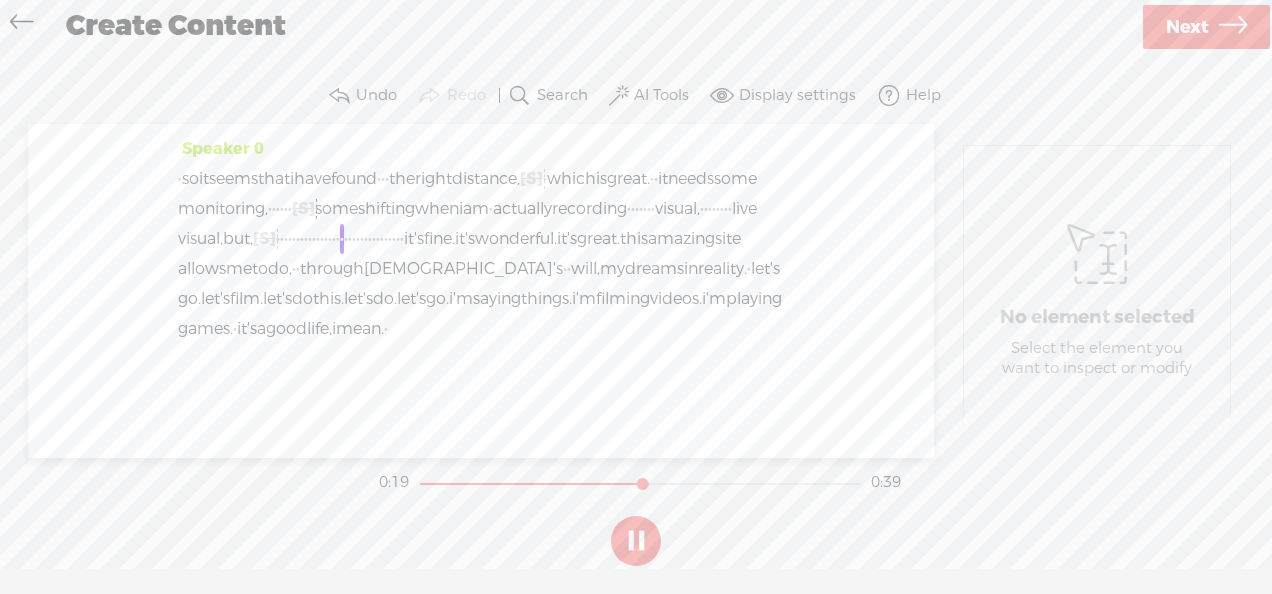 click on "so" at bounding box center [190, 179] 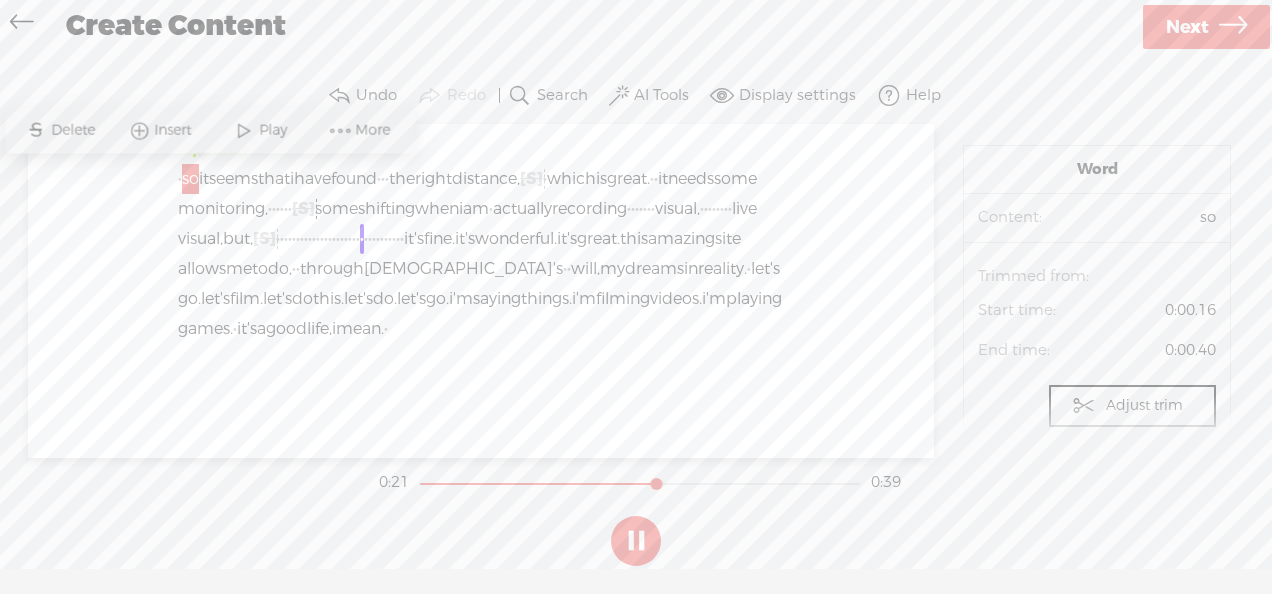 click at bounding box center (244, 130) 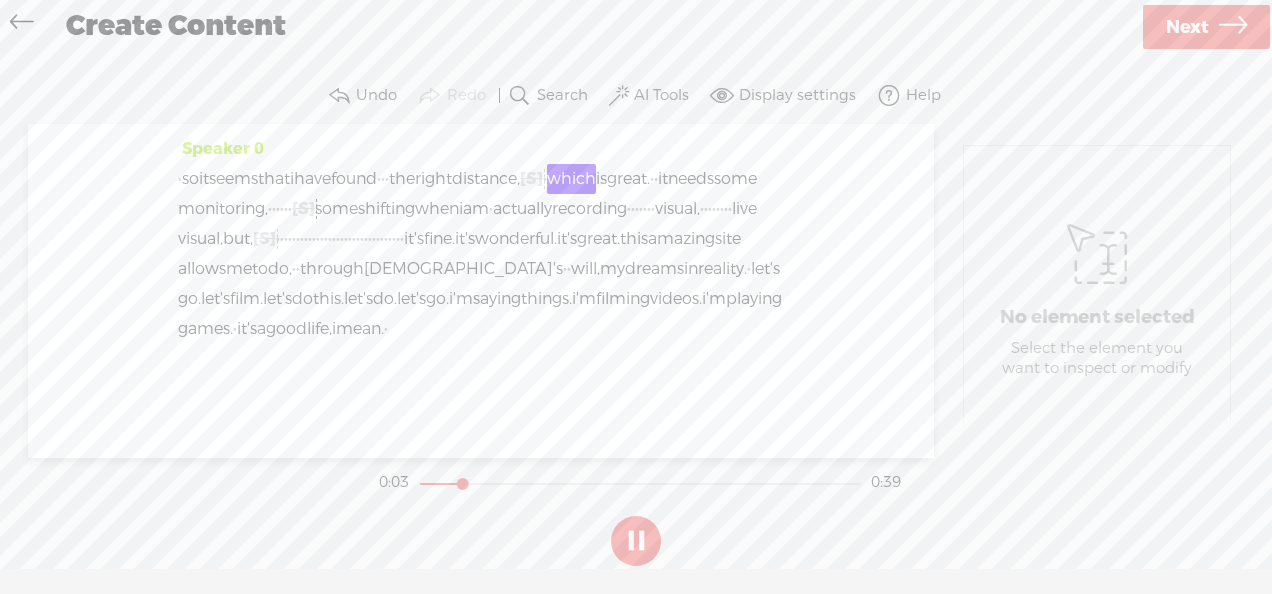 drag, startPoint x: 533, startPoint y: 264, endPoint x: 728, endPoint y: 245, distance: 195.92346 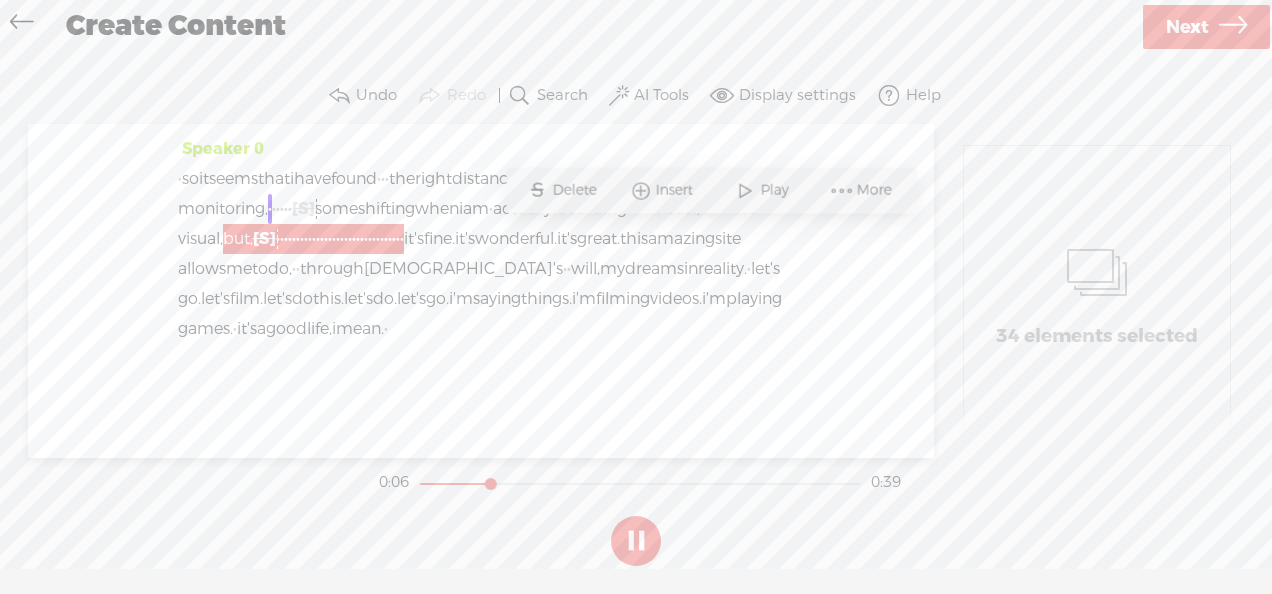 click on "Delete" at bounding box center (576, 191) 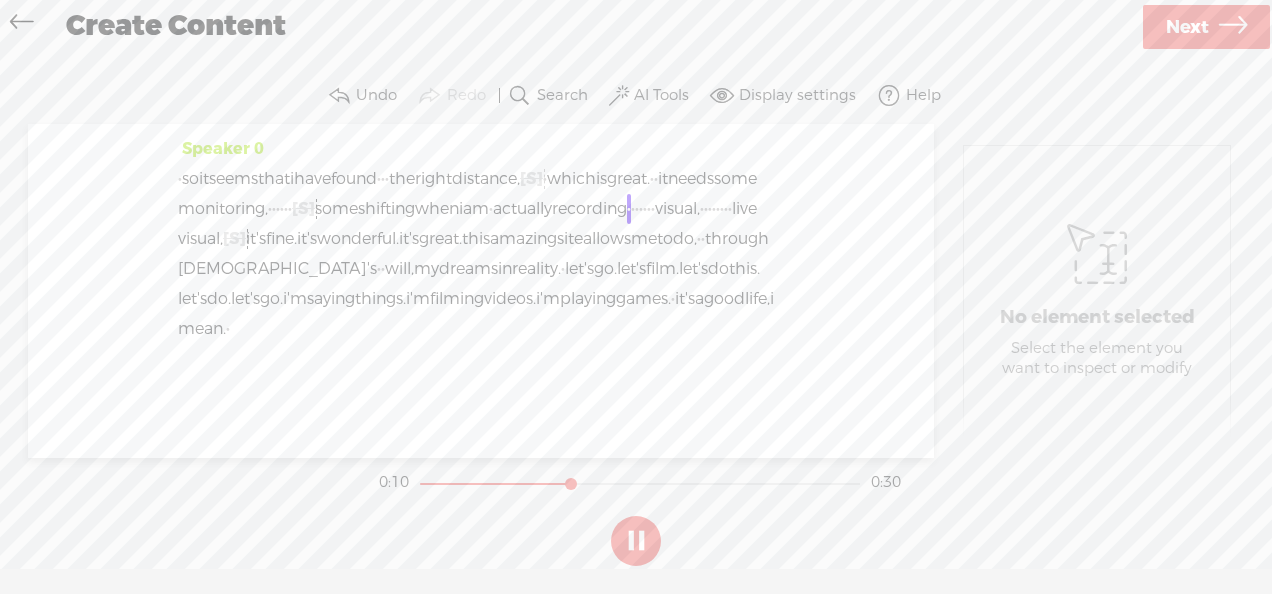 drag, startPoint x: 486, startPoint y: 209, endPoint x: 534, endPoint y: 217, distance: 48.6621 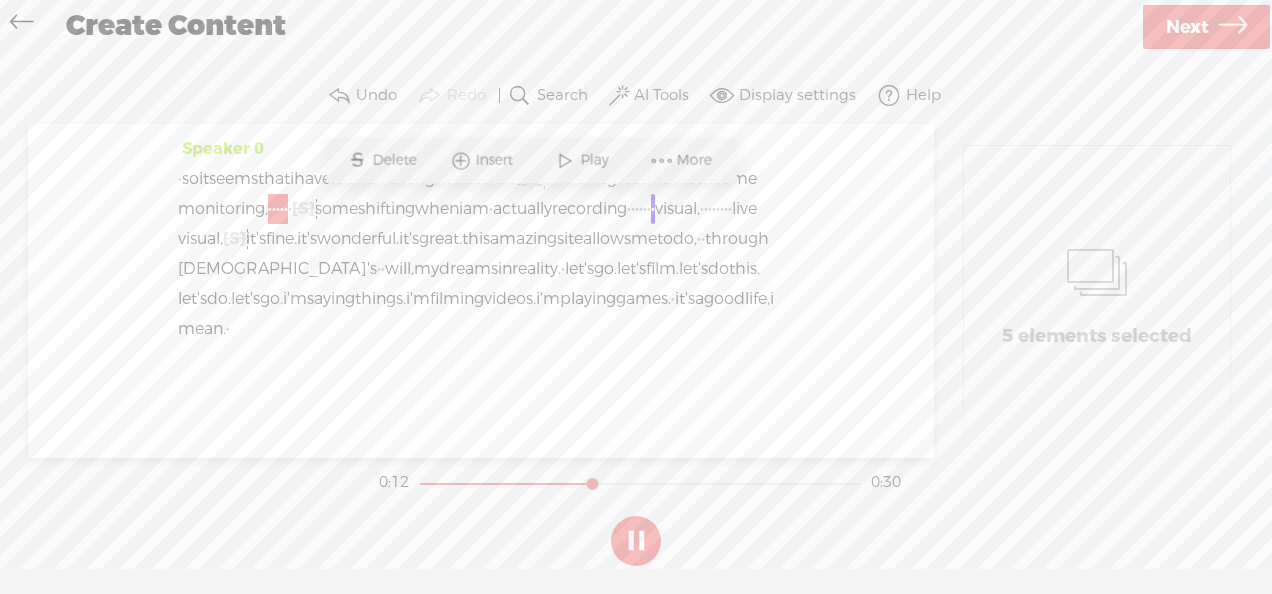 click at bounding box center [662, 160] 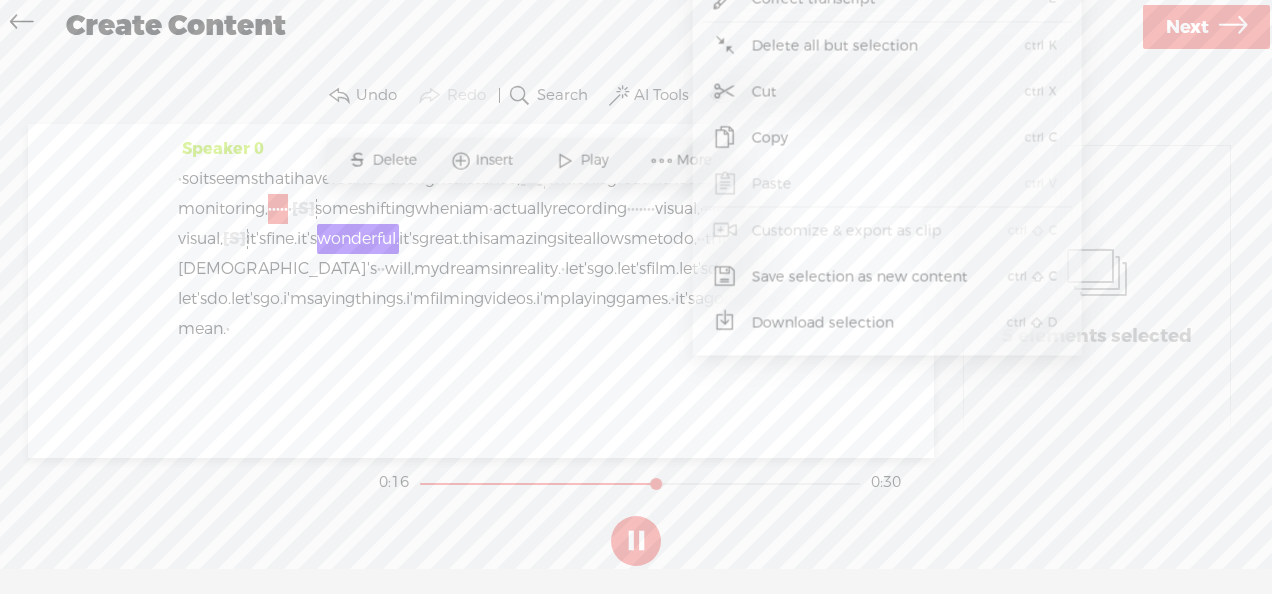 click on "·" at bounding box center (278, 209) 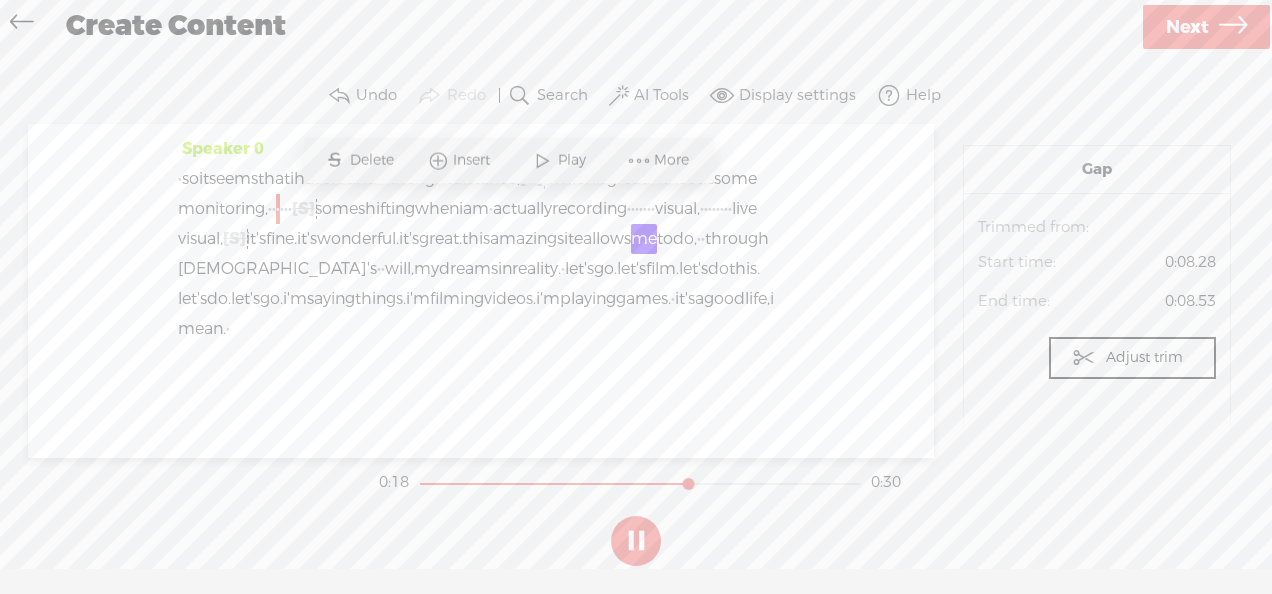 drag, startPoint x: 482, startPoint y: 211, endPoint x: 532, endPoint y: 220, distance: 50.803543 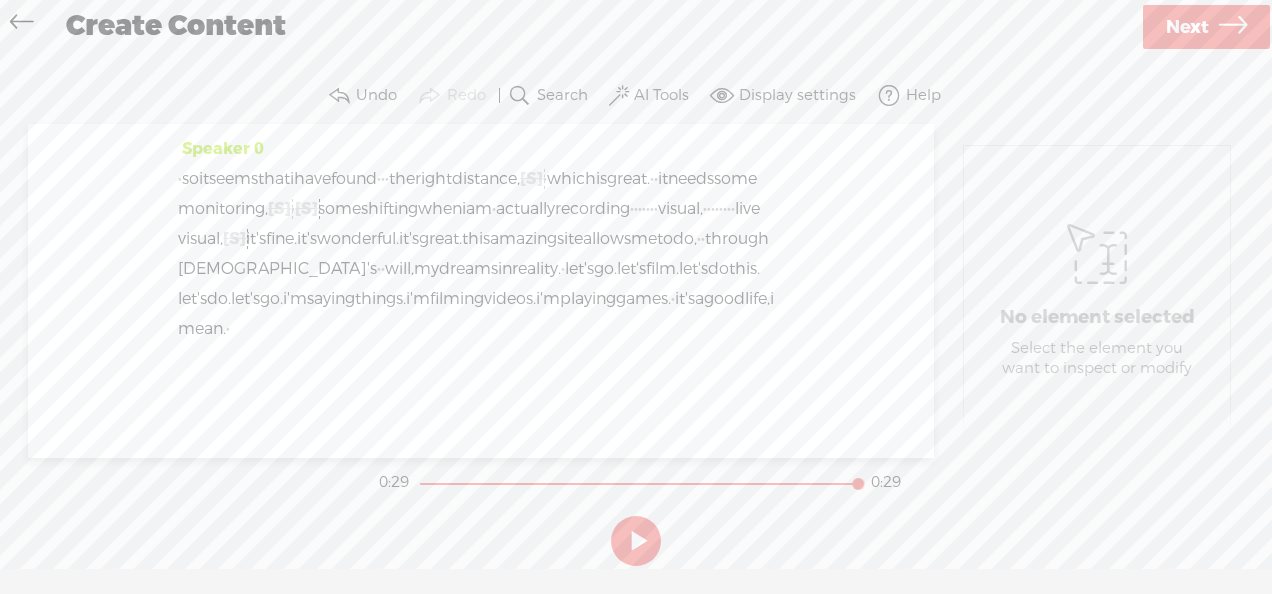 click at bounding box center [636, 541] 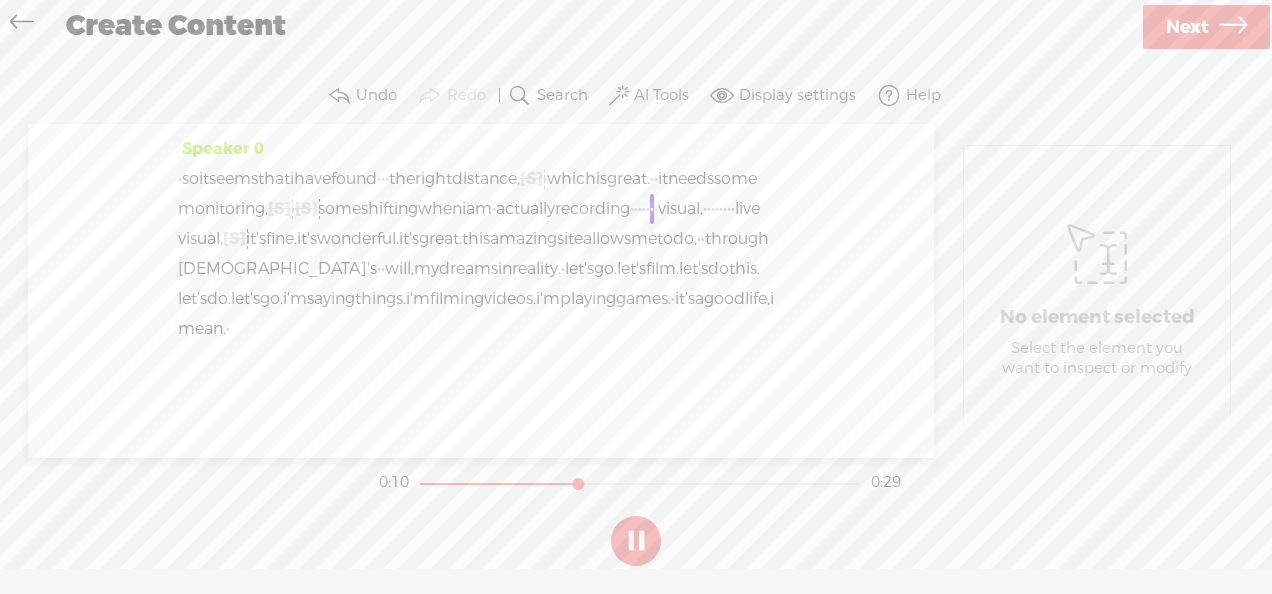 click on "[S]" at bounding box center (279, 208) 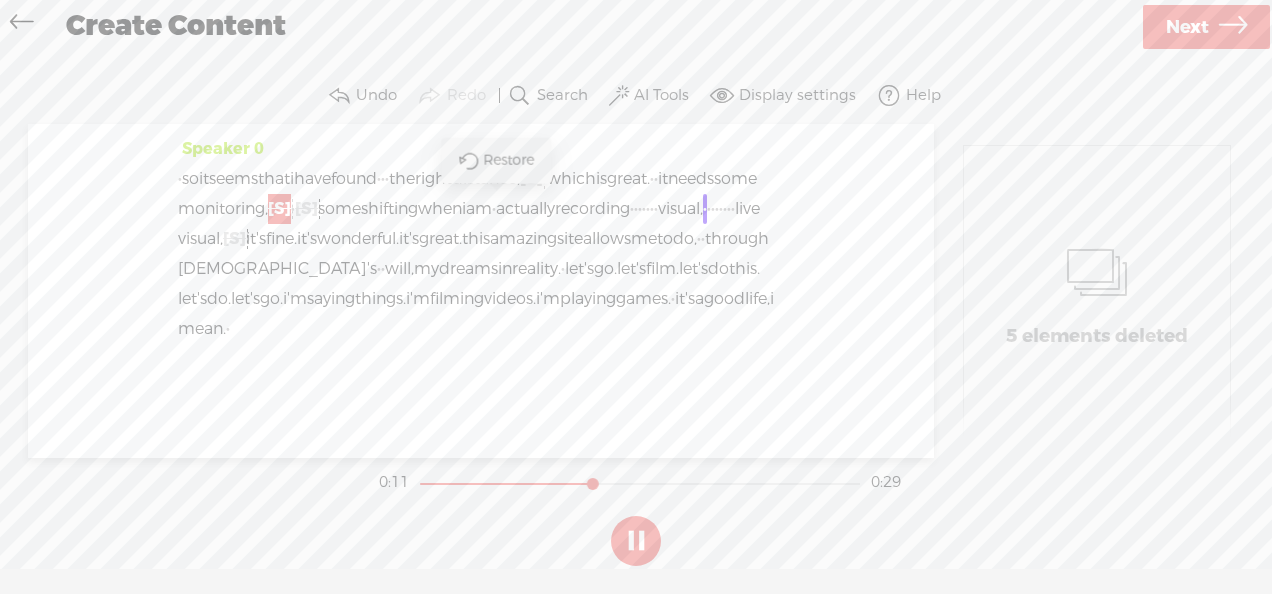 click on "Restore" at bounding box center [511, 161] 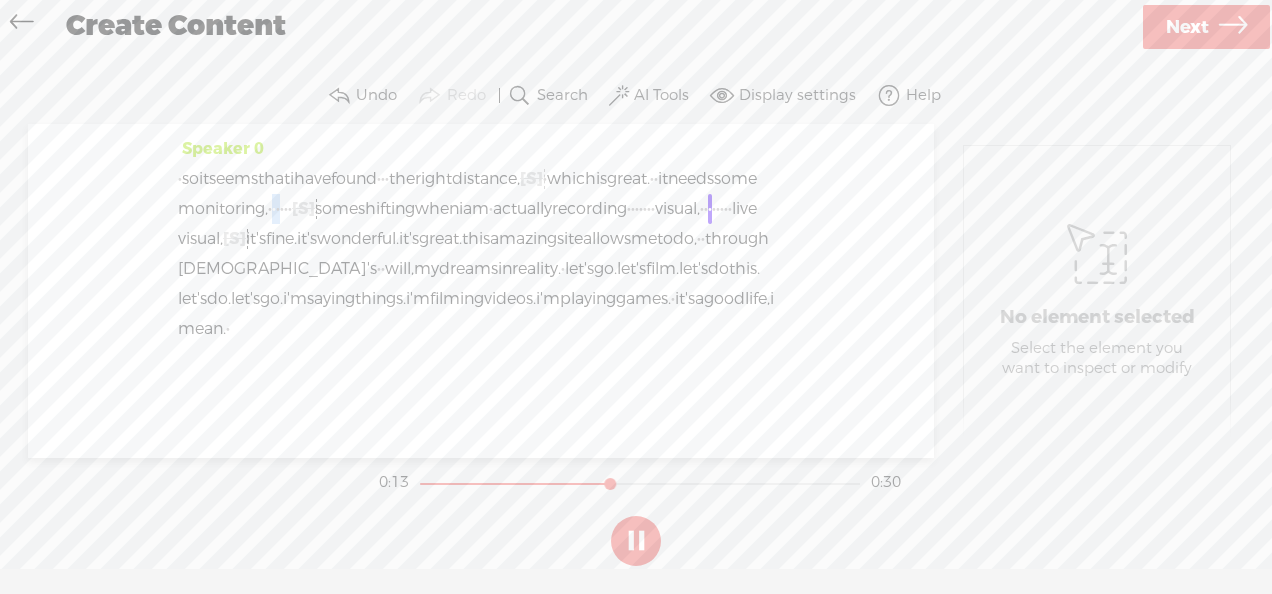 drag, startPoint x: 484, startPoint y: 206, endPoint x: 504, endPoint y: 214, distance: 21.540659 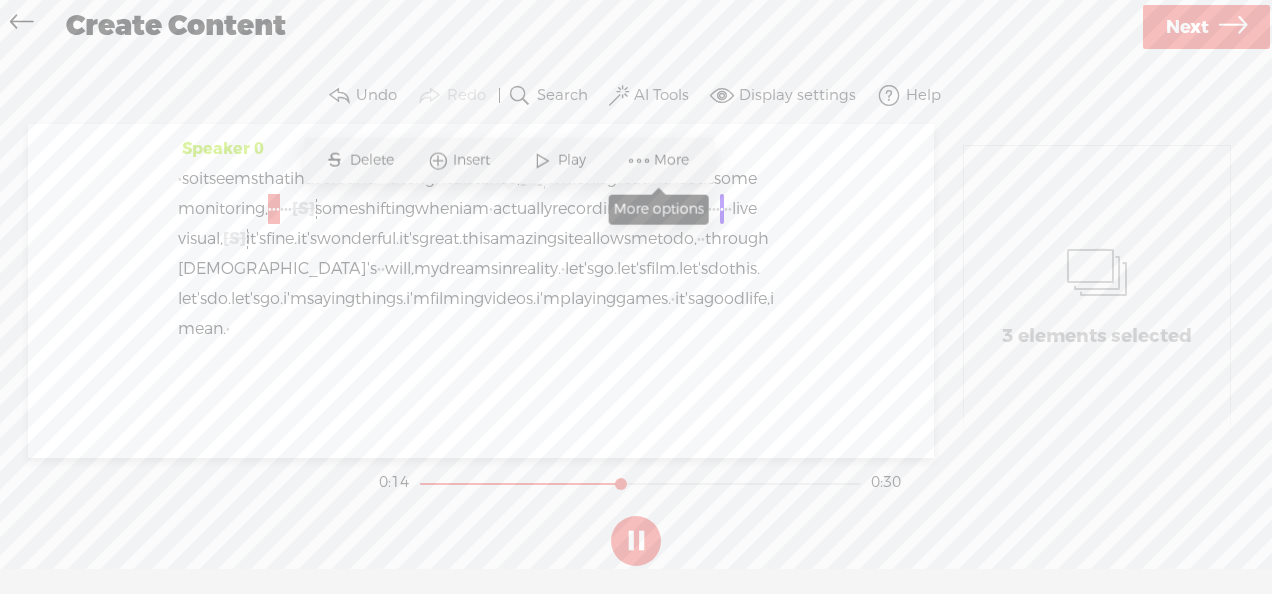 click on "More" at bounding box center (674, 161) 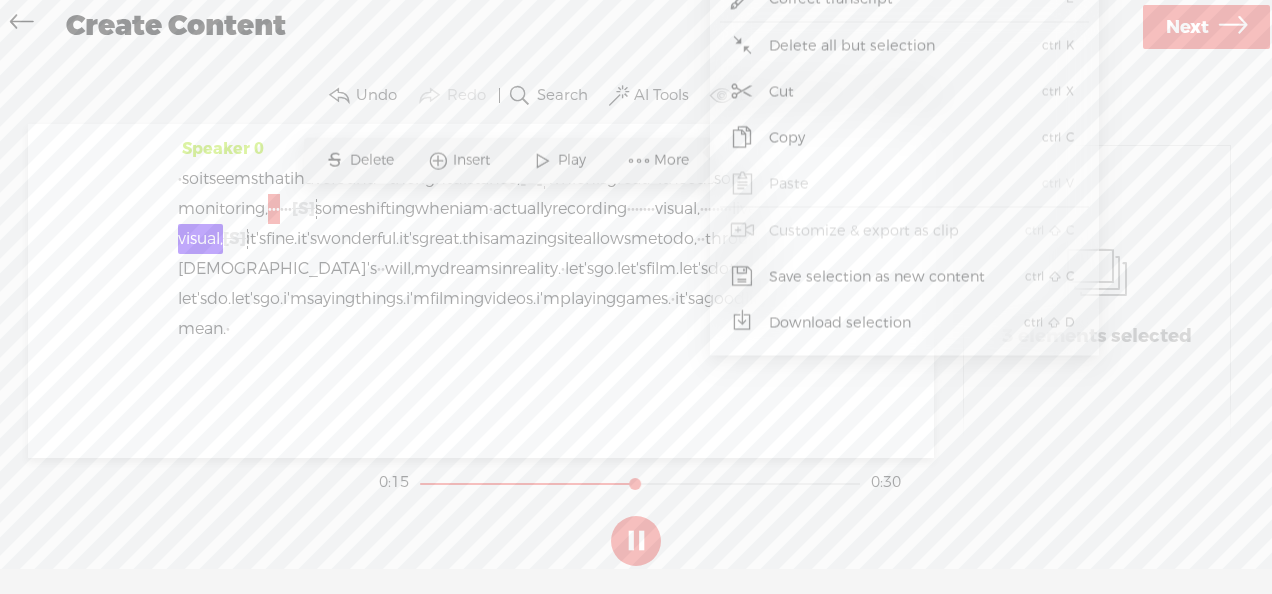 click on "More" at bounding box center (674, 161) 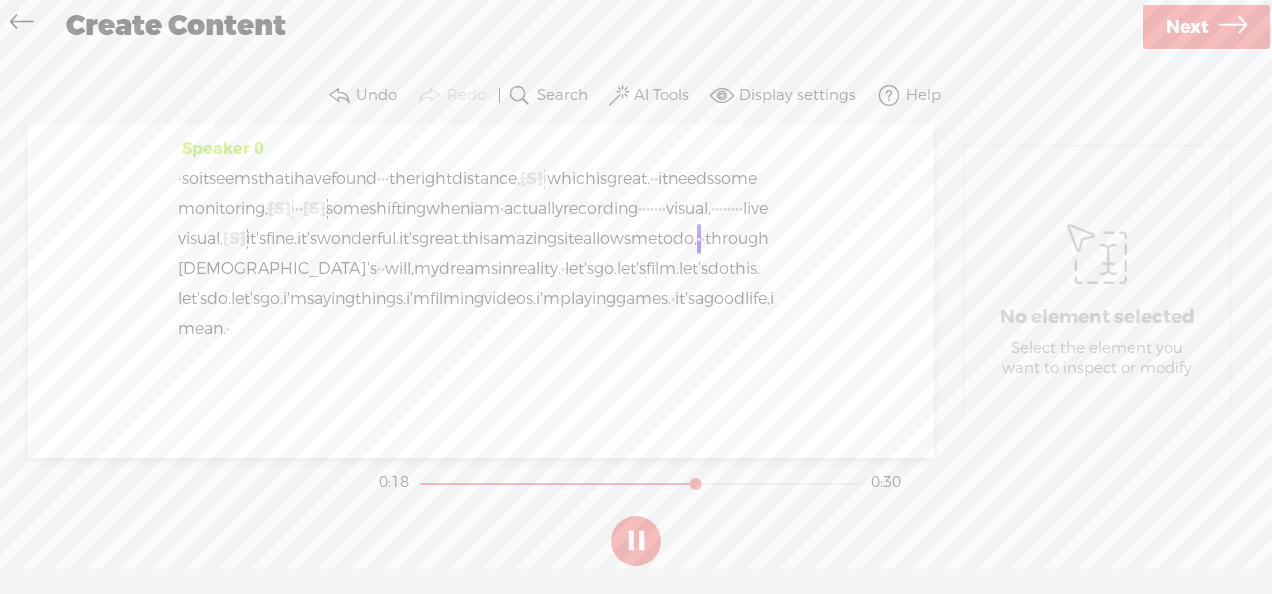 click on "actually" at bounding box center [533, 209] 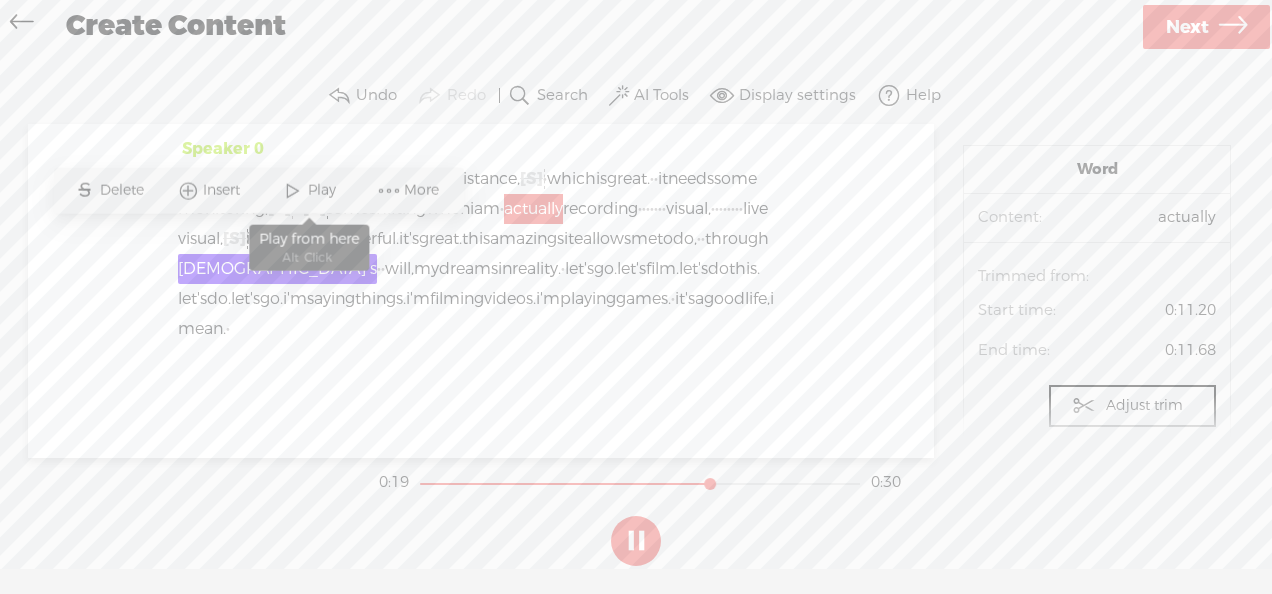 click at bounding box center (293, 190) 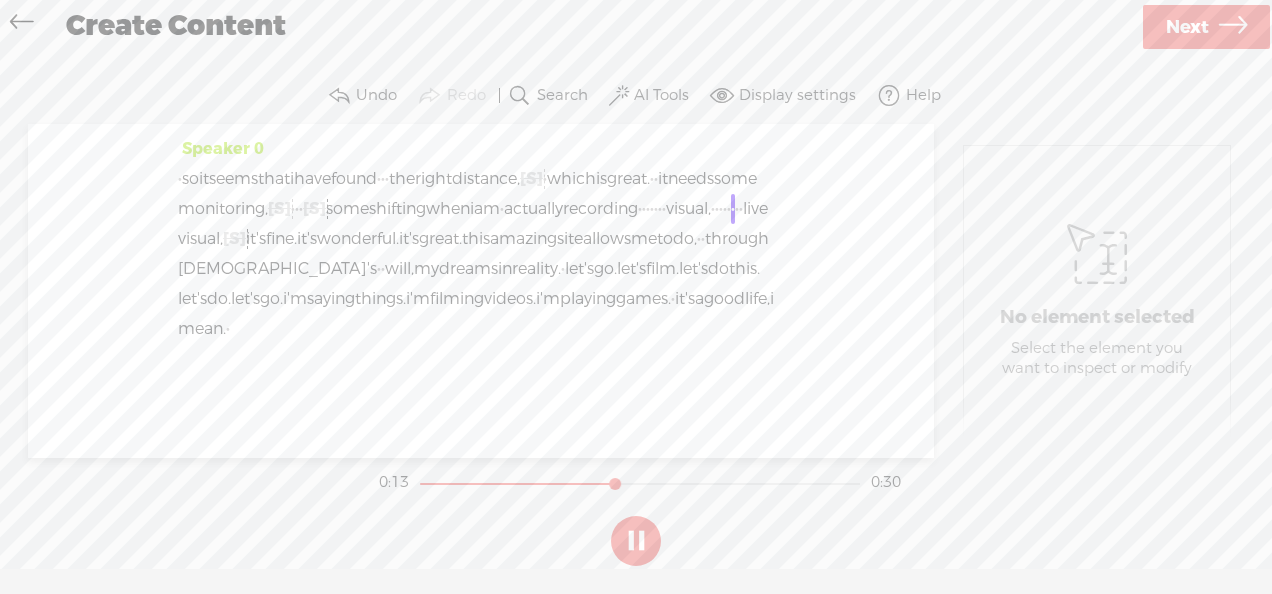 drag, startPoint x: 384, startPoint y: 243, endPoint x: 424, endPoint y: 250, distance: 40.60788 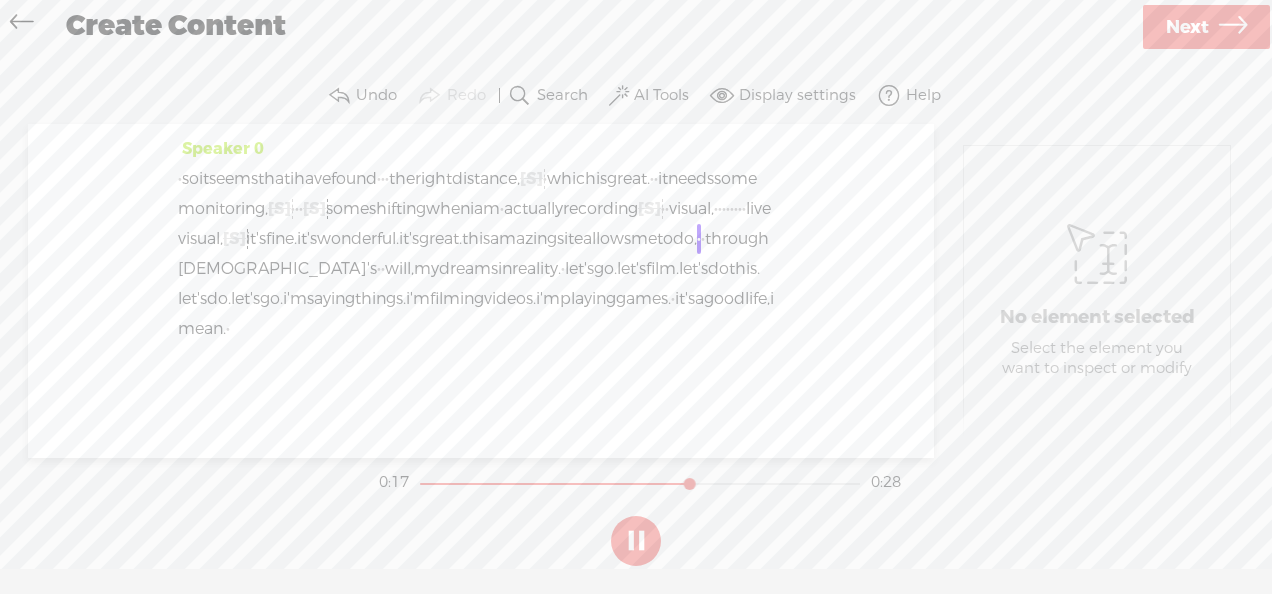 drag, startPoint x: 492, startPoint y: 240, endPoint x: 554, endPoint y: 247, distance: 62.39391 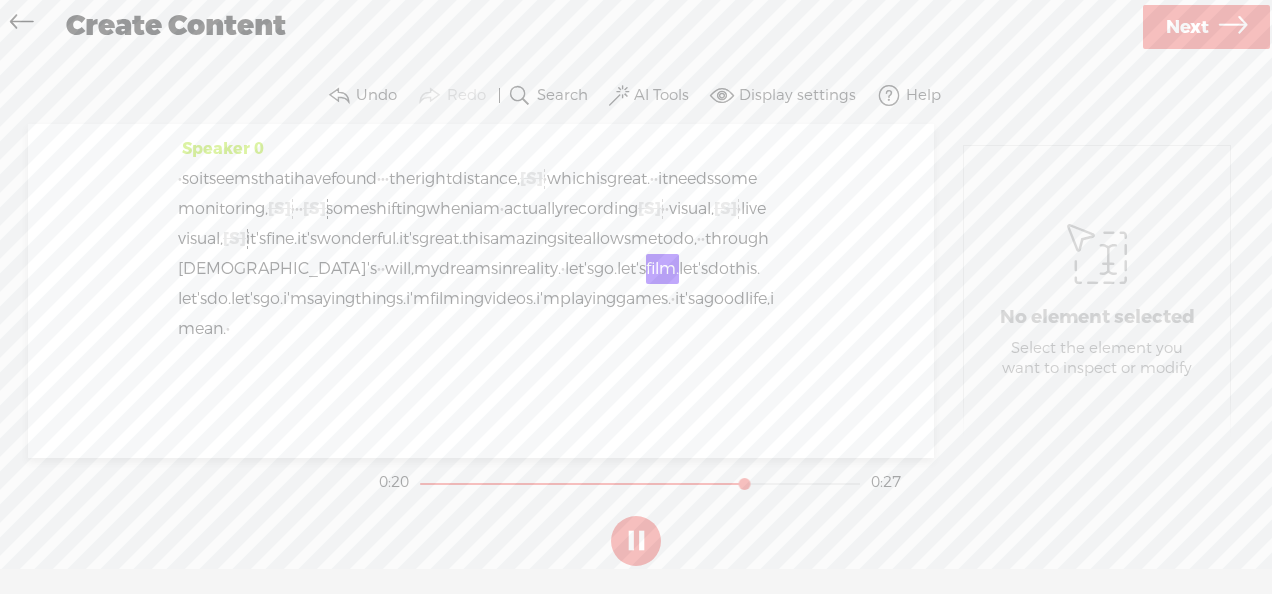 click on "some" at bounding box center (347, 209) 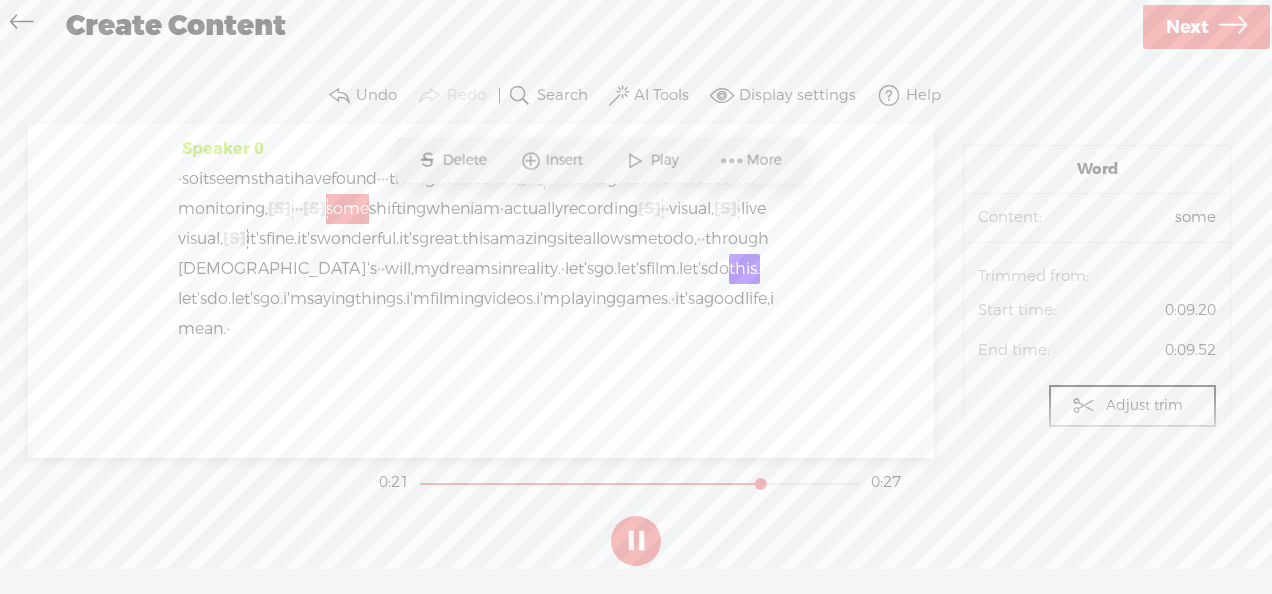 click on "S Delete
Insert
Play
More" at bounding box center [602, 160] 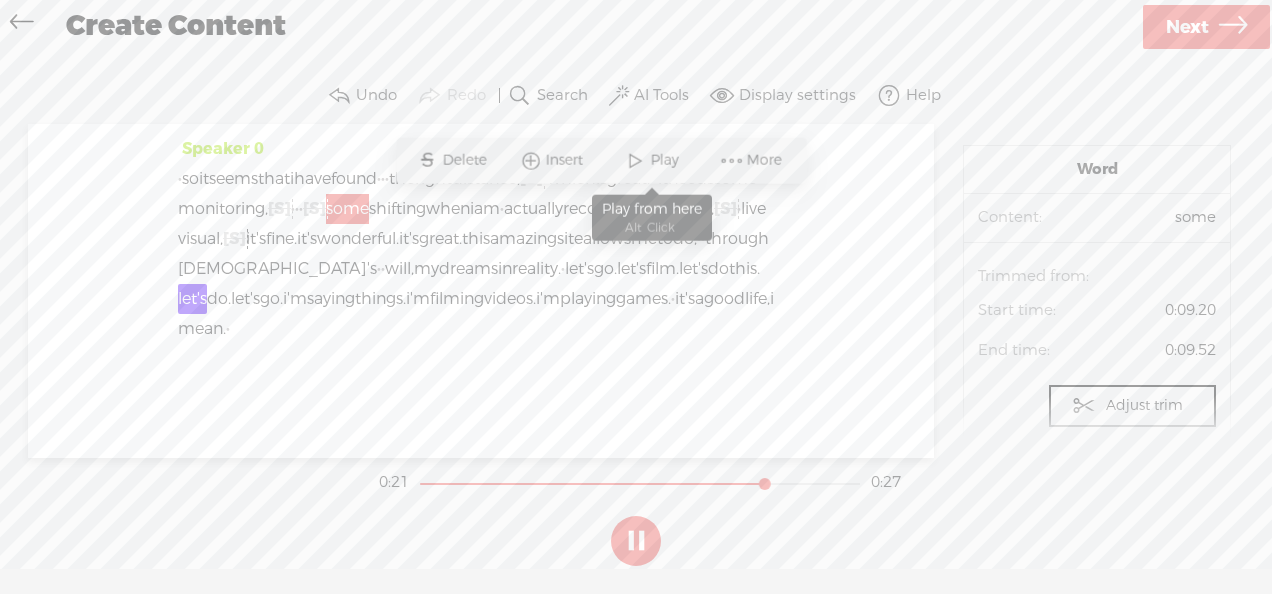 click at bounding box center (635, 160) 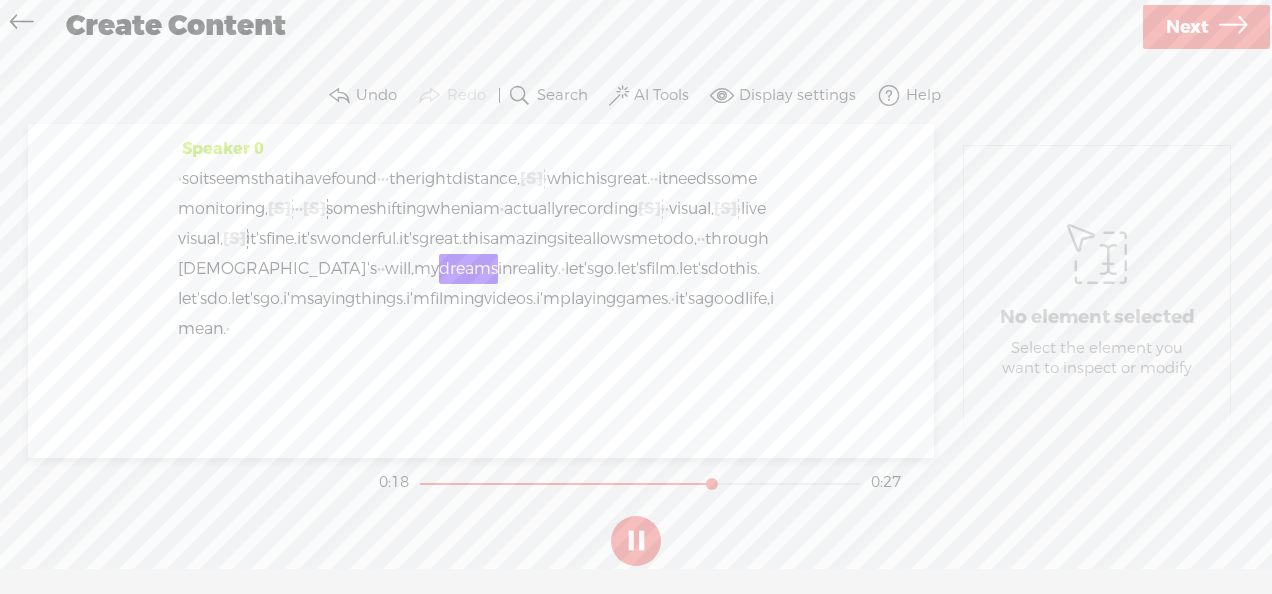 click on "[S]" at bounding box center [649, 208] 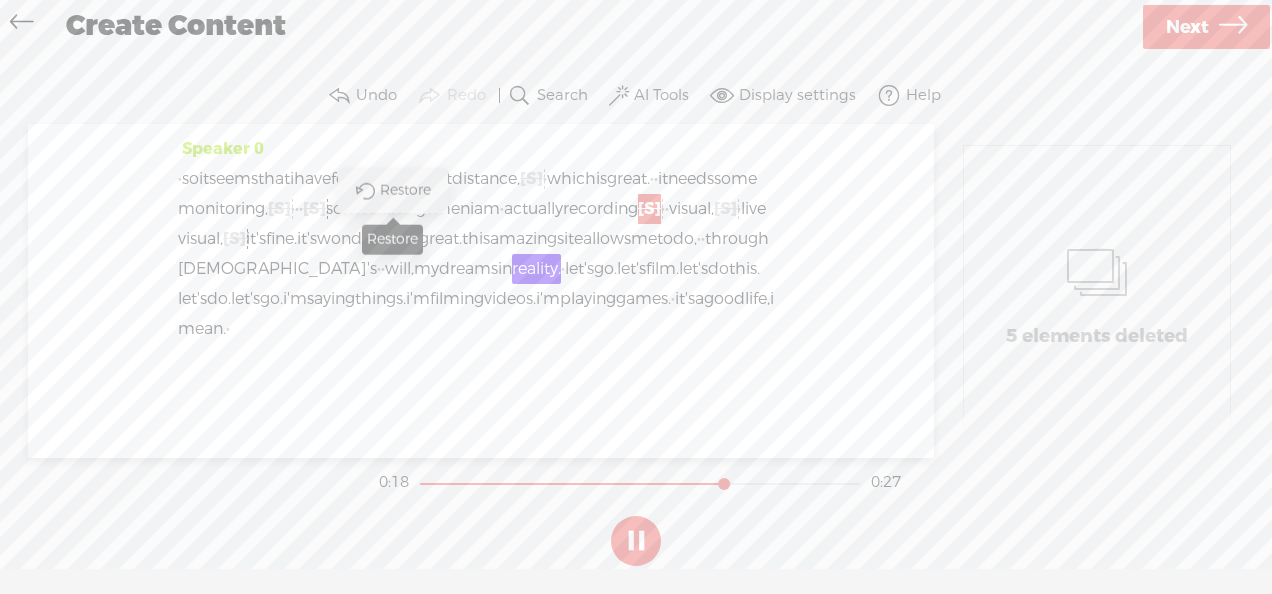 click on "Restore" at bounding box center (408, 191) 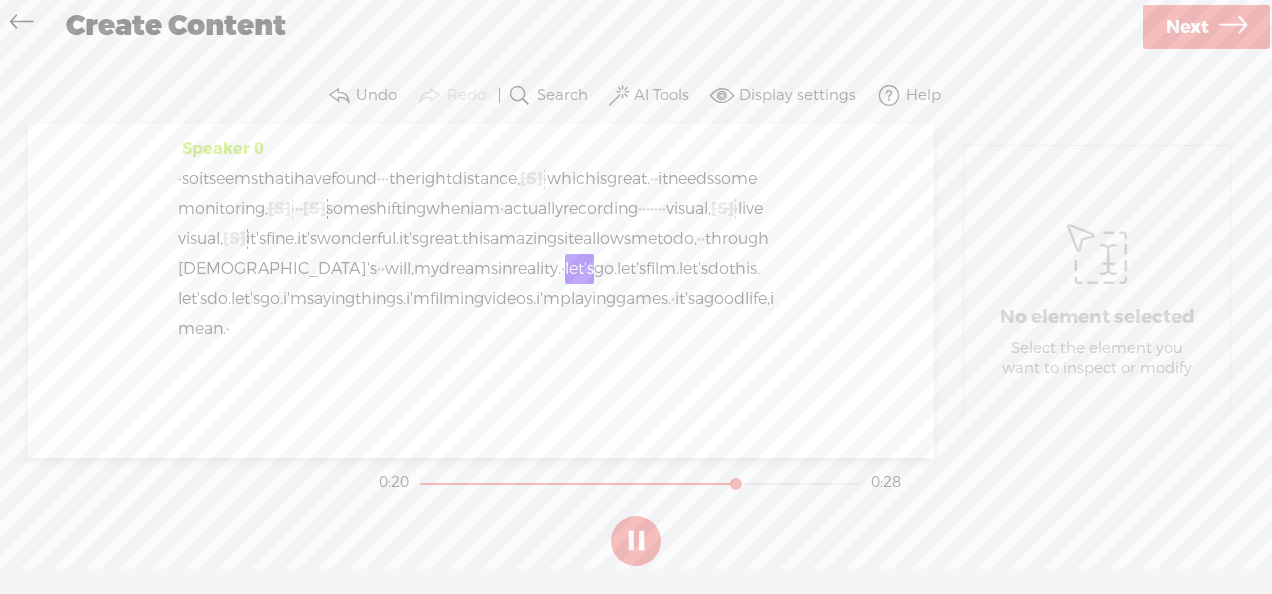 drag, startPoint x: 421, startPoint y: 236, endPoint x: 457, endPoint y: 247, distance: 37.64306 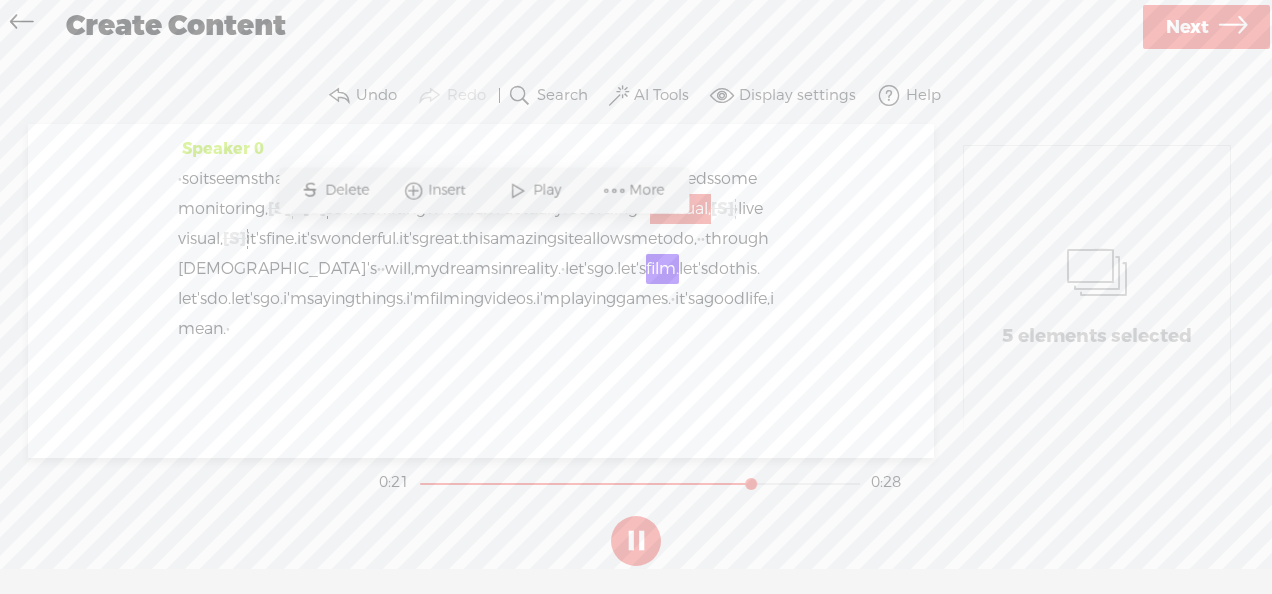 click on "·" at bounding box center (660, 209) 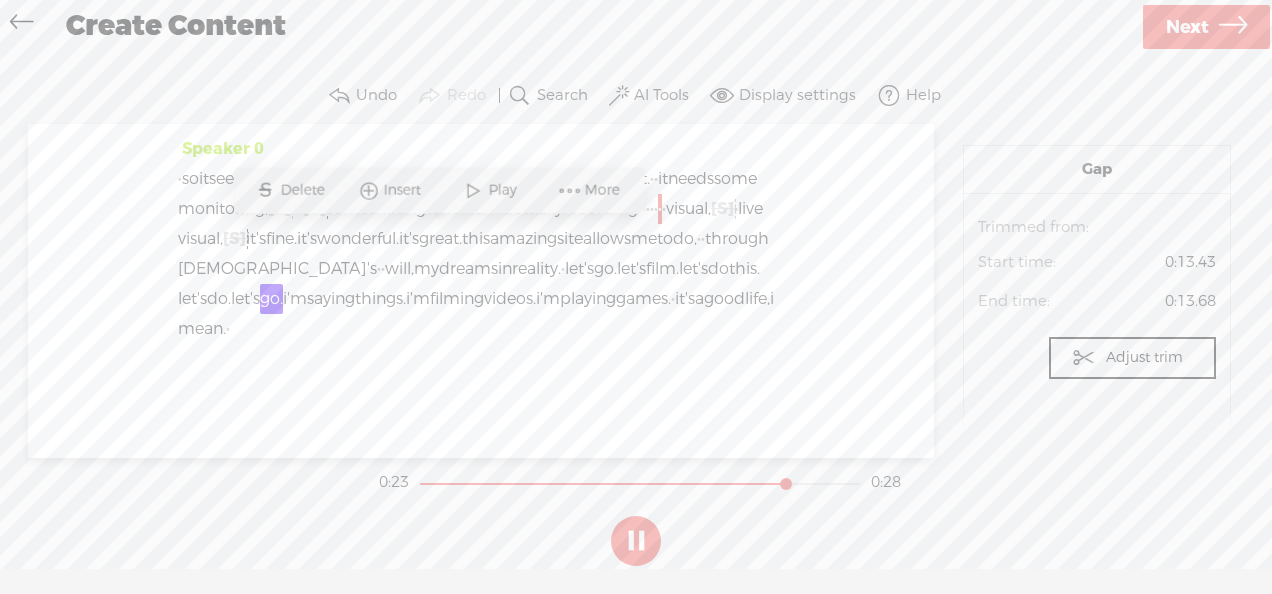 drag, startPoint x: 410, startPoint y: 231, endPoint x: 442, endPoint y: 236, distance: 32.38827 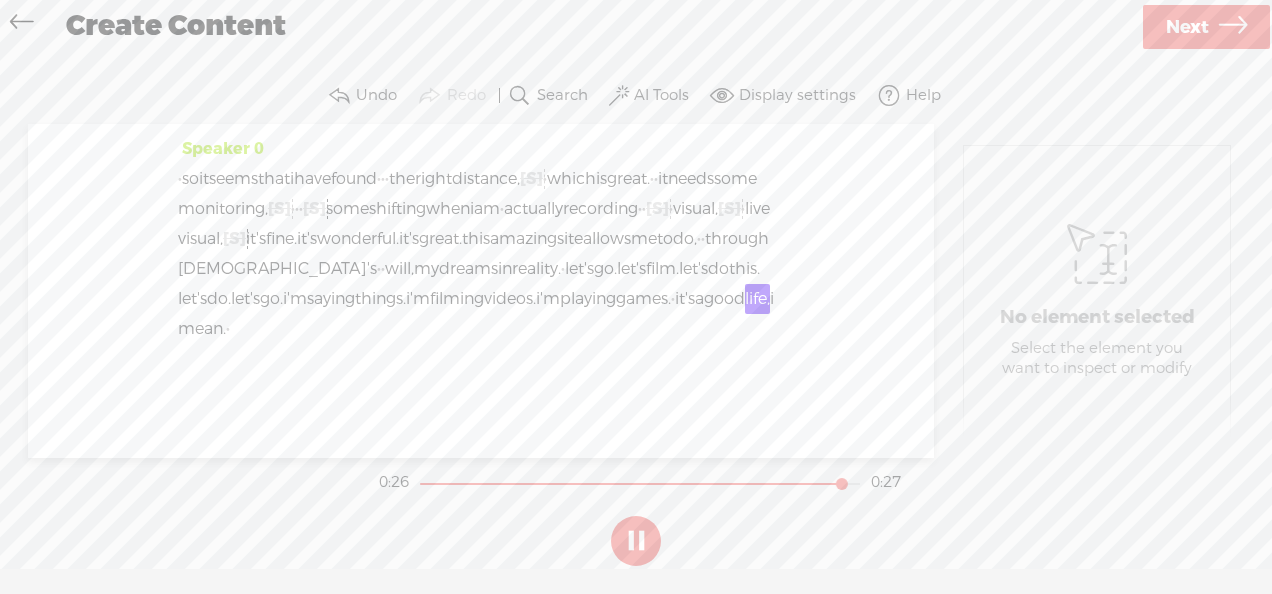 click on "recording" at bounding box center (600, 209) 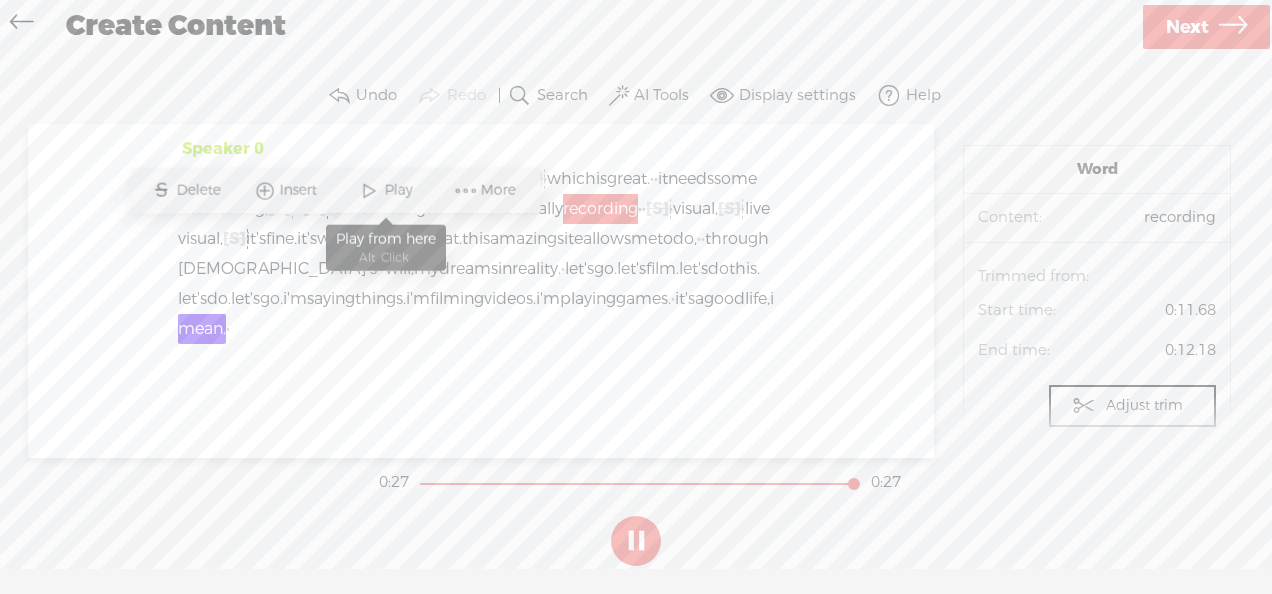 click at bounding box center [369, 190] 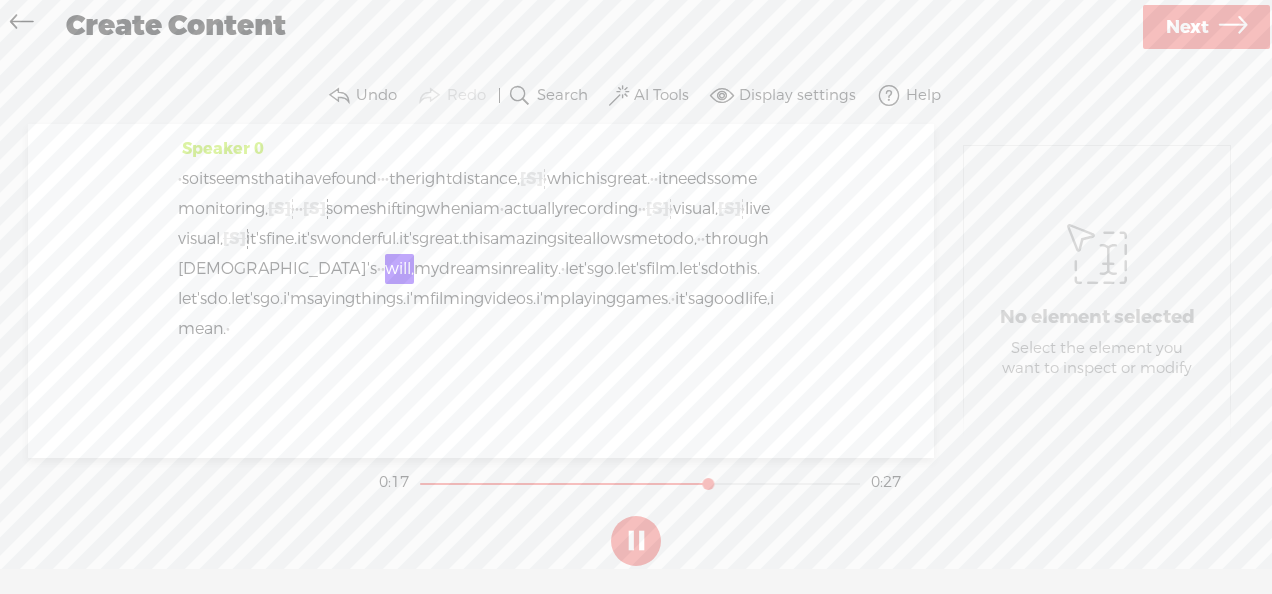 click on "Next" at bounding box center [1206, 27] 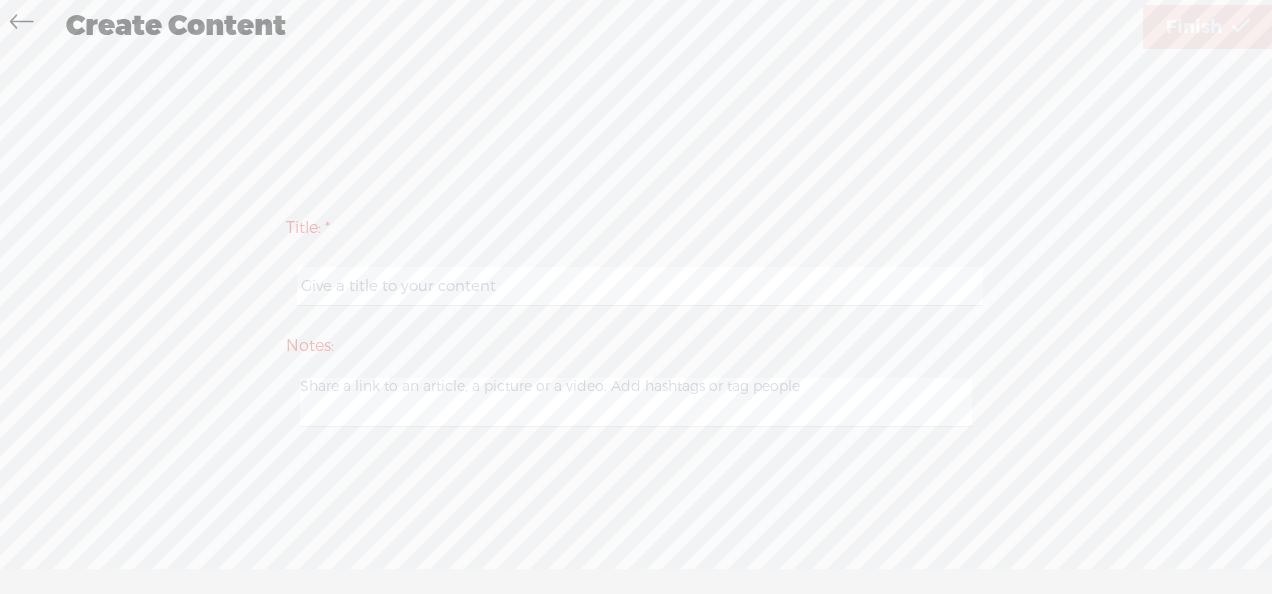 click at bounding box center (639, 286) 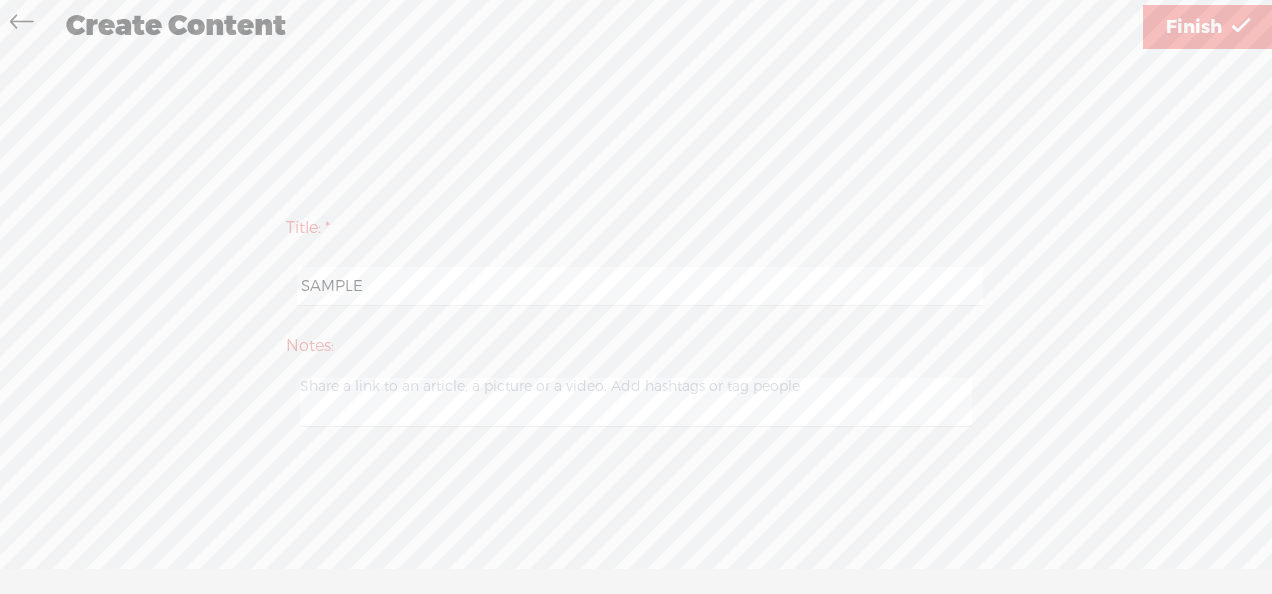 type on "SAMPLE" 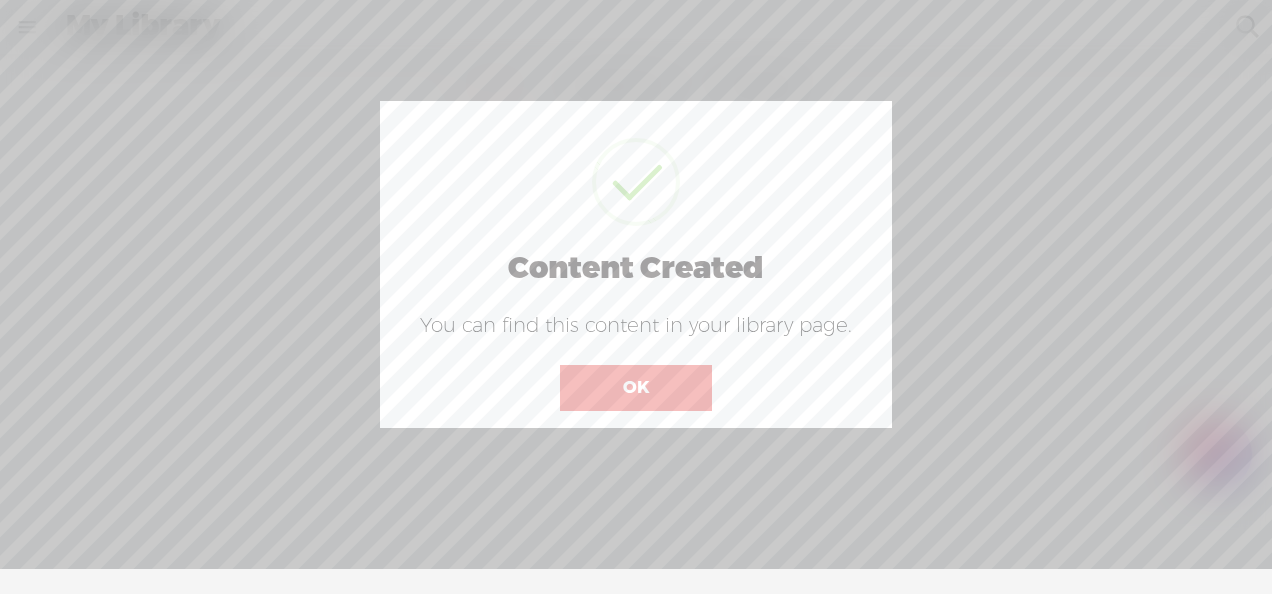 scroll, scrollTop: 0, scrollLeft: 0, axis: both 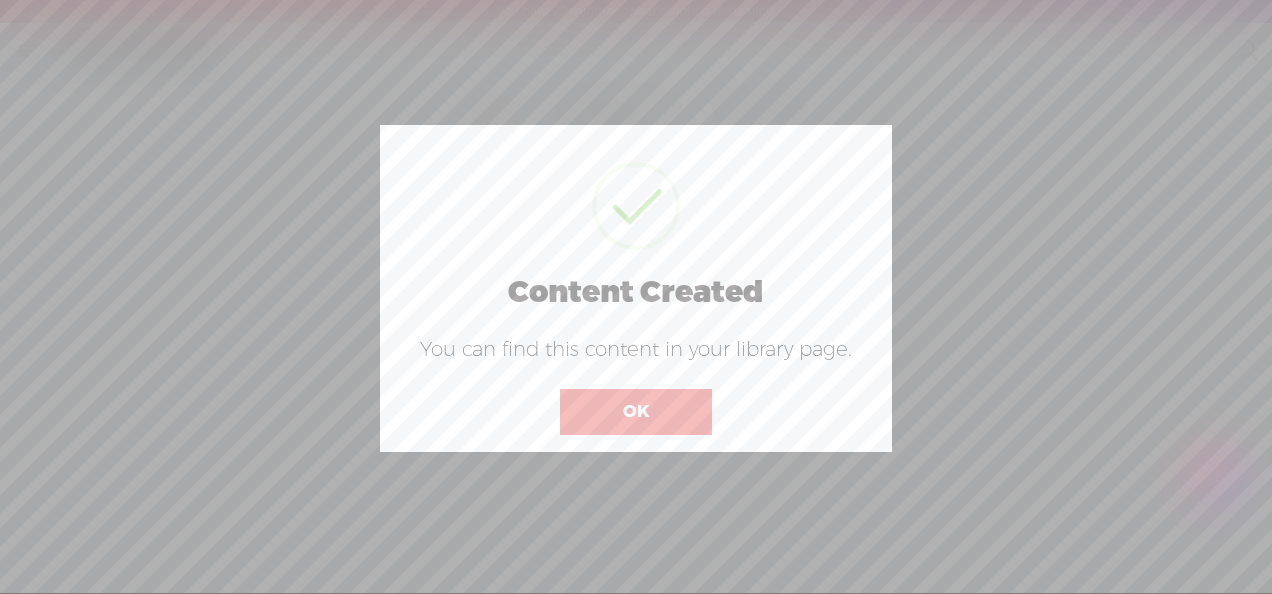 click on "OK" at bounding box center (636, 412) 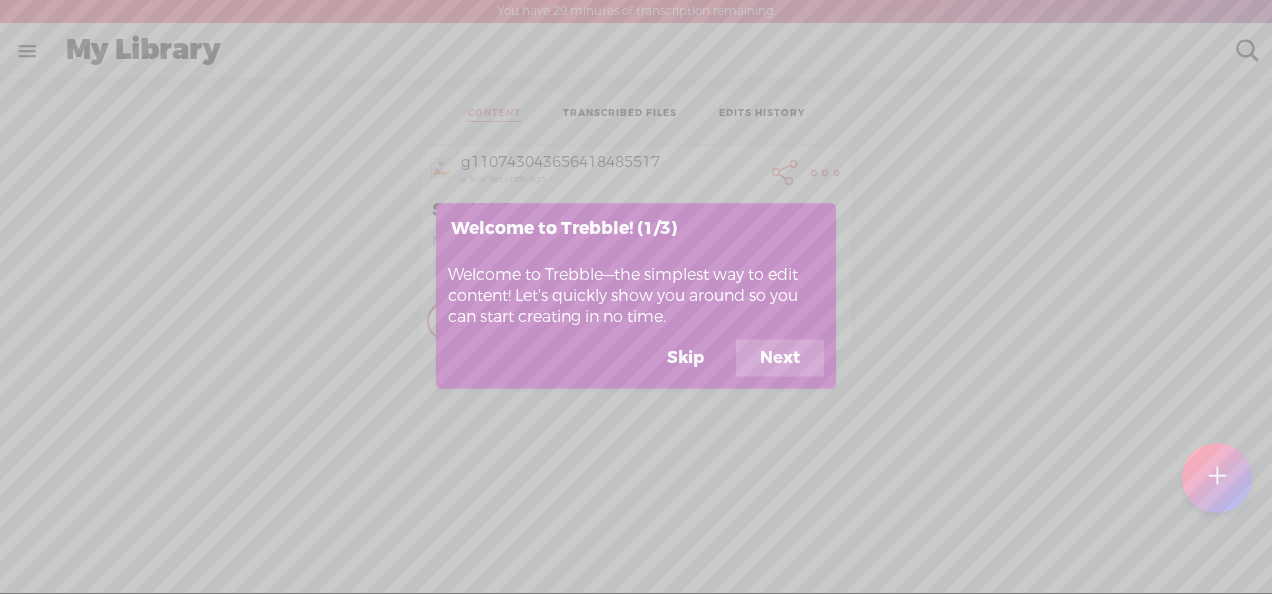 click on "Next" at bounding box center [780, 358] 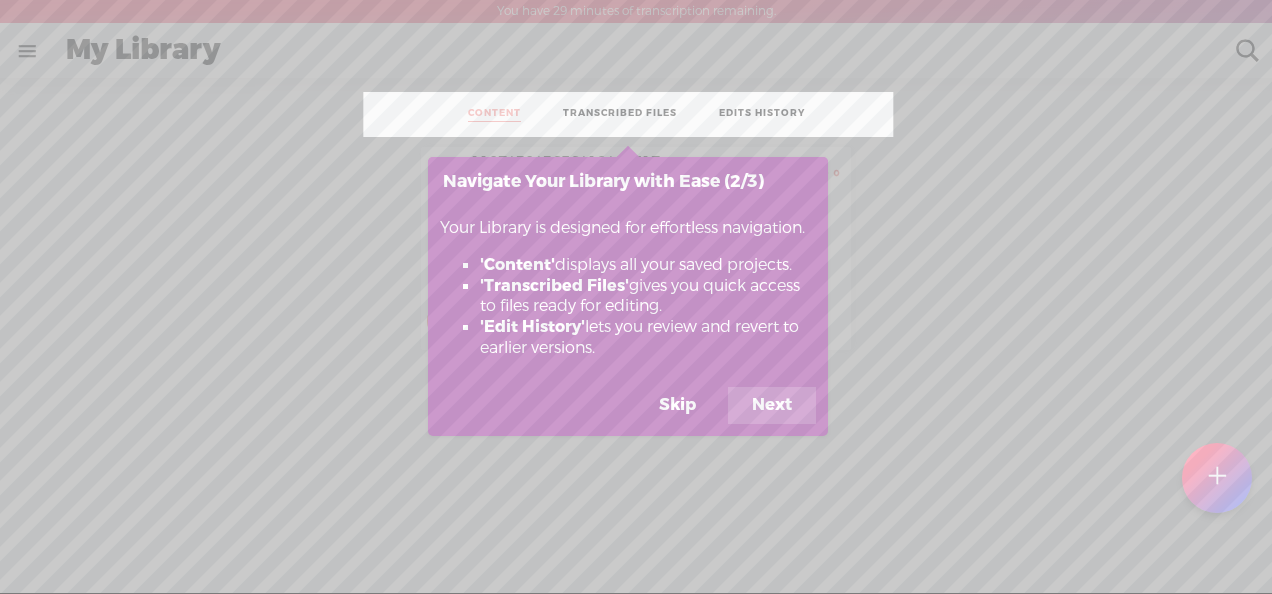 click on "Next" at bounding box center (772, 406) 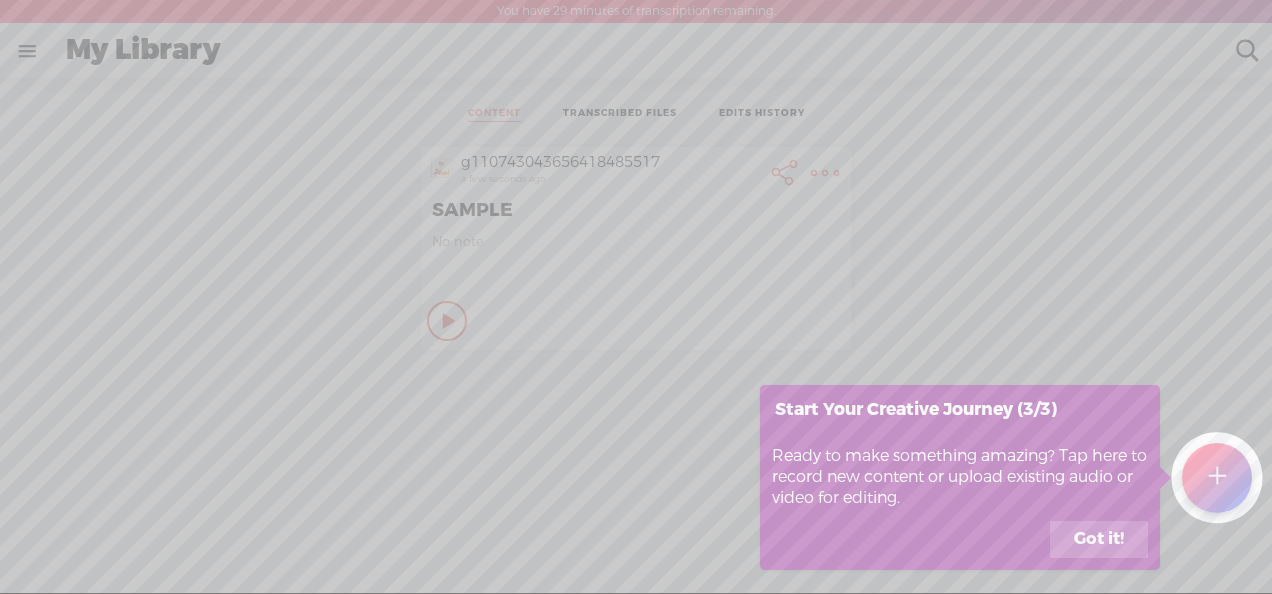 click on "Got it!" at bounding box center (1099, 540) 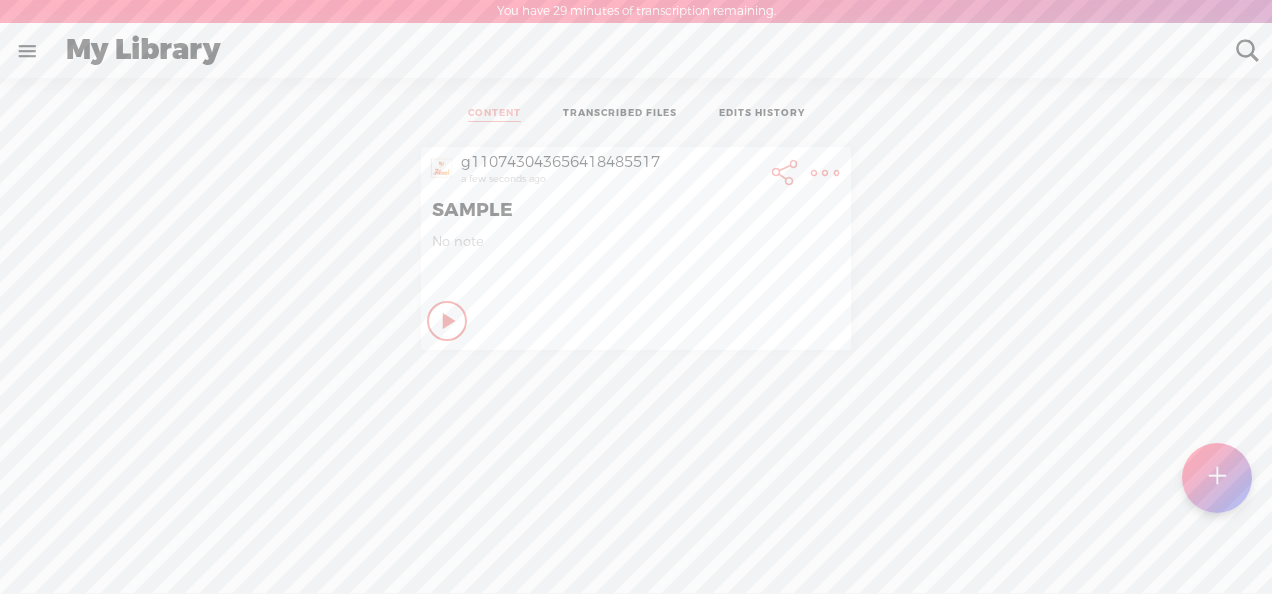 click at bounding box center (1217, 478) 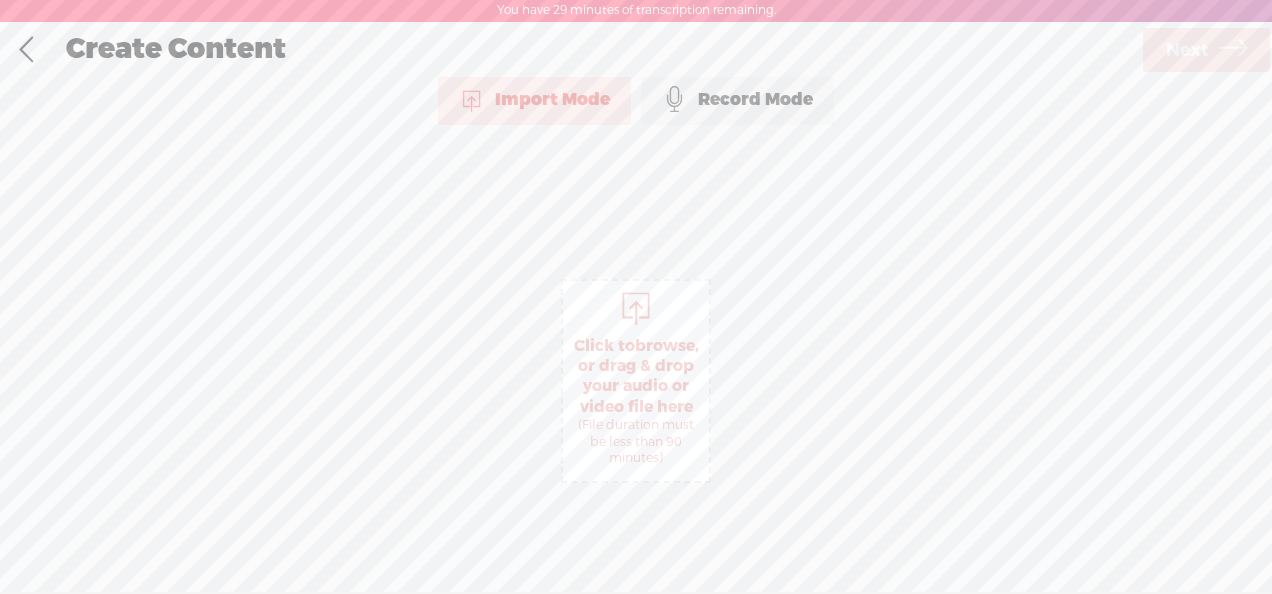 click on "Record Mode" at bounding box center [737, 100] 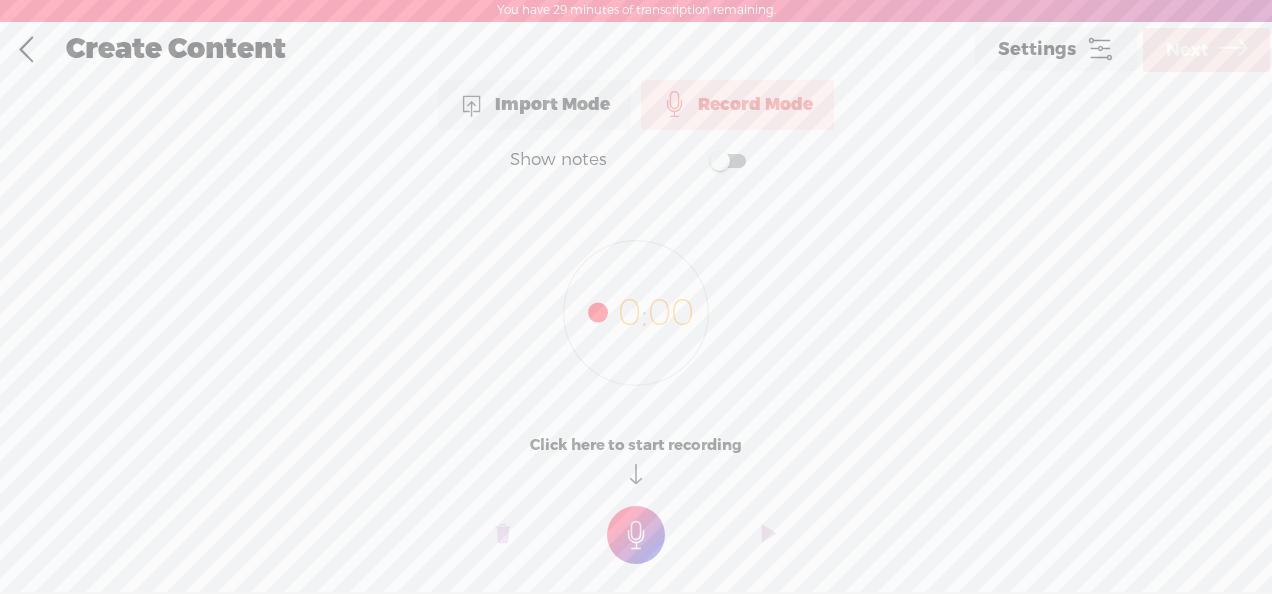 click at bounding box center (636, 535) 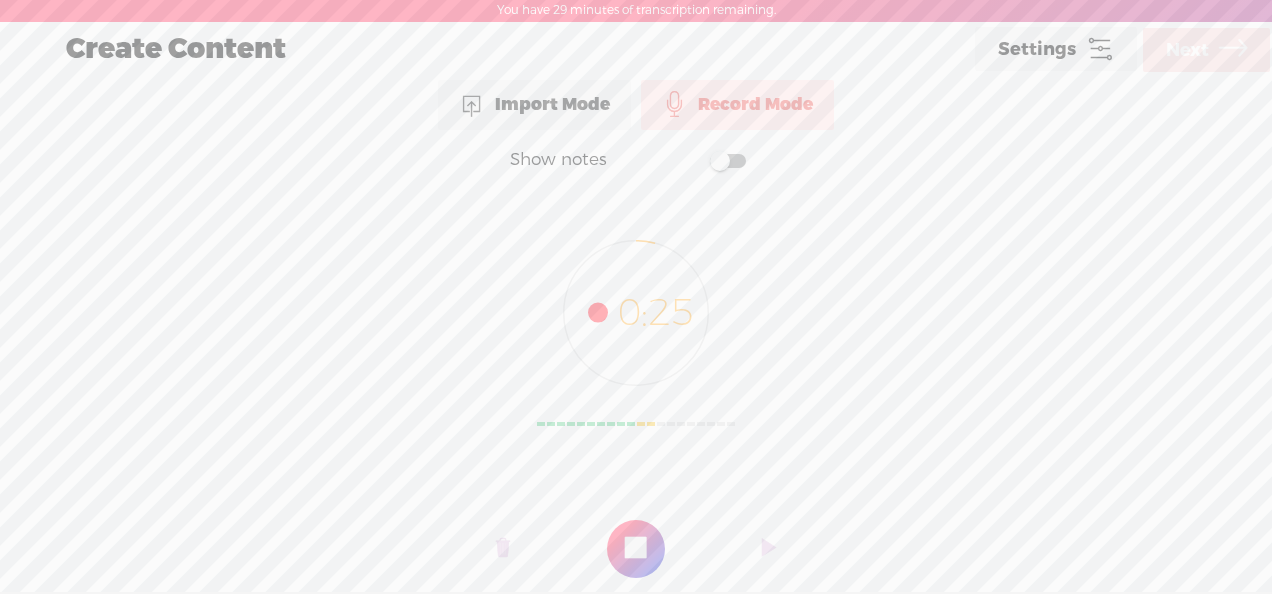click at bounding box center [636, 549] 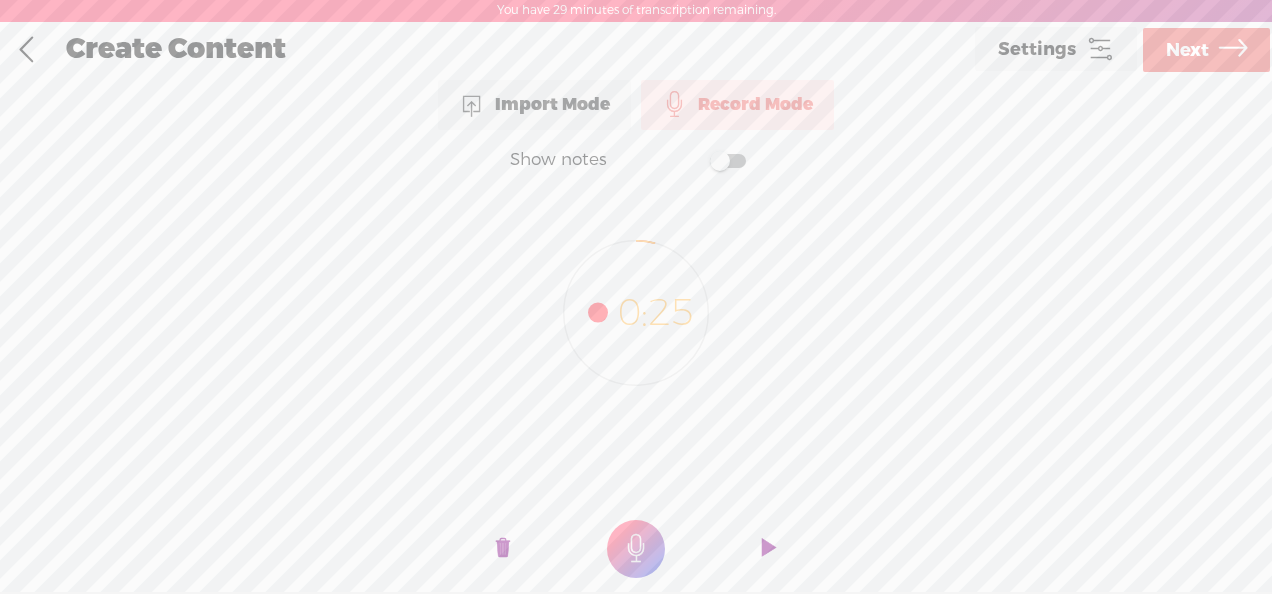 click at bounding box center [1233, 50] 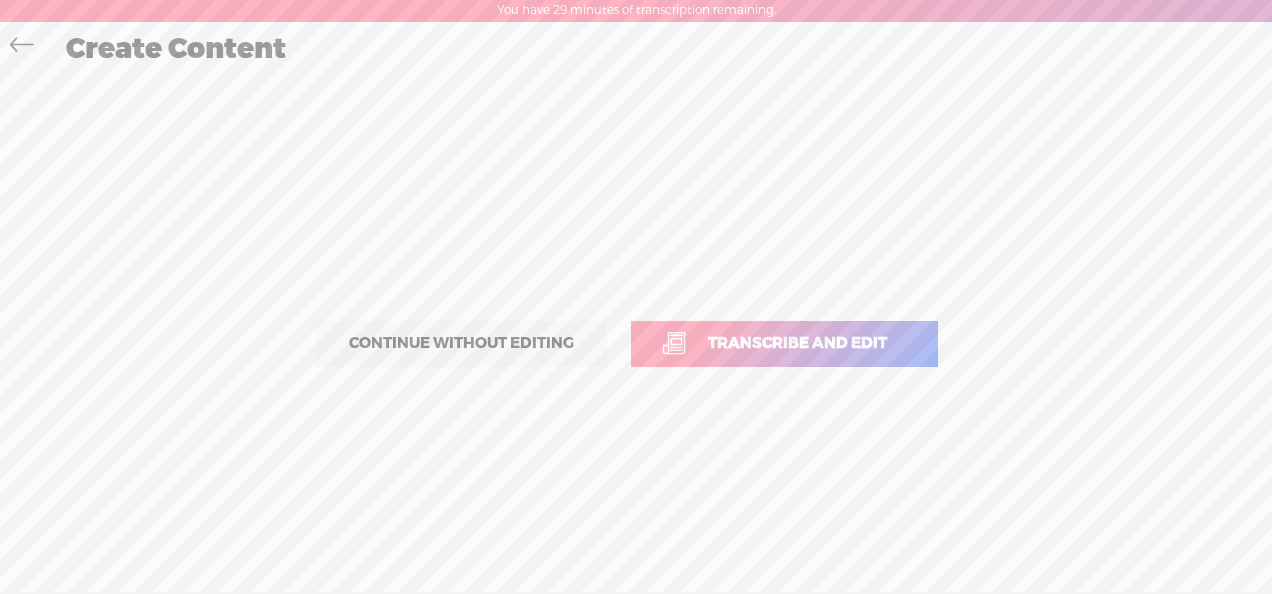 click on "Transcribe and edit" at bounding box center (784, 344) 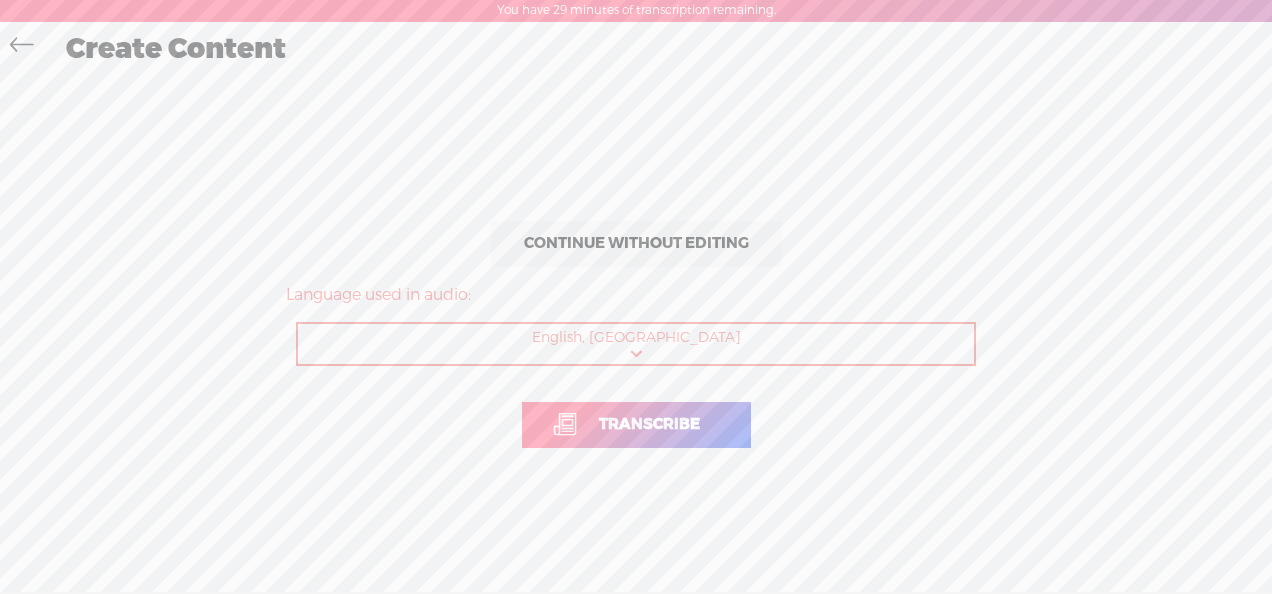 click on "Transcribe" at bounding box center [649, 424] 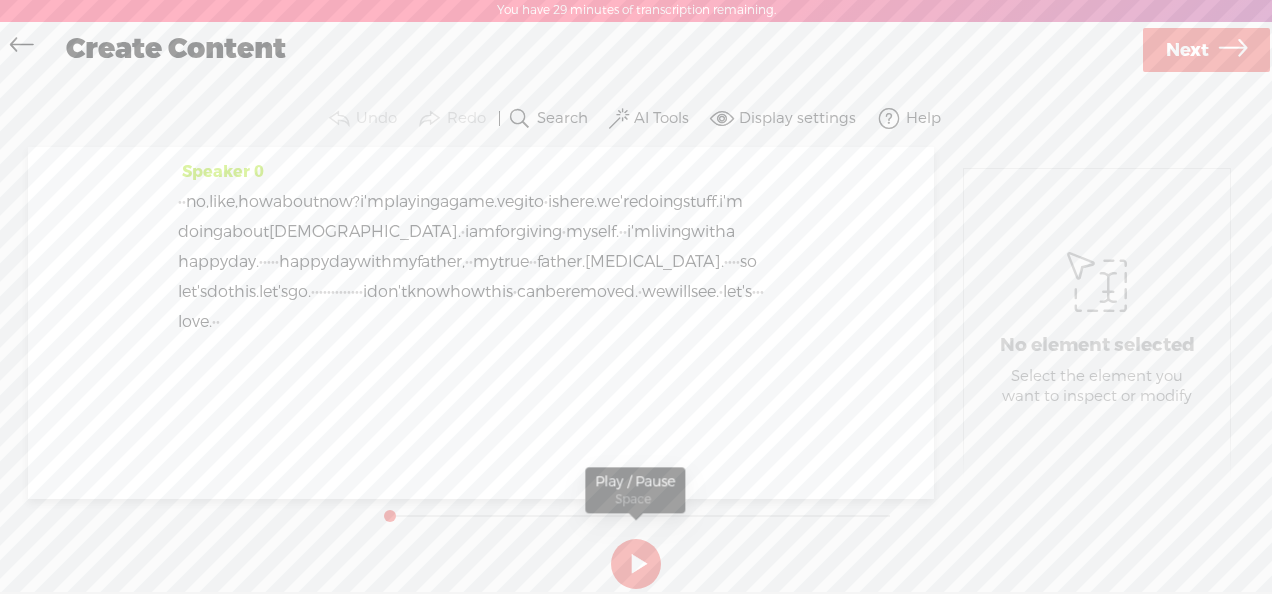 click at bounding box center [636, 564] 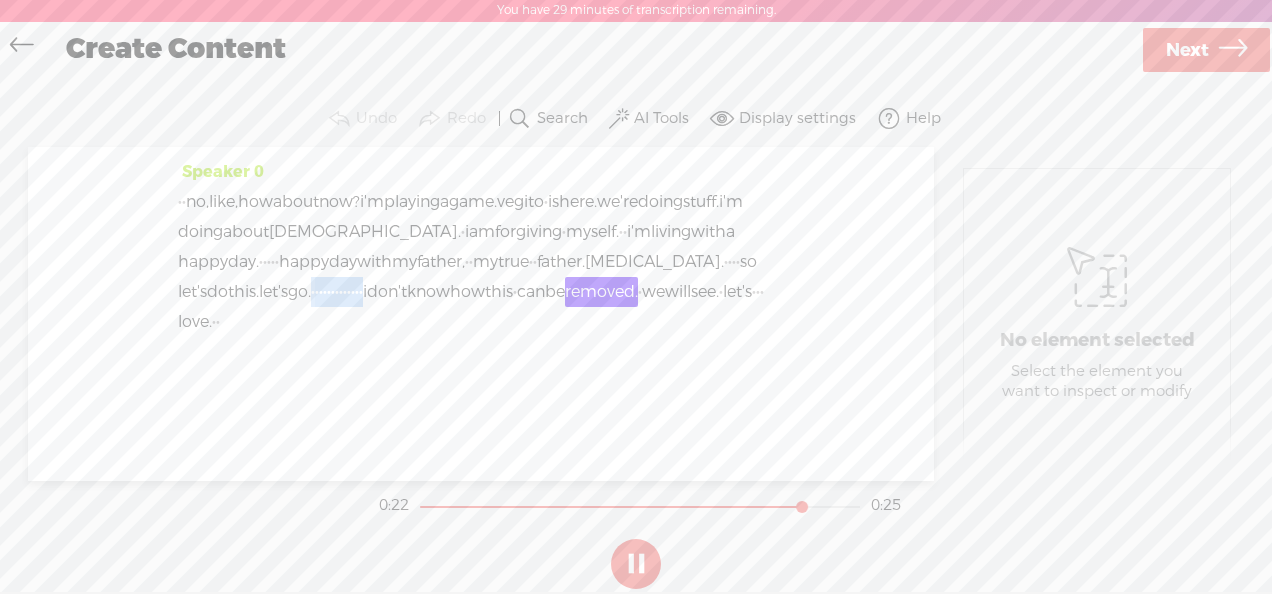 drag, startPoint x: 545, startPoint y: 289, endPoint x: 683, endPoint y: 298, distance: 138.29317 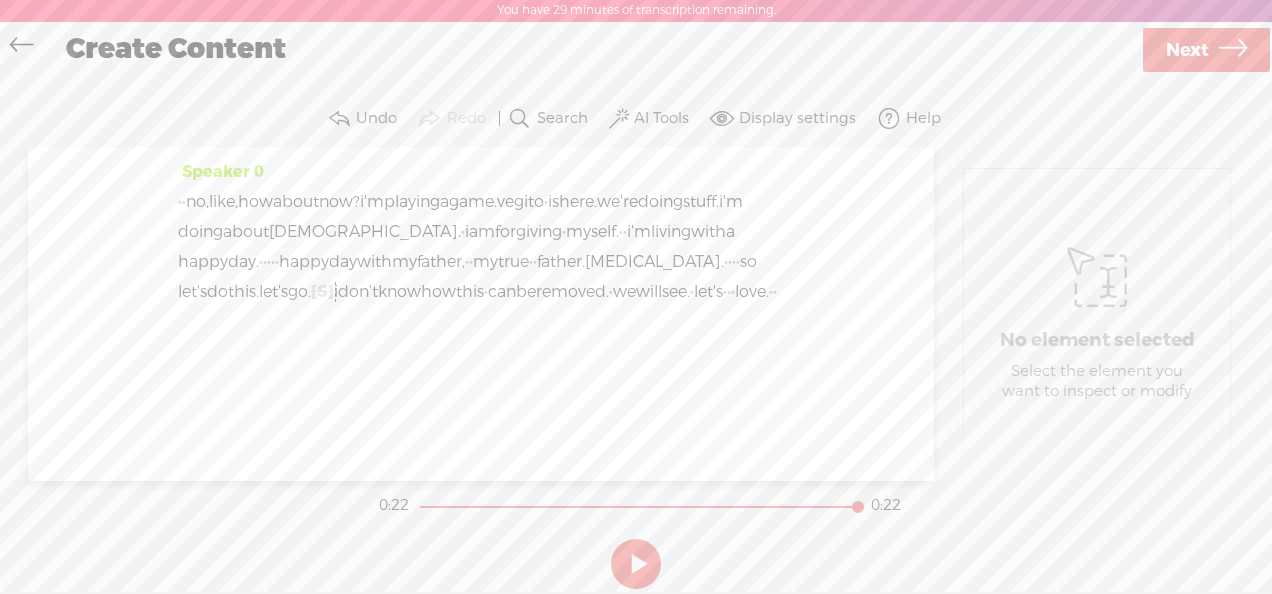 click on "this." at bounding box center [243, 292] 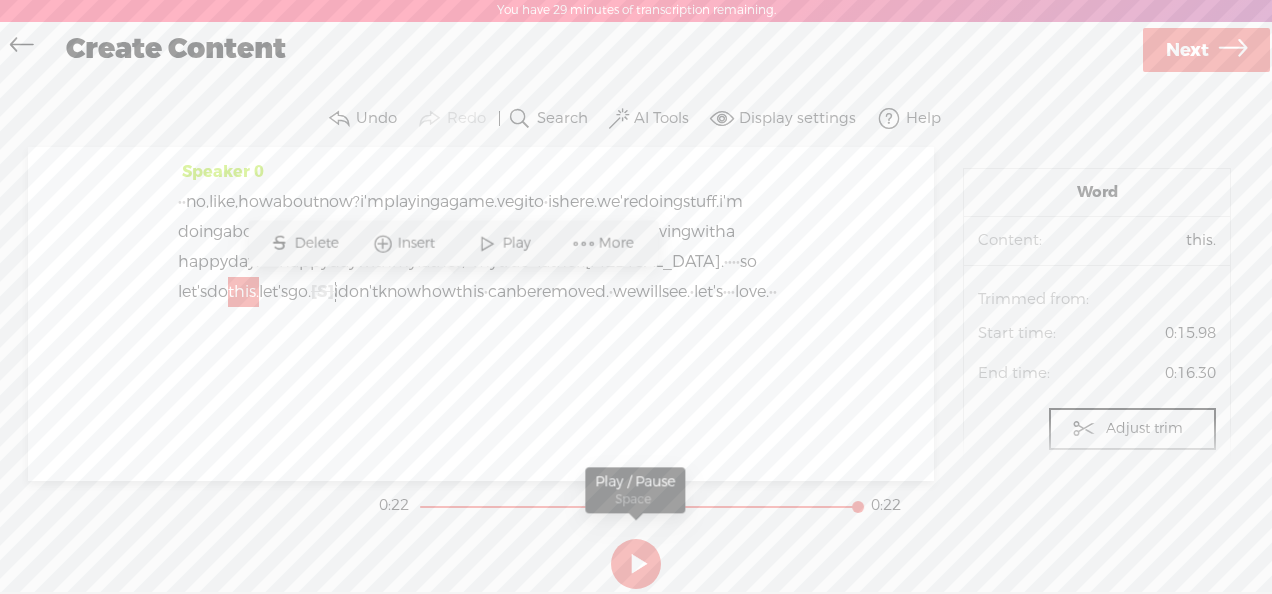 click at bounding box center (636, 564) 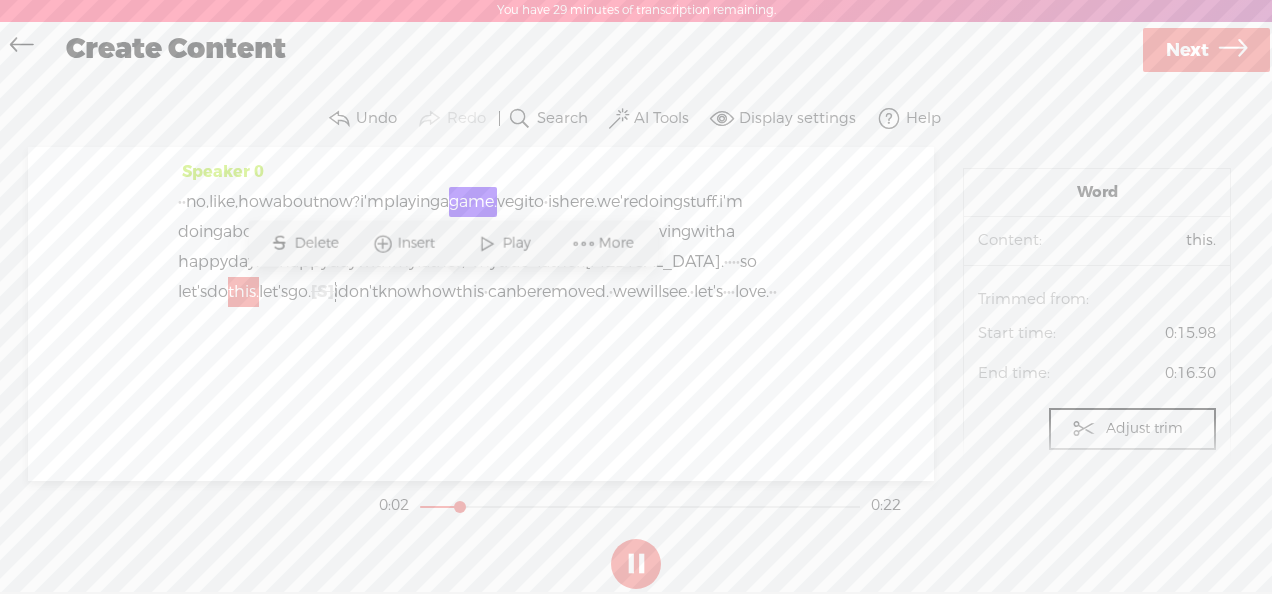 click on "day" at bounding box center [343, 262] 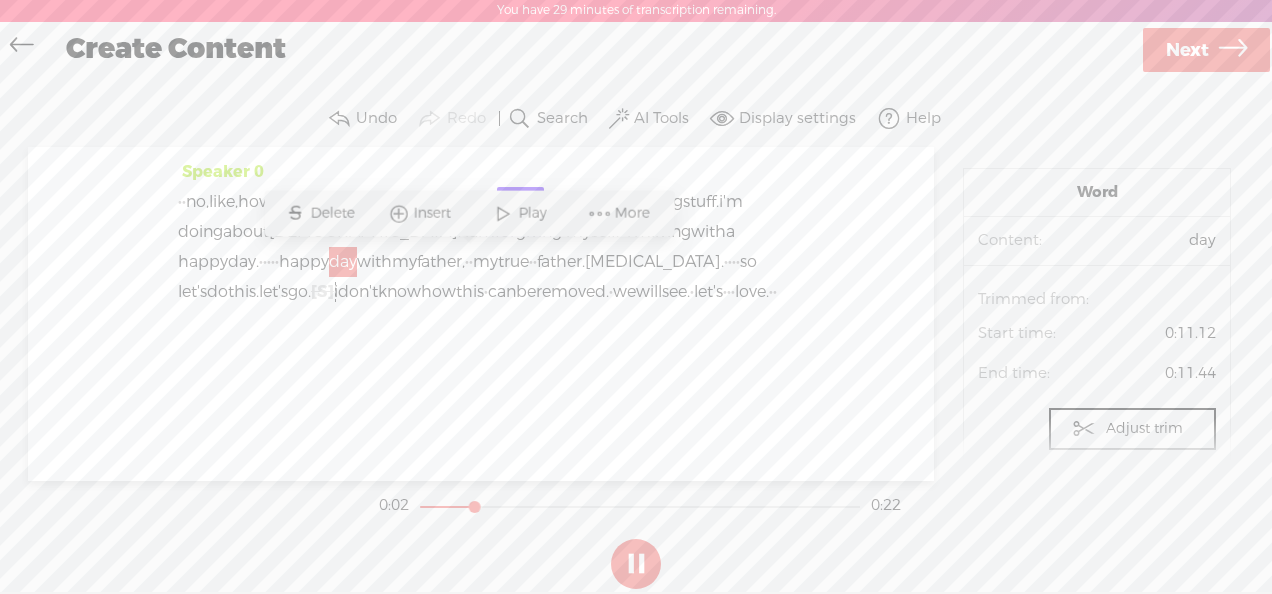 click on "this." at bounding box center [243, 292] 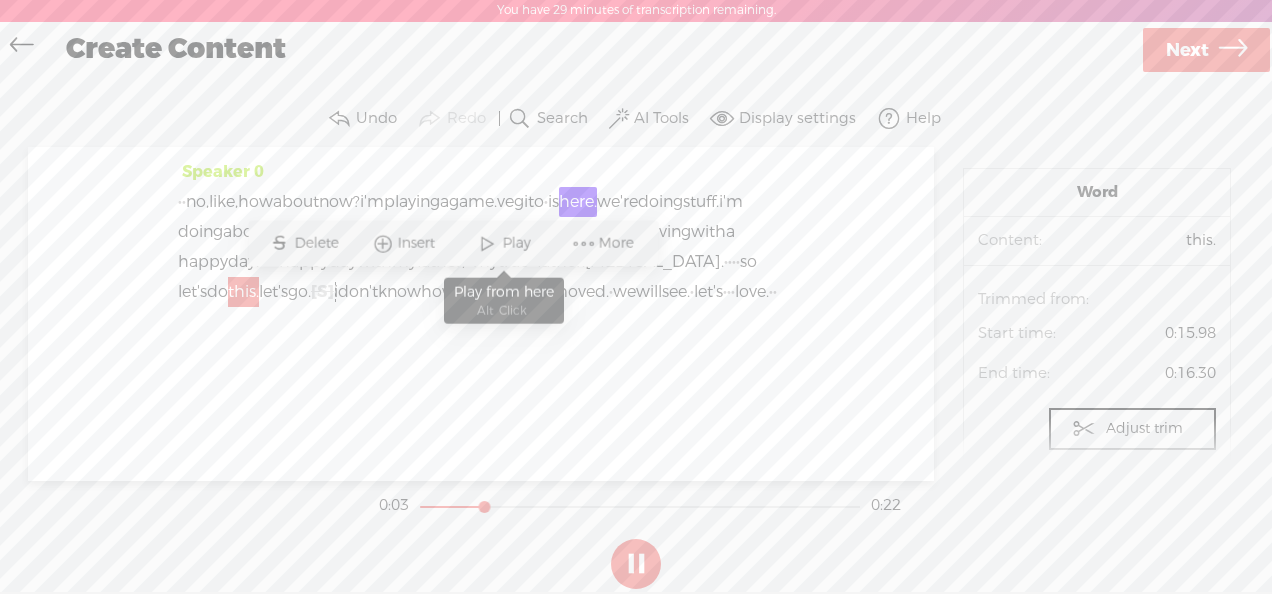 click at bounding box center (487, 243) 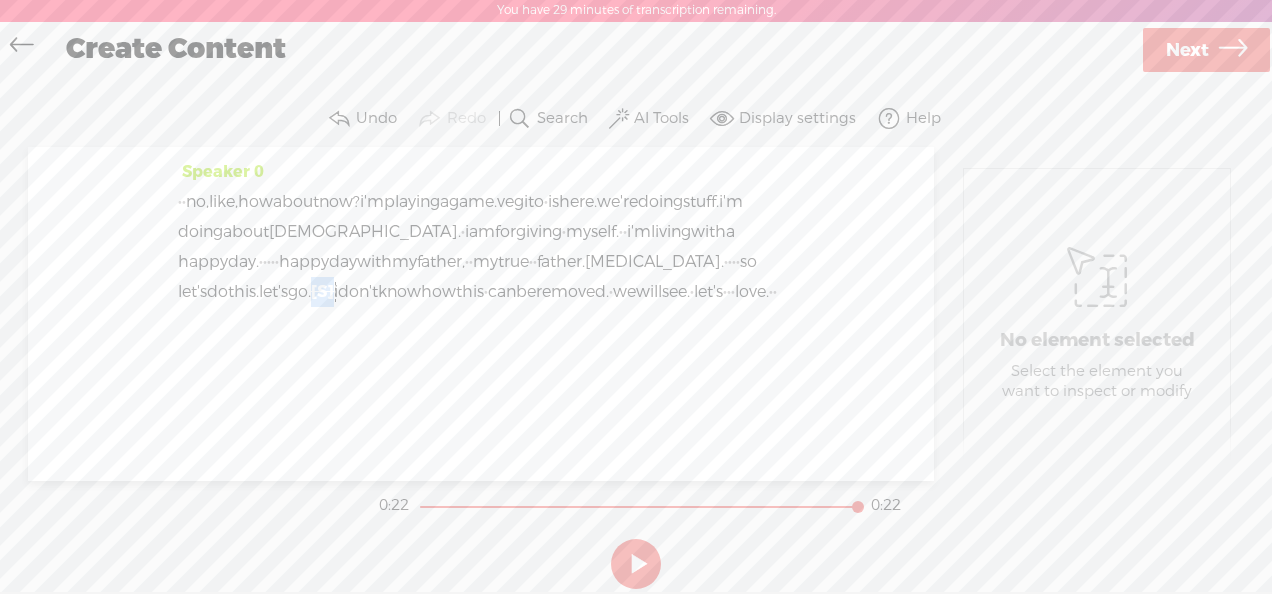 drag, startPoint x: 576, startPoint y: 296, endPoint x: 546, endPoint y: 298, distance: 30.066593 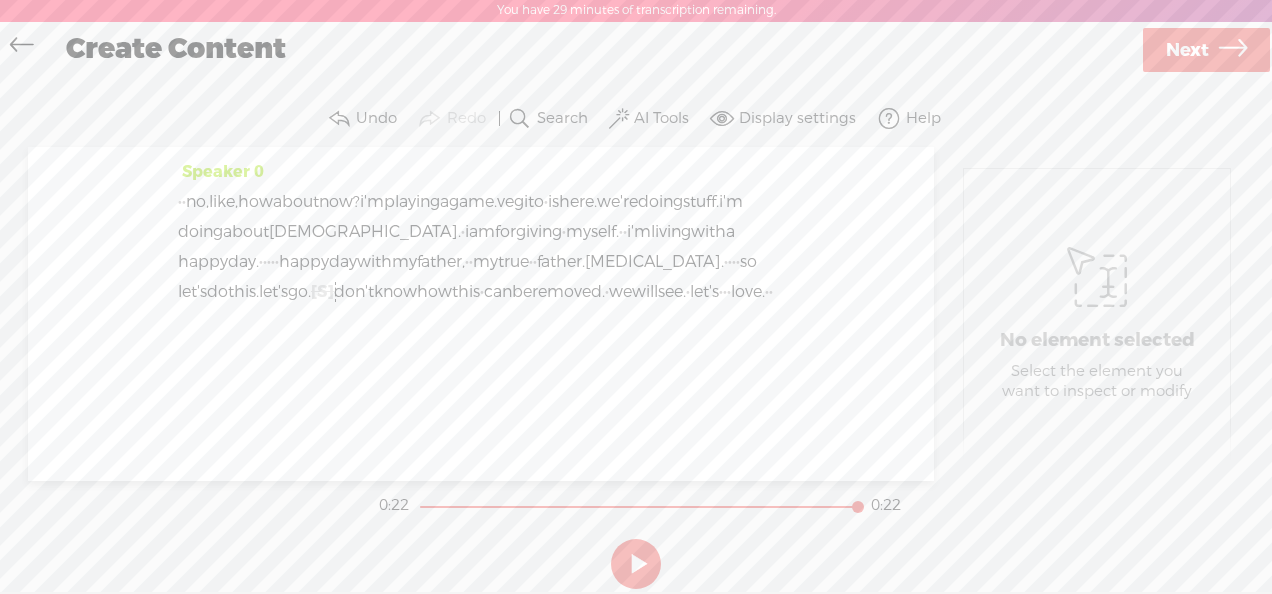 click on "let's" at bounding box center (704, 292) 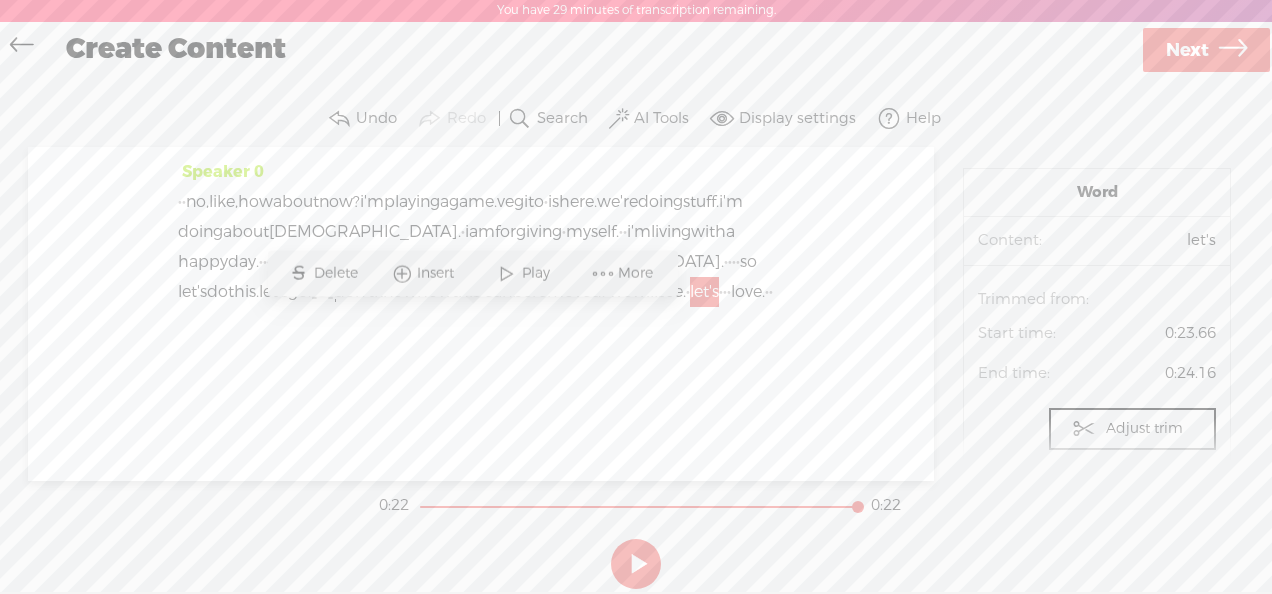 click on "Play" at bounding box center (523, 273) 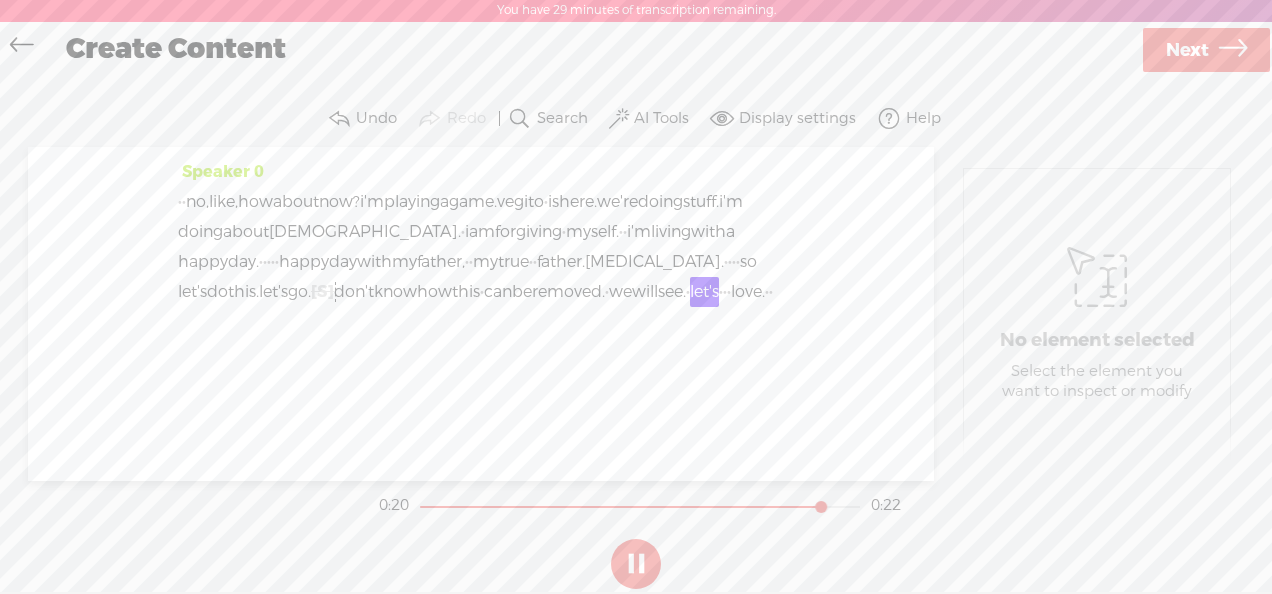 click on "let's" at bounding box center [273, 292] 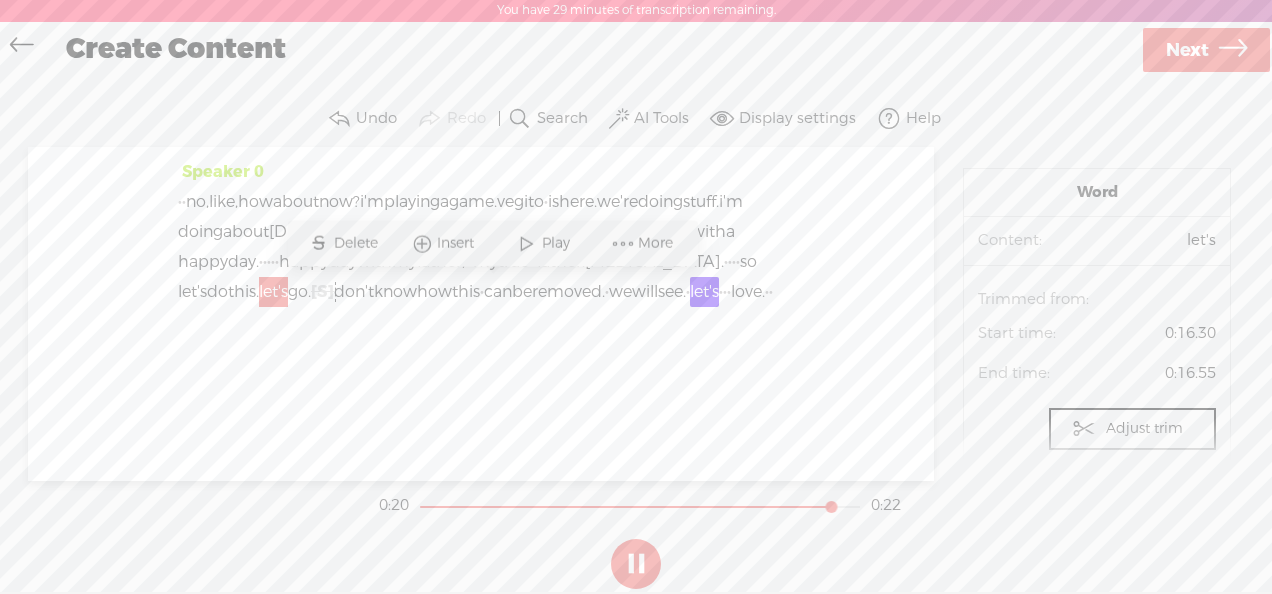 click on "this." at bounding box center (243, 292) 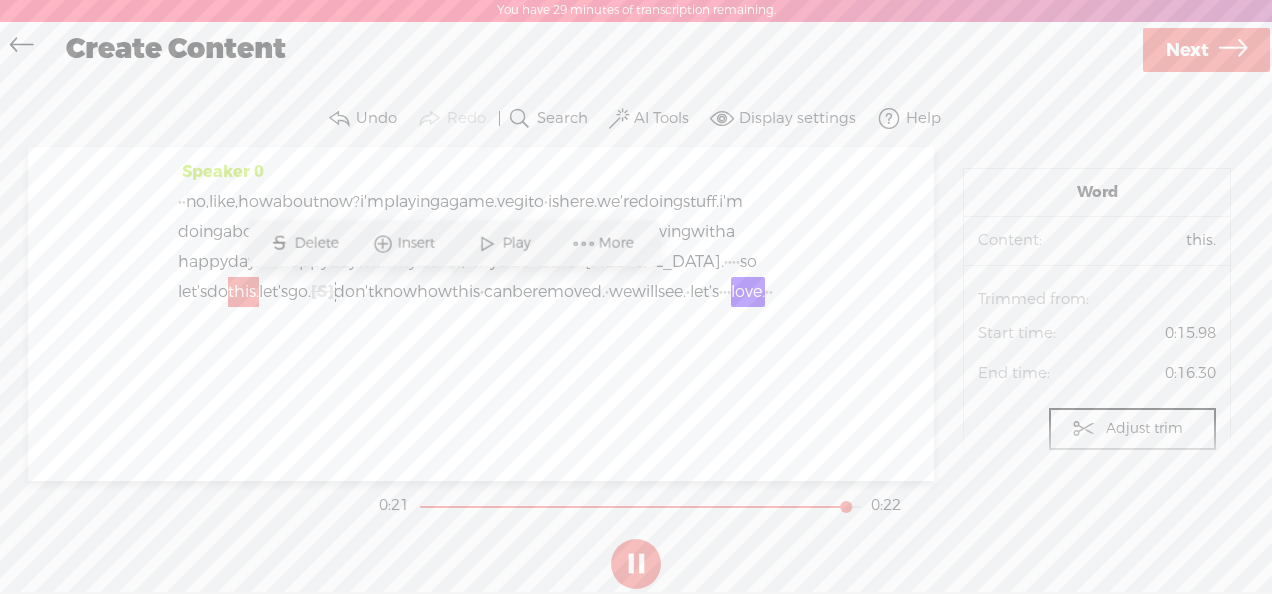 click on "this." at bounding box center (243, 292) 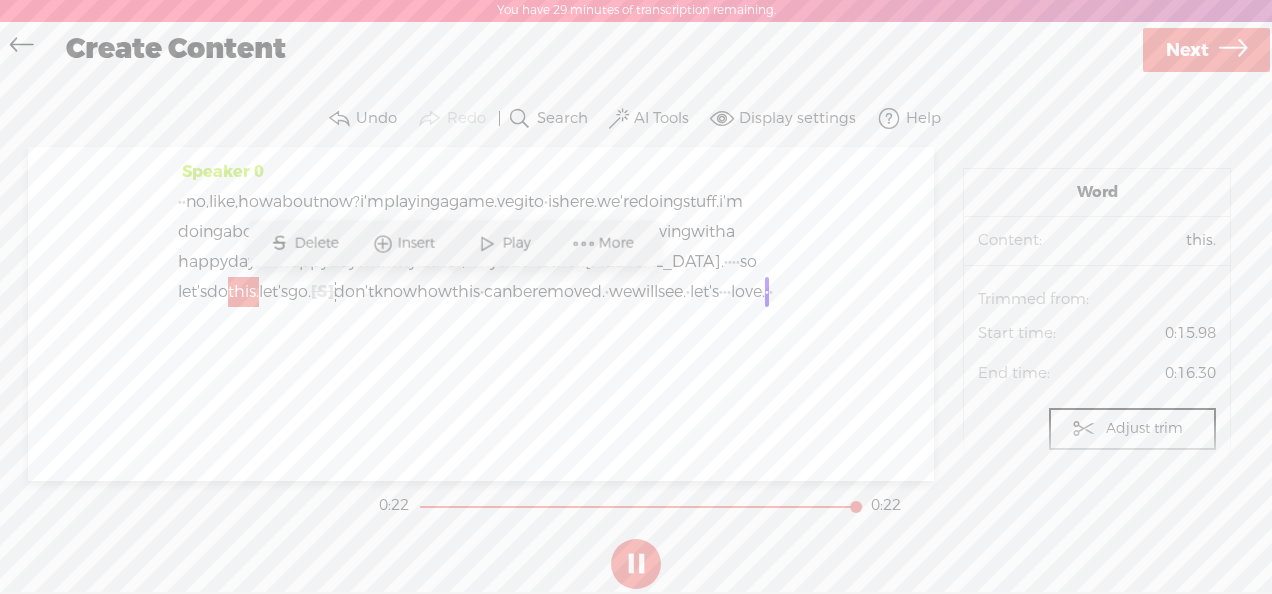 click on "this." at bounding box center (243, 292) 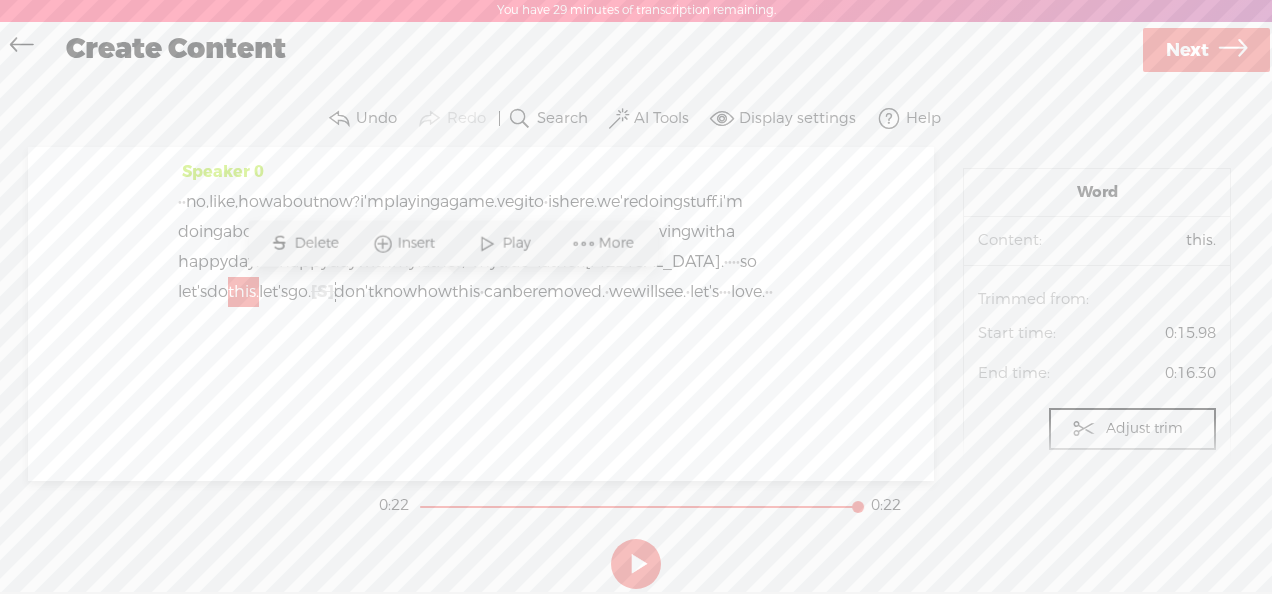click at bounding box center [487, 243] 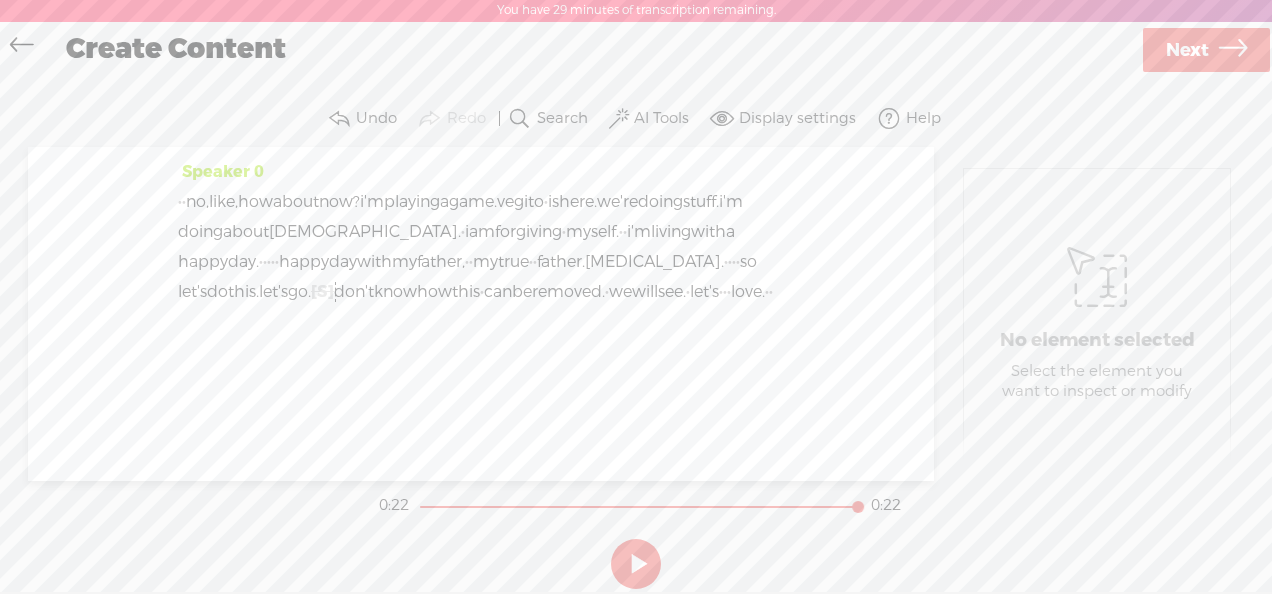click at bounding box center [21, 47] 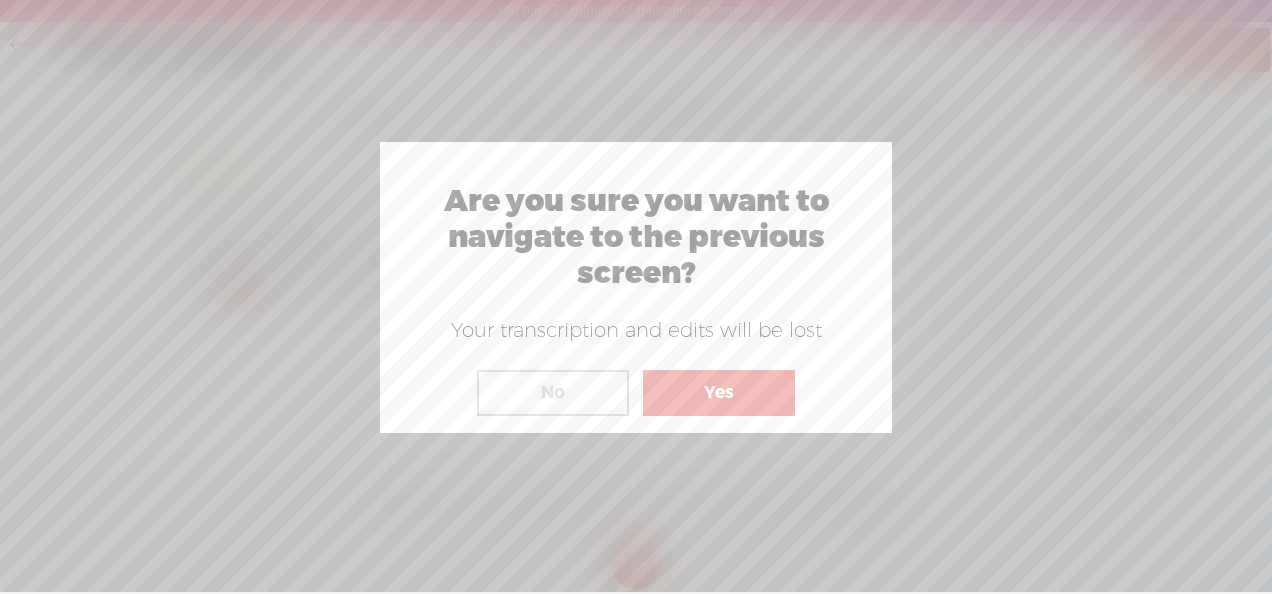 click on "Yes" at bounding box center (719, 393) 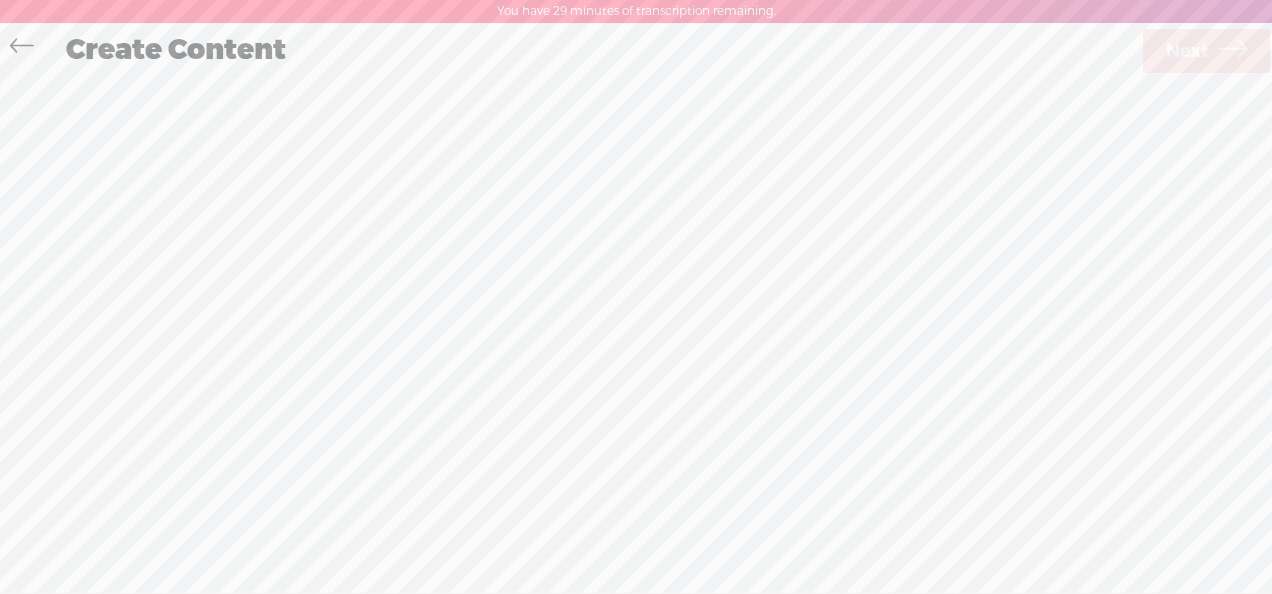 scroll, scrollTop: 0, scrollLeft: 0, axis: both 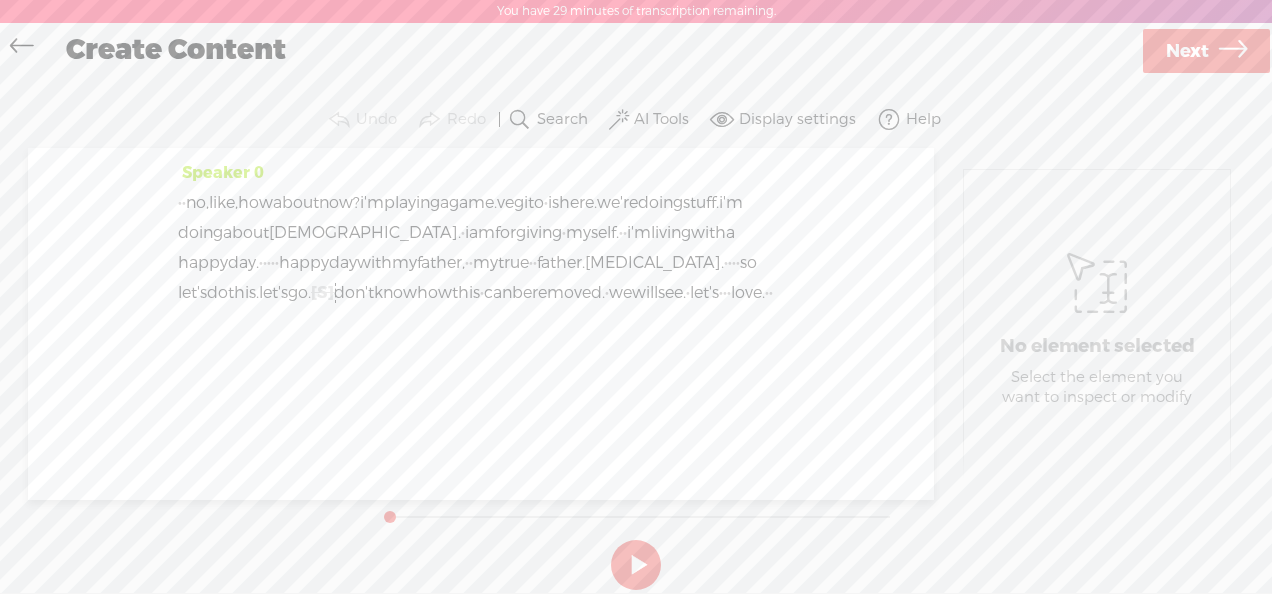 click on "You have 29 minutes of transcription remaining.
Upgrade to increase your limit
Hold on tight  . . .
g110743043656418485517
HOME
MY CONTENT
MY CHANNEL
MY LIBRARY
MY JOURNEYS
MY SUBSCRIPTIONS
BROWSE
SEARCH
REFER A FRIEND & EARN
HELP & FEEDBACK
ON AIR
Install Chrome Extension
Install App
Setup My Own Channel
Create My First Journey
UPGRADE TO TREBBLE PLUS
SETTINGS
Create Content
Use text-to-audio
Use voice actor
Record From This Browser
Use pre-recorded audio
Settings
Next
Finish
Done
0:00" at bounding box center (636, 296) 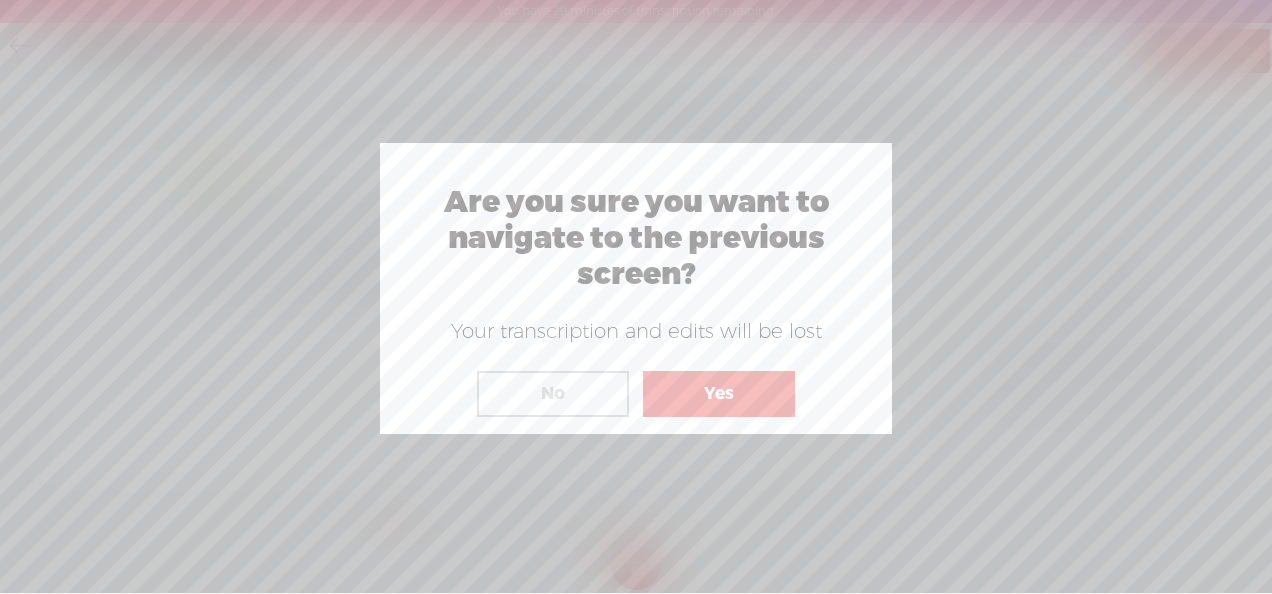 click on "Yes" at bounding box center [719, 394] 